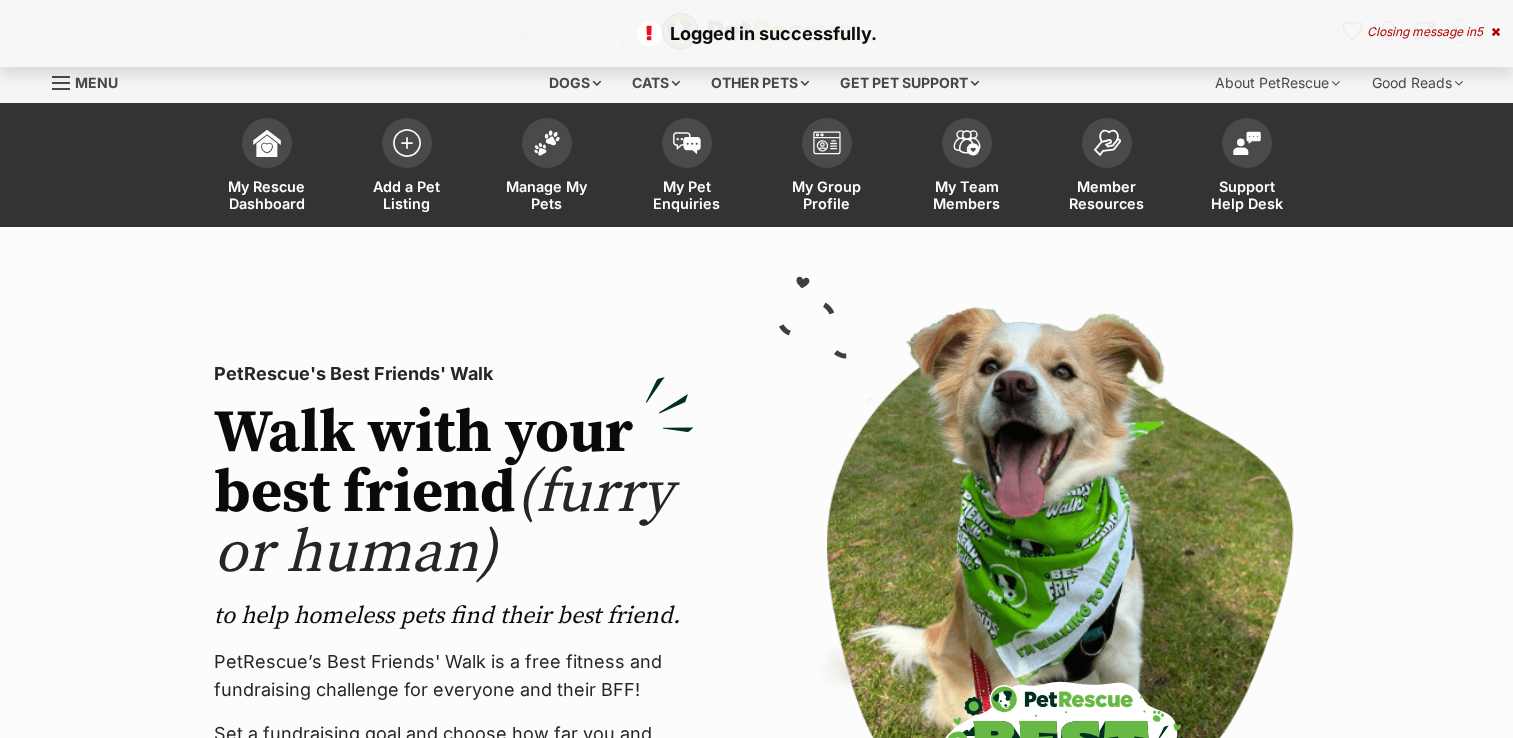 scroll, scrollTop: 0, scrollLeft: 0, axis: both 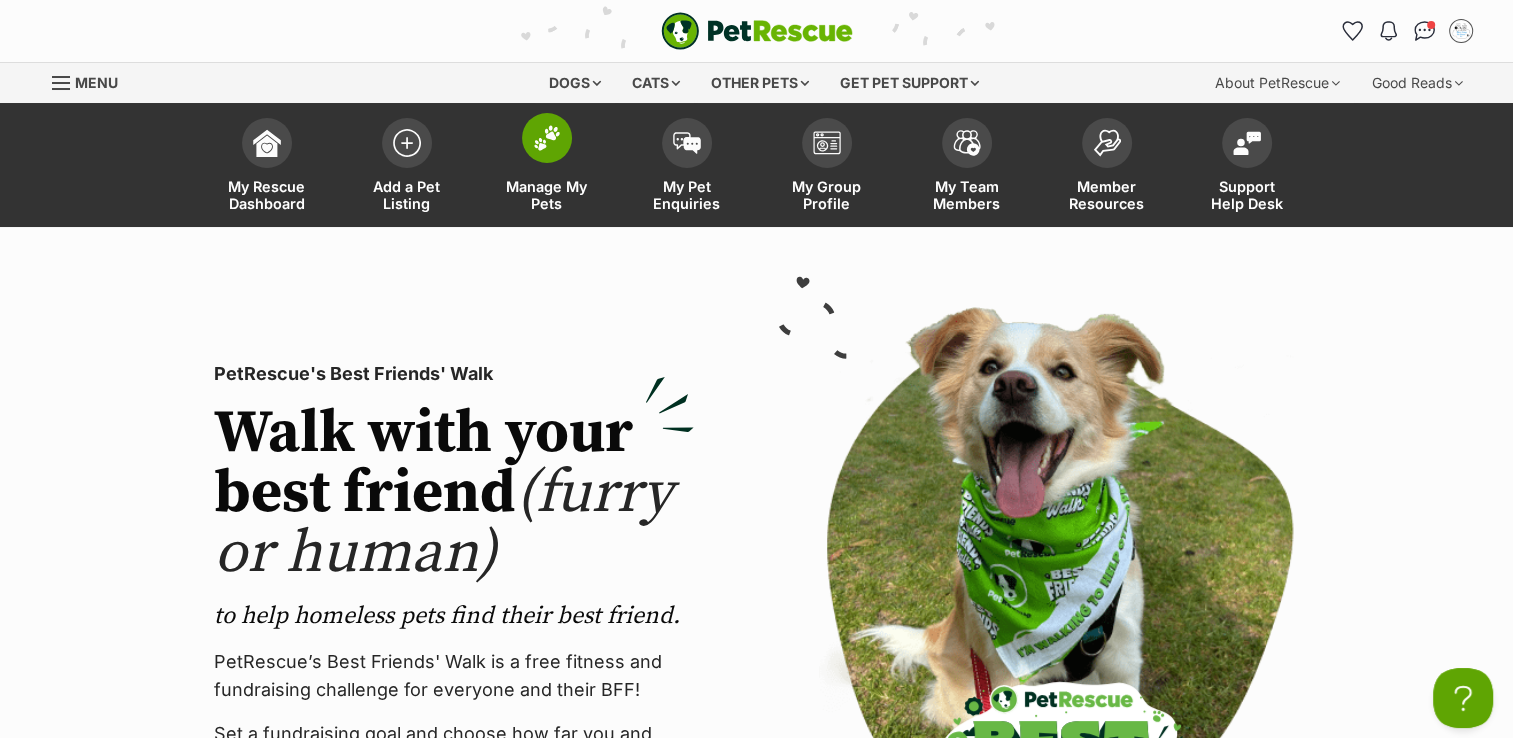 click at bounding box center [547, 138] 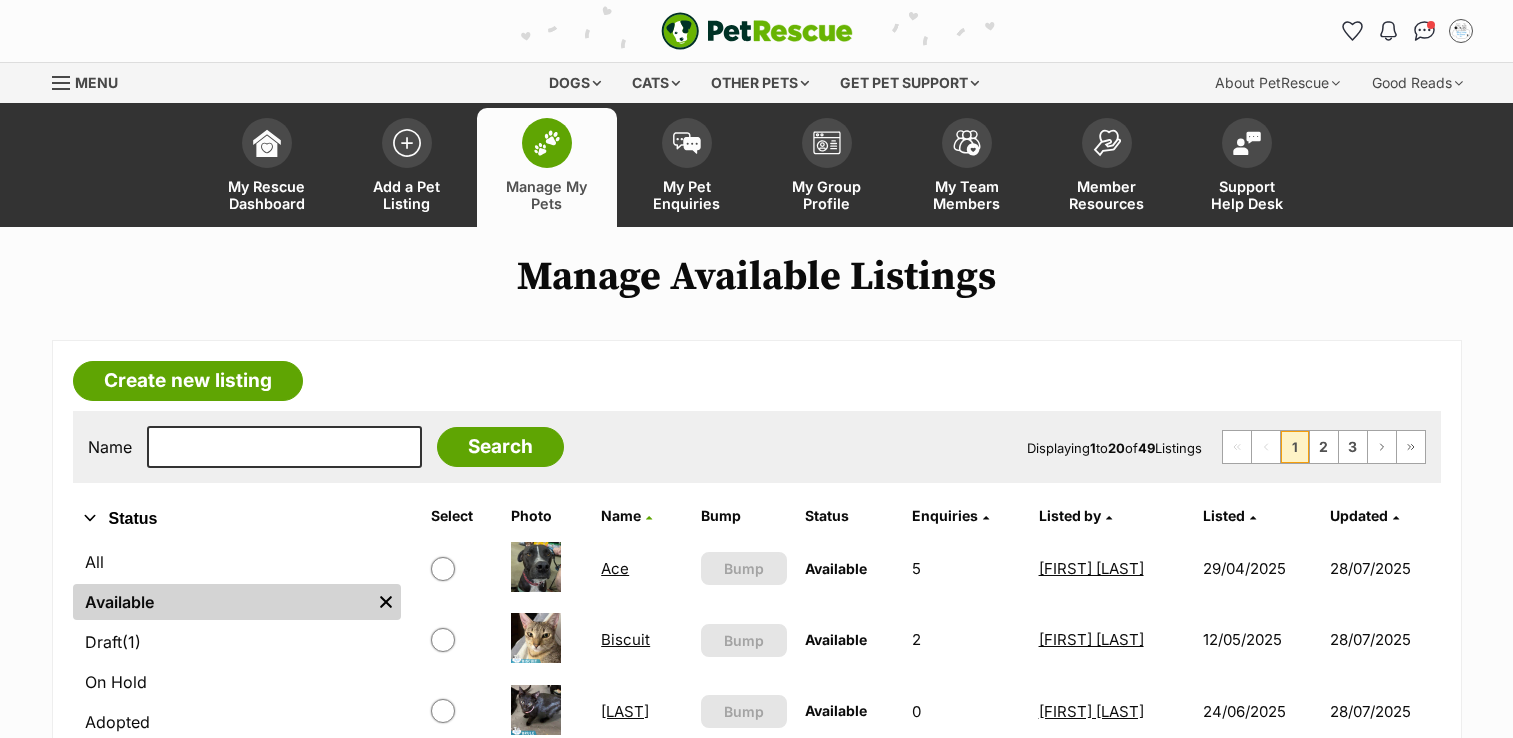 scroll, scrollTop: 0, scrollLeft: 0, axis: both 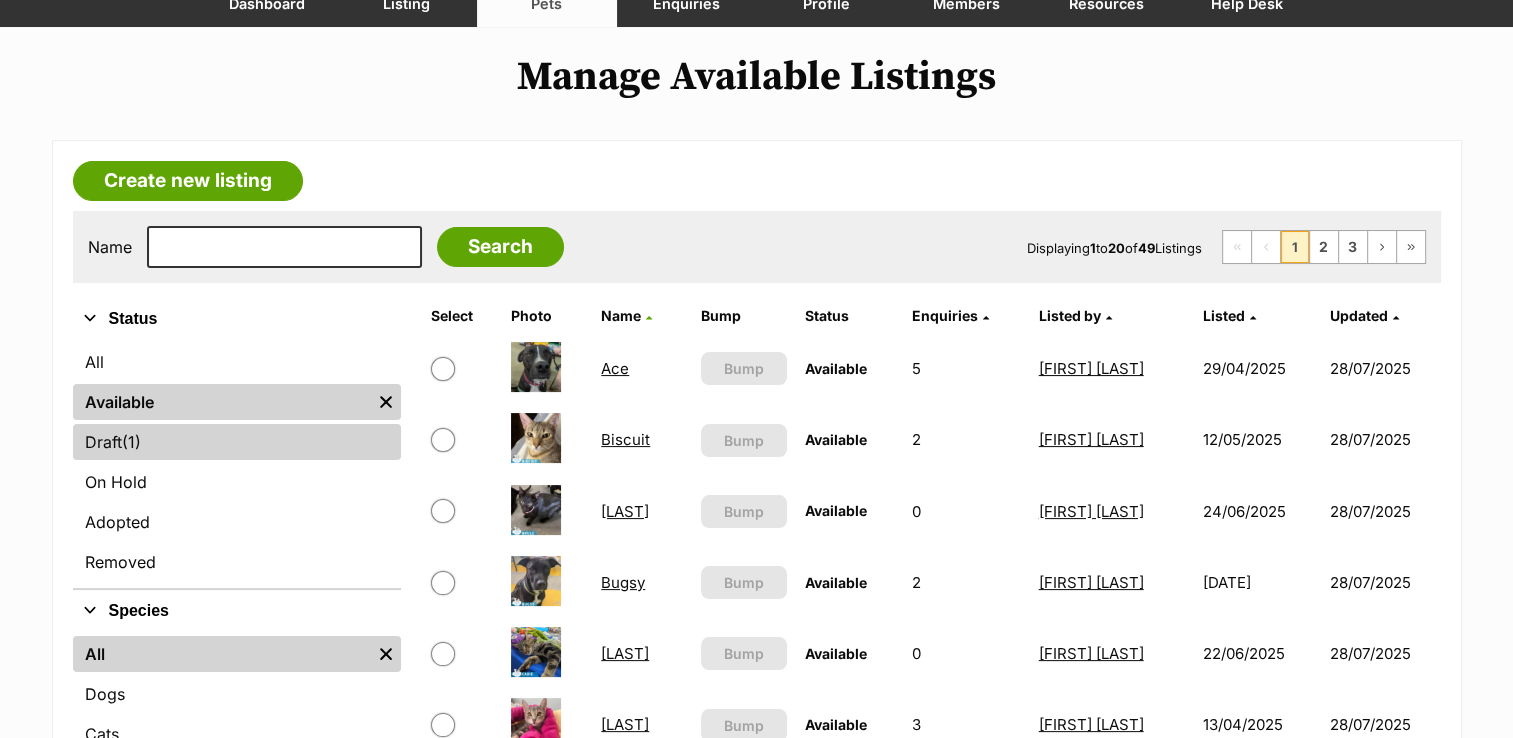 click on "(1)" at bounding box center [131, 442] 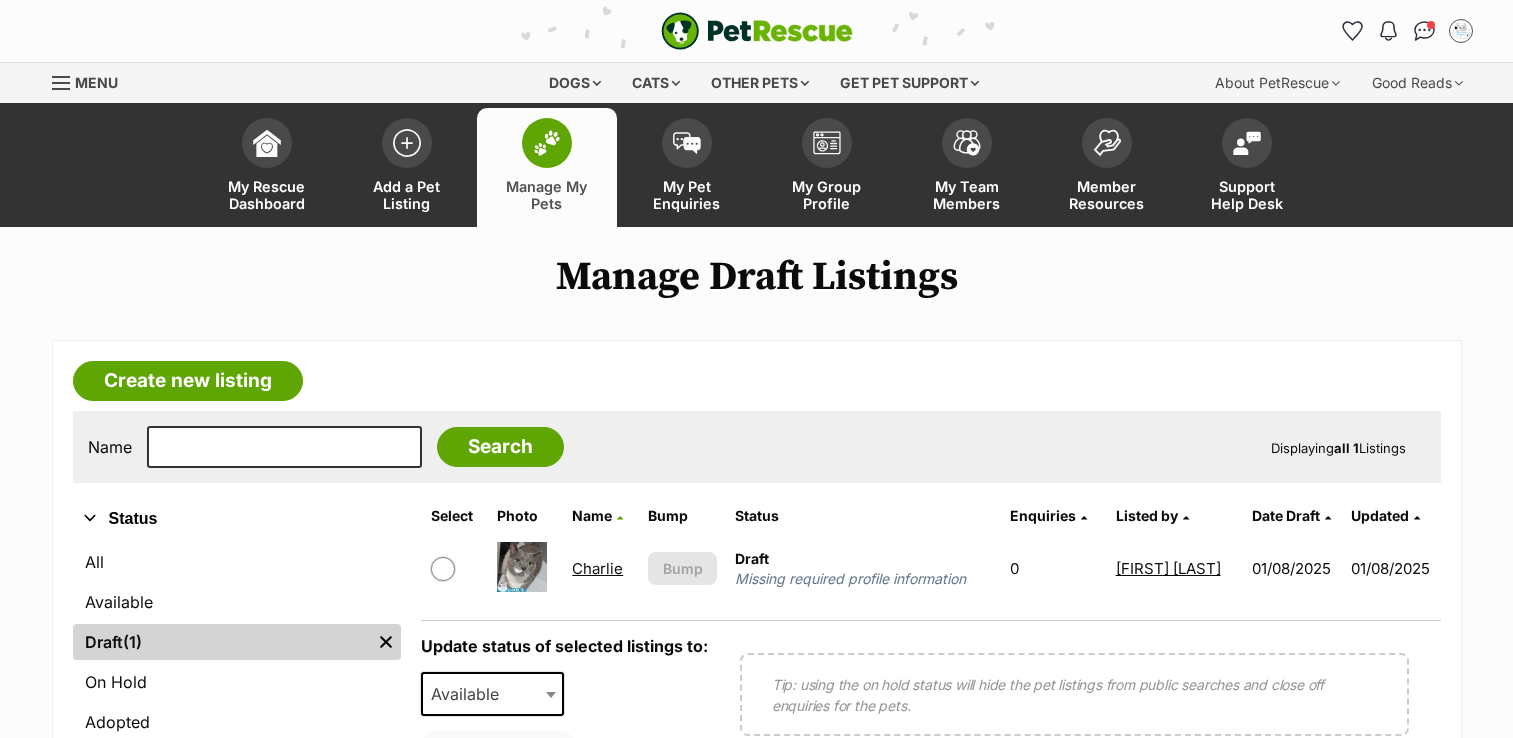 scroll, scrollTop: 0, scrollLeft: 0, axis: both 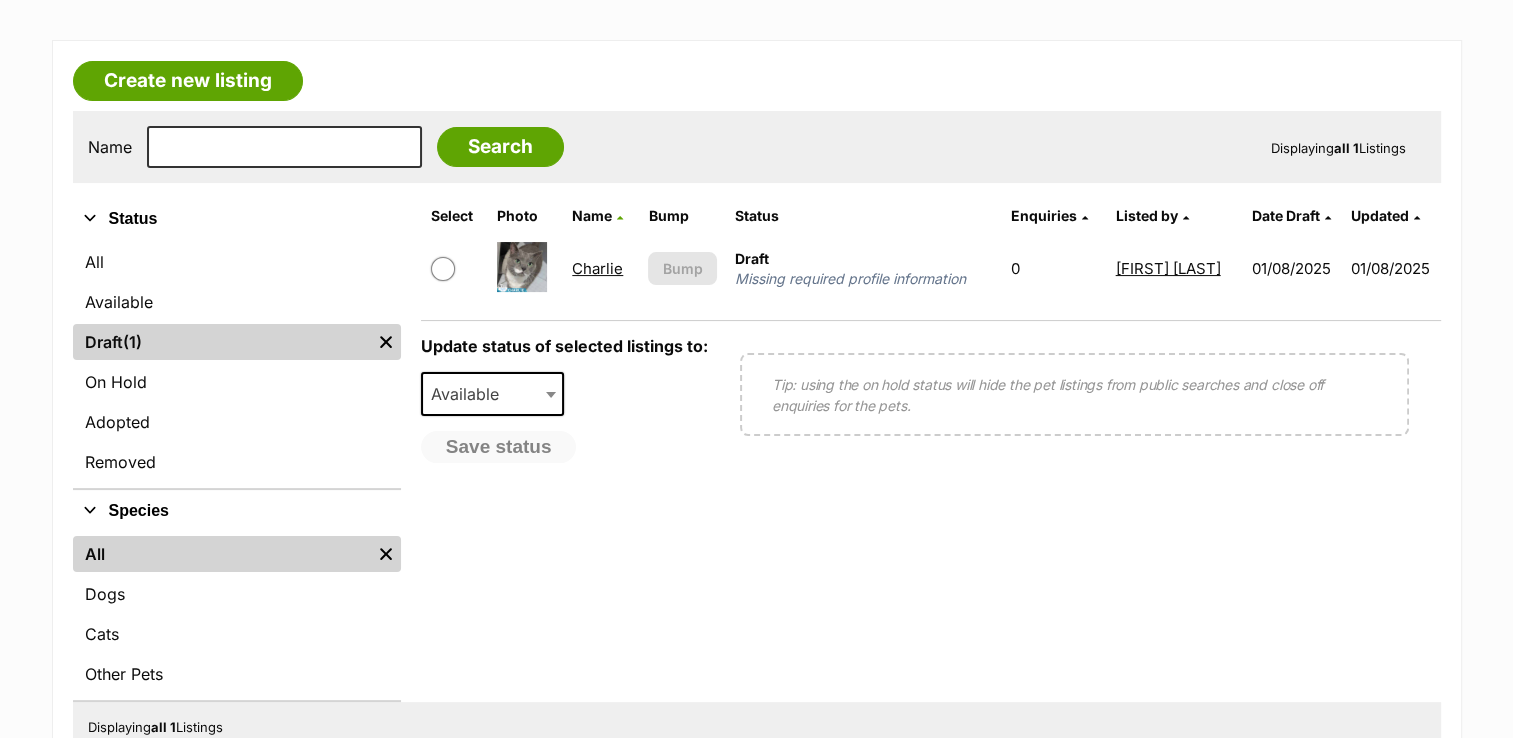 click on "Charlie" at bounding box center (597, 268) 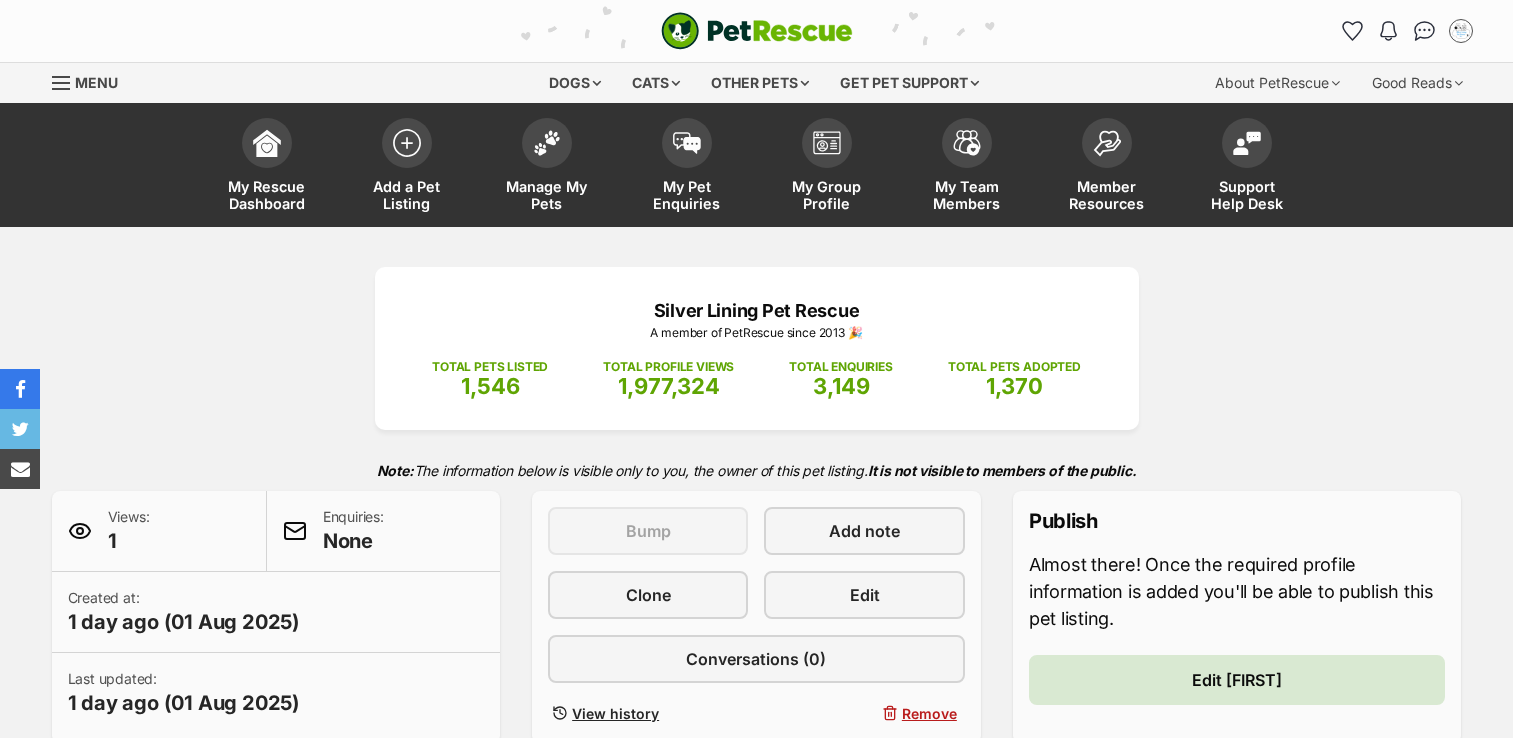 scroll, scrollTop: 0, scrollLeft: 0, axis: both 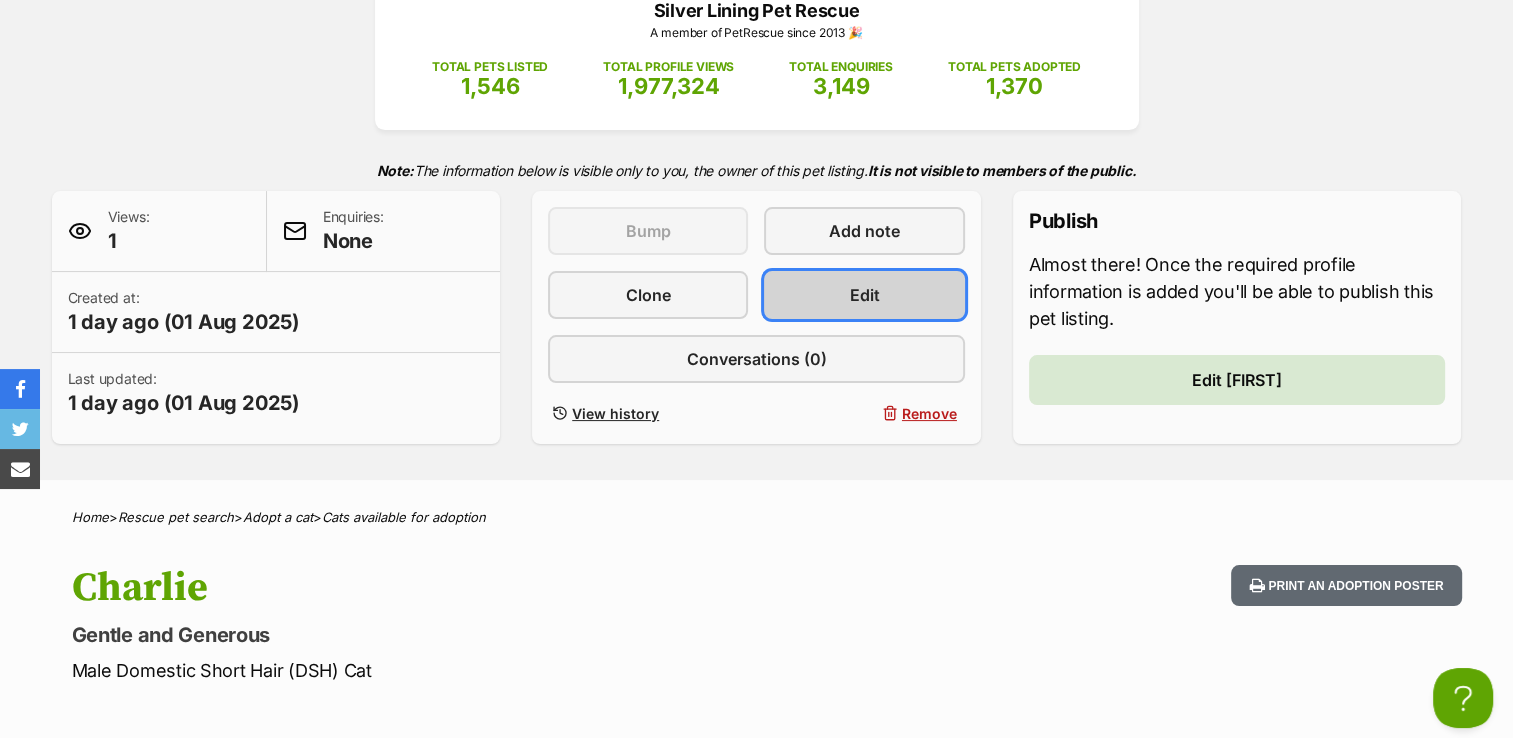 click on "Edit" at bounding box center [865, 295] 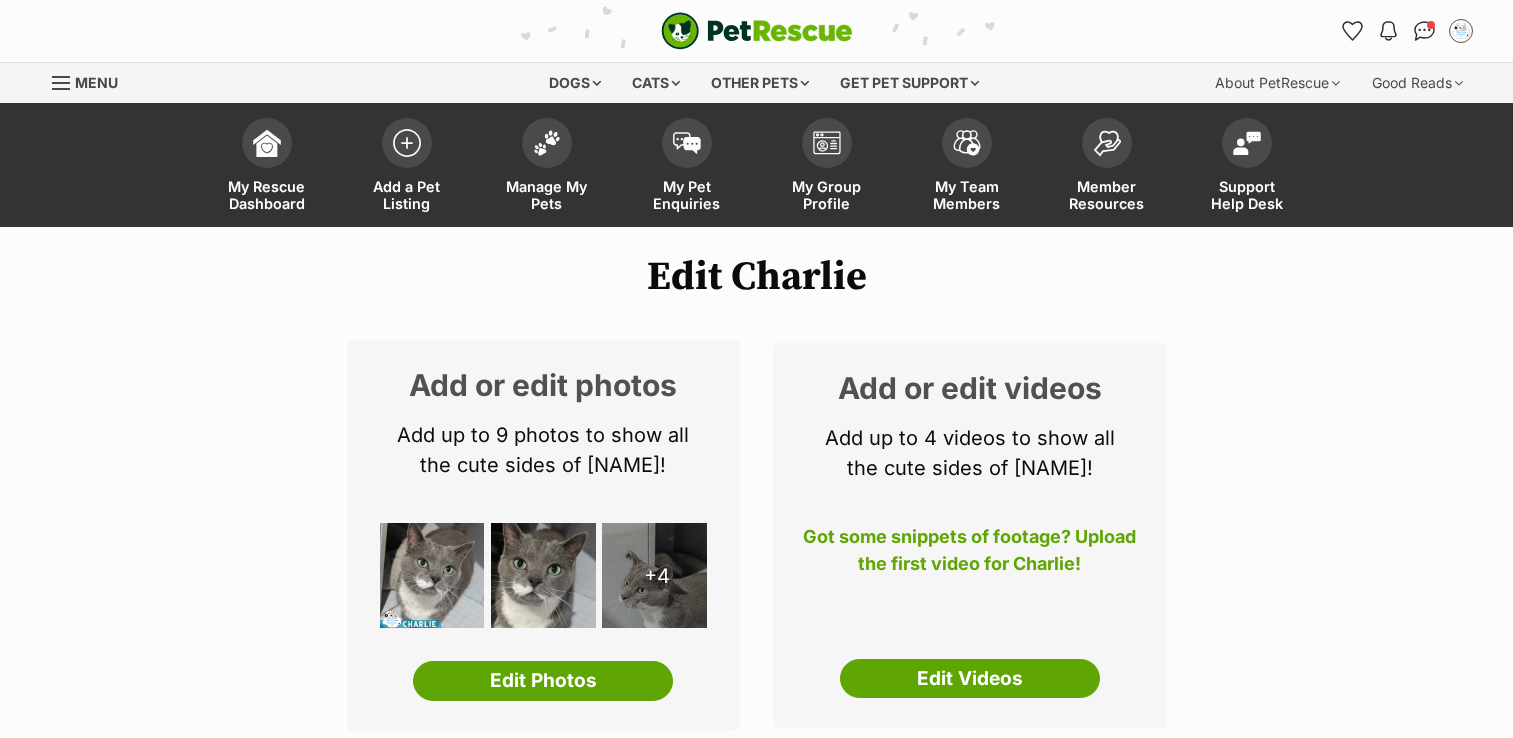 scroll, scrollTop: 0, scrollLeft: 0, axis: both 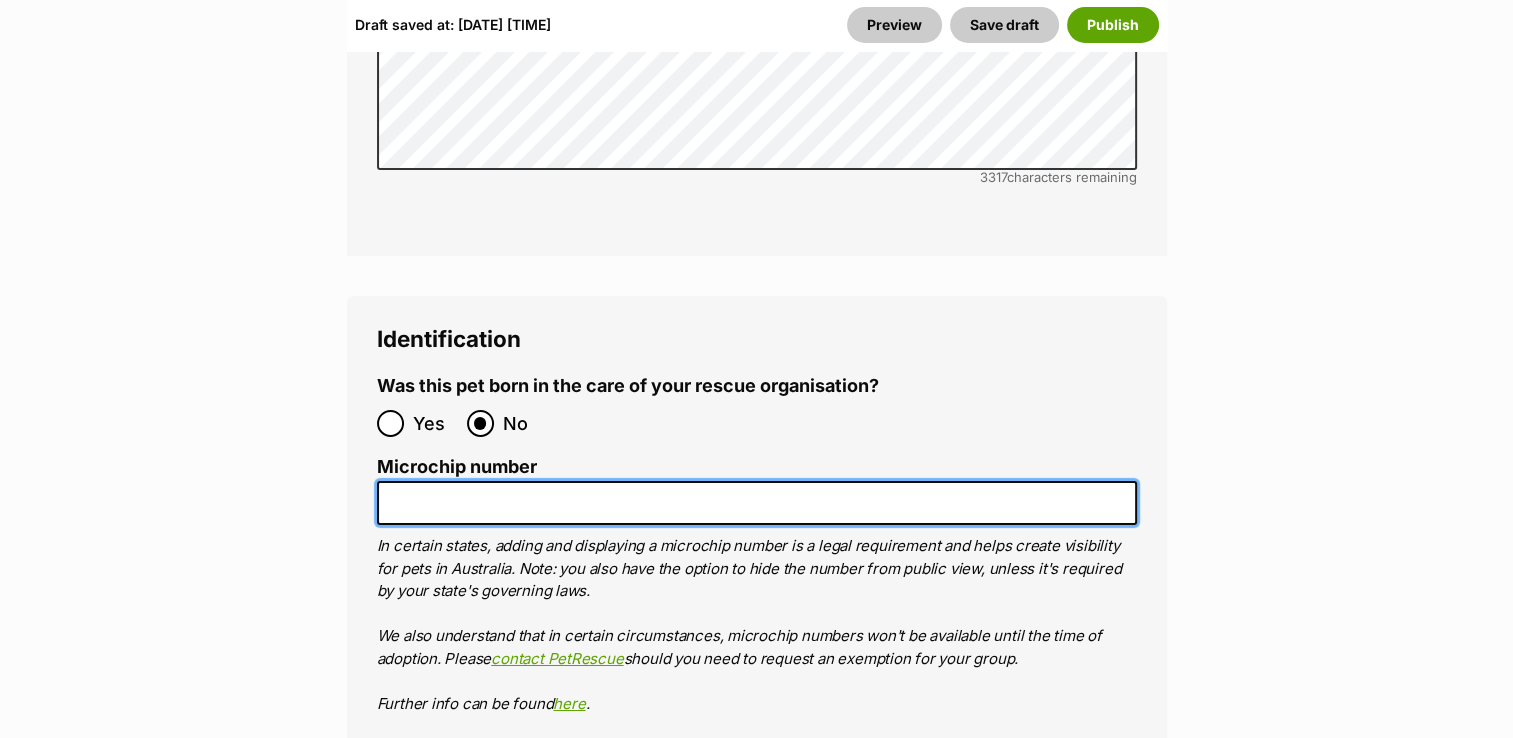 click on "Microchip number" at bounding box center (757, 503) 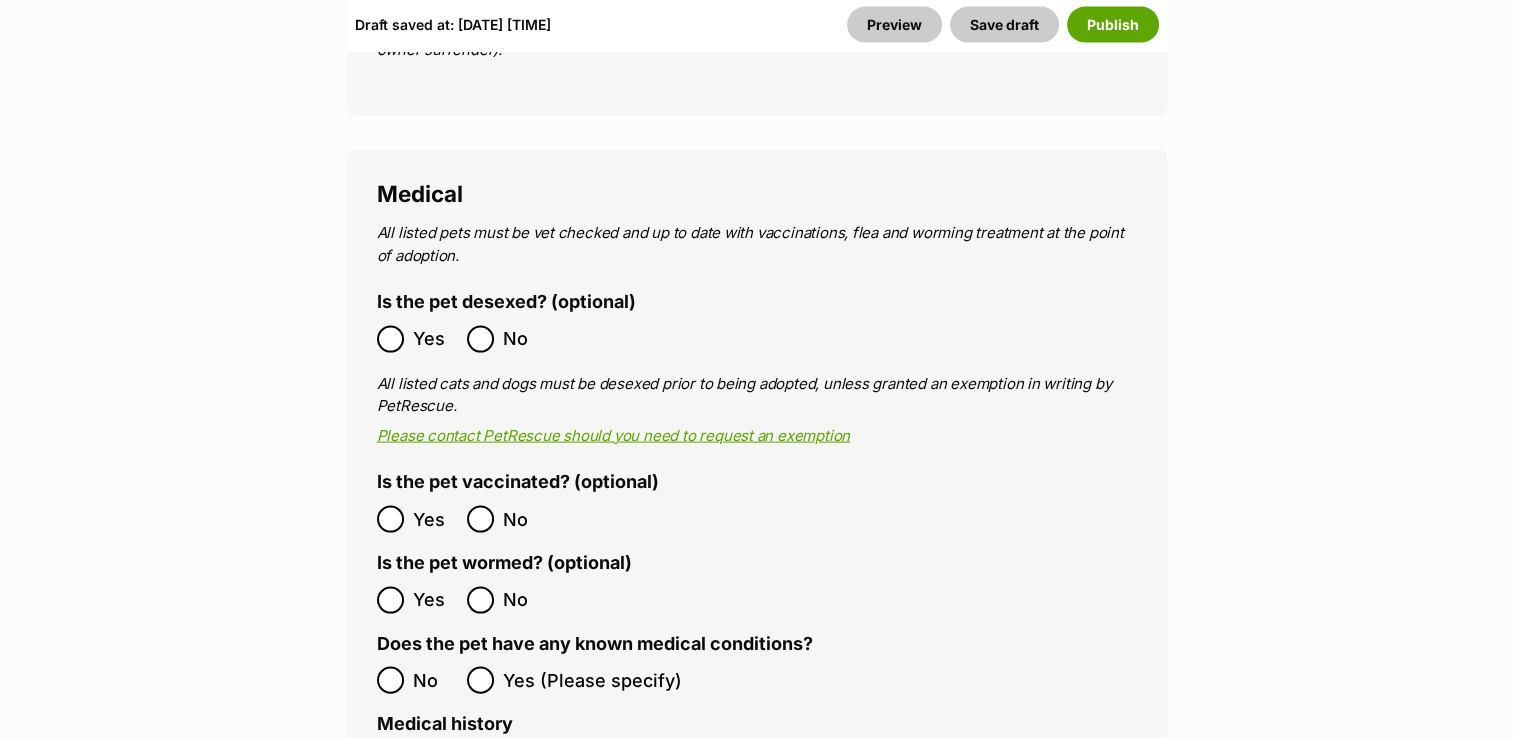 scroll, scrollTop: 4100, scrollLeft: 0, axis: vertical 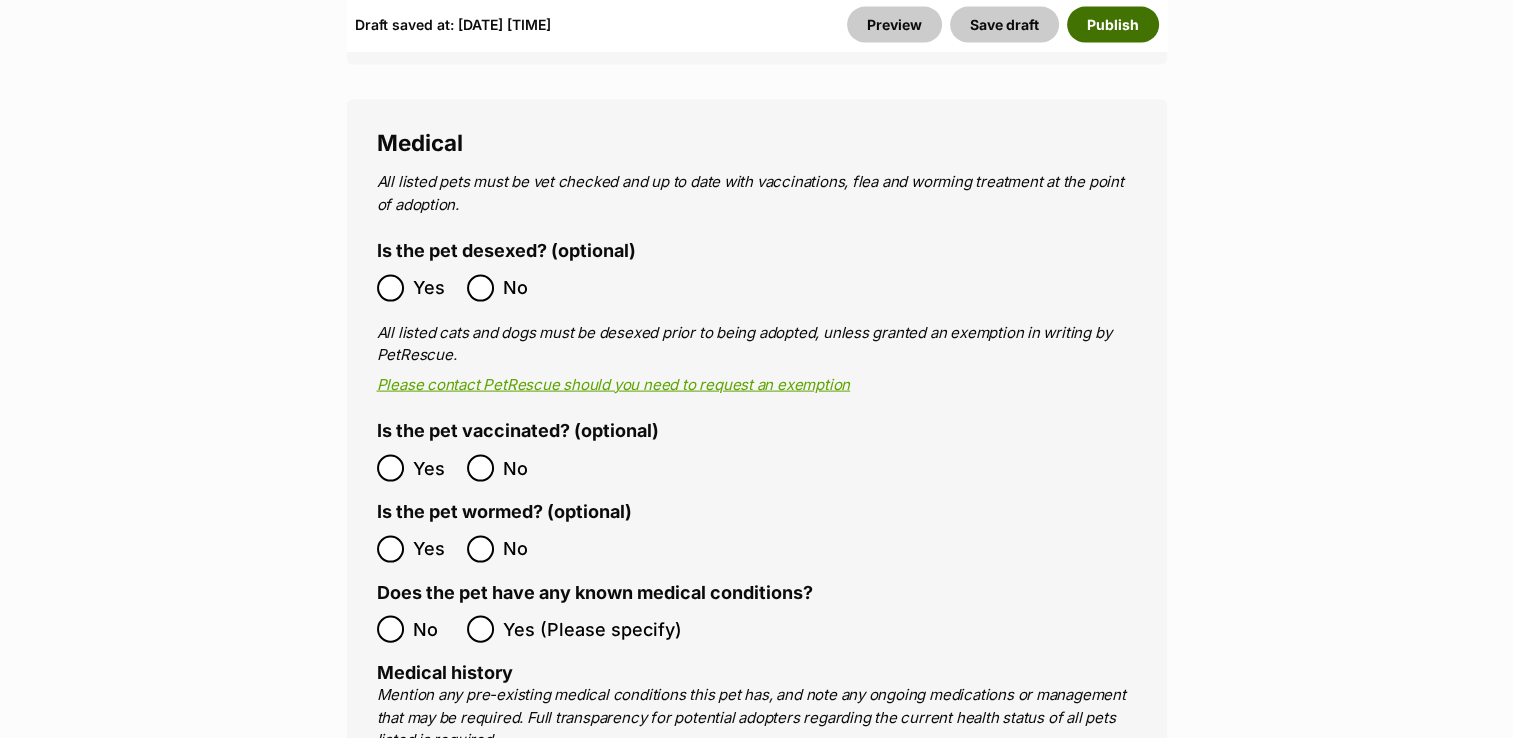 type on "991001004290509" 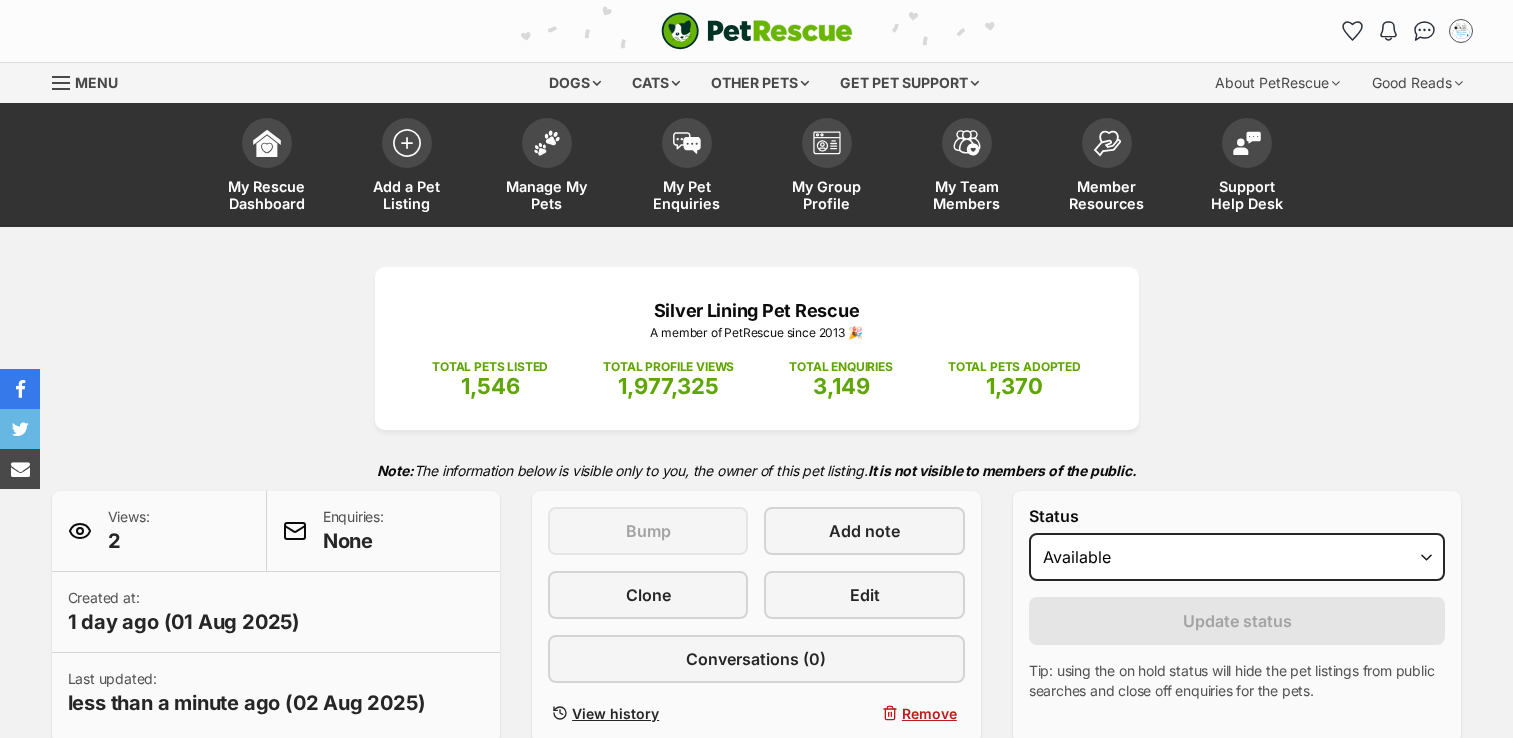 scroll, scrollTop: 0, scrollLeft: 0, axis: both 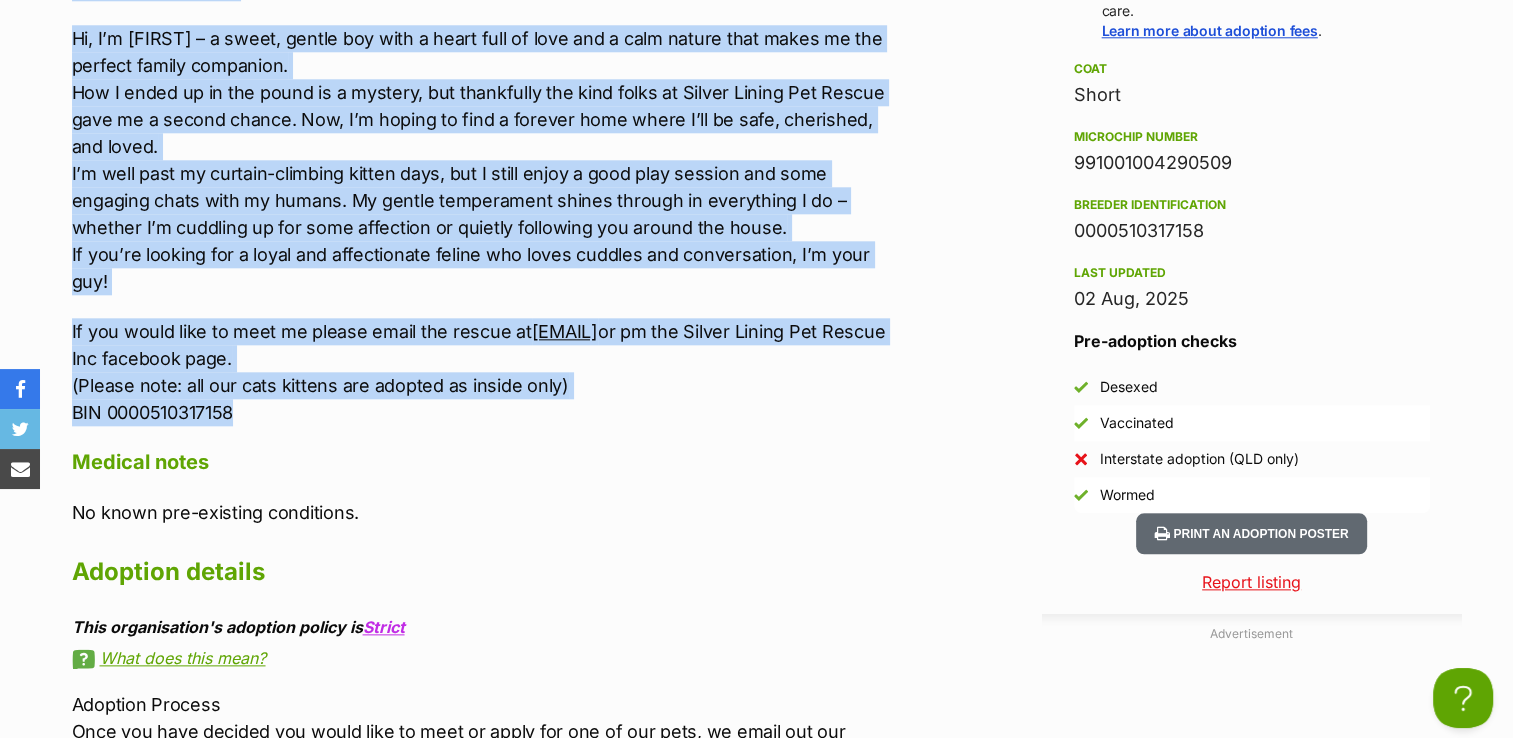 drag, startPoint x: 68, startPoint y: 180, endPoint x: 672, endPoint y: 416, distance: 648.469 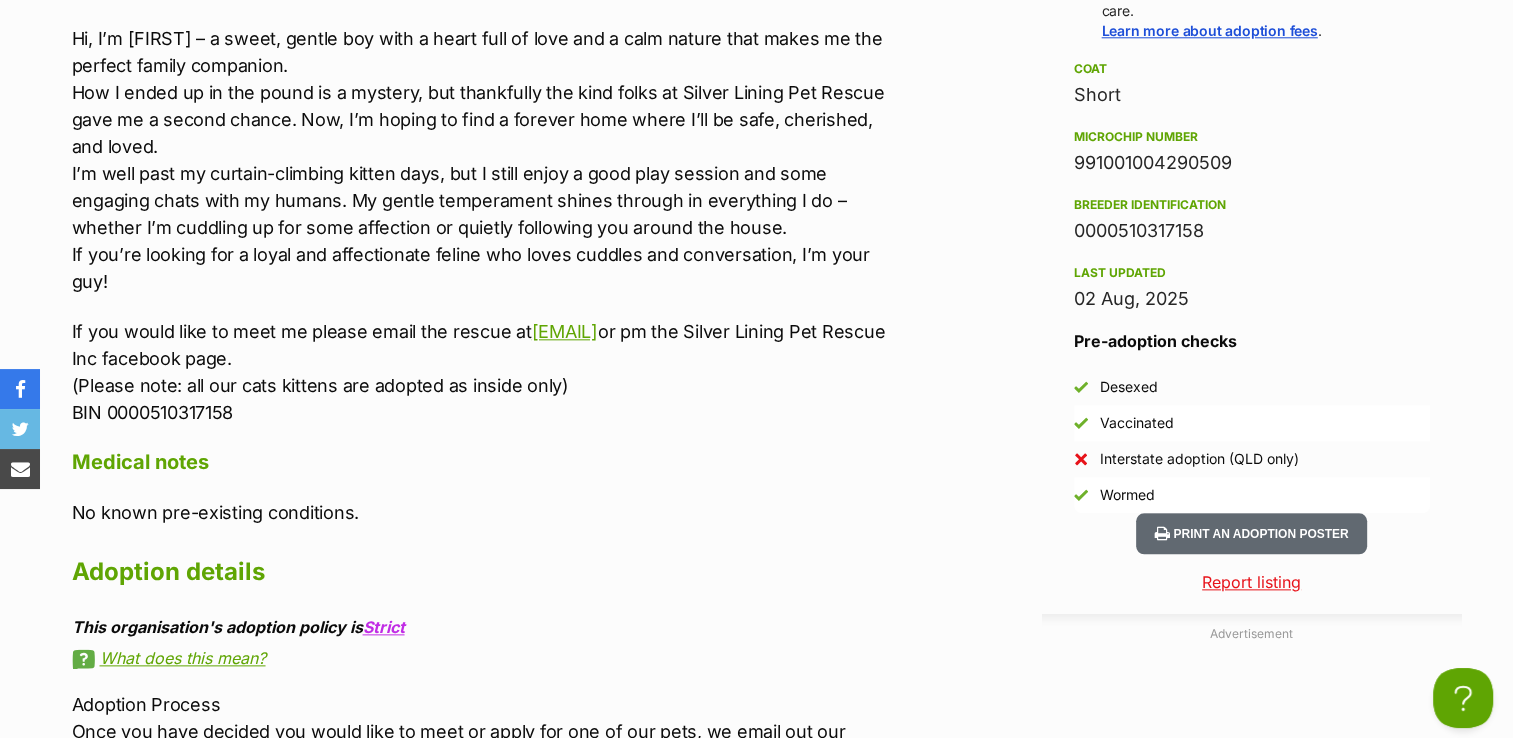 click on "Upload Videos
About Charlie
Charlie
Located: Kingaroy Petstock
Breed: DSH
Sex: Male
DOB: 05.02.23
Dog Friendly: No
Cat Friendly: Yes
Child Friendly: Yes
Medical Issues : Nil
Entry into Rescue : 28.01.25
Vet Work: Desexed, Microchipped, Up to date Vaccinations, Worming and Flea Treated
Adoption Fee: $295
Hi, I’m Charlie – a sweet, gentle boy with a heart full of love and a calm nature that makes me the perfect family companion.
How I ended up in the pound is a mystery, but thankfully the kind folks at Silver Lining Pet Rescue gave me a second chance. Now, I’m hoping to find a forever home where I’ll be safe, cherished, and loved.
I’m well past my curtain-climbing kitten days, but I still enjoy a good play session and some engaging chats with my humans. My gentle temperament shines through in everything I do – whether I’m cuddling up for some affection or quietly following you around the house.
If you would like to meet me please email the rescue at" at bounding box center (485, 223) 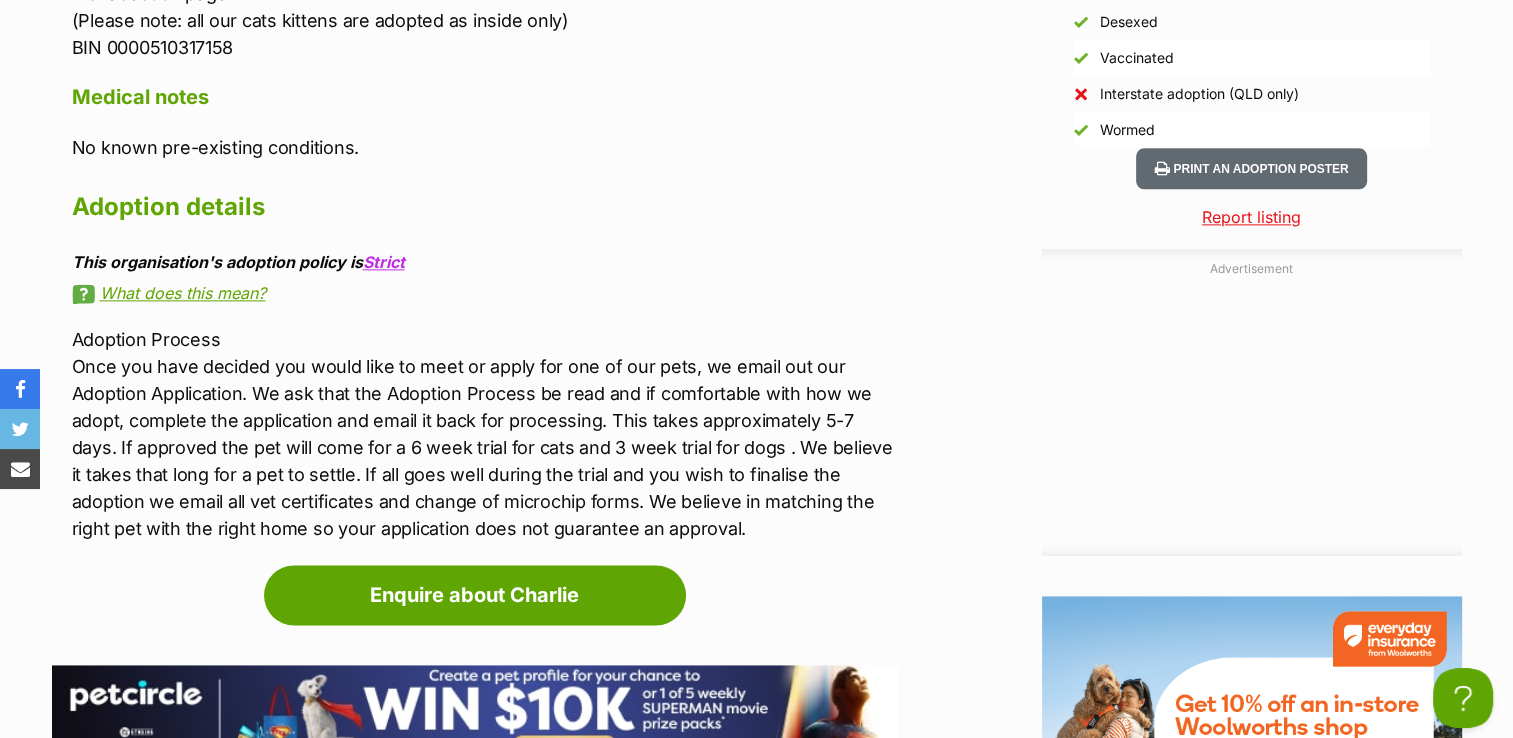 scroll, scrollTop: 2603, scrollLeft: 0, axis: vertical 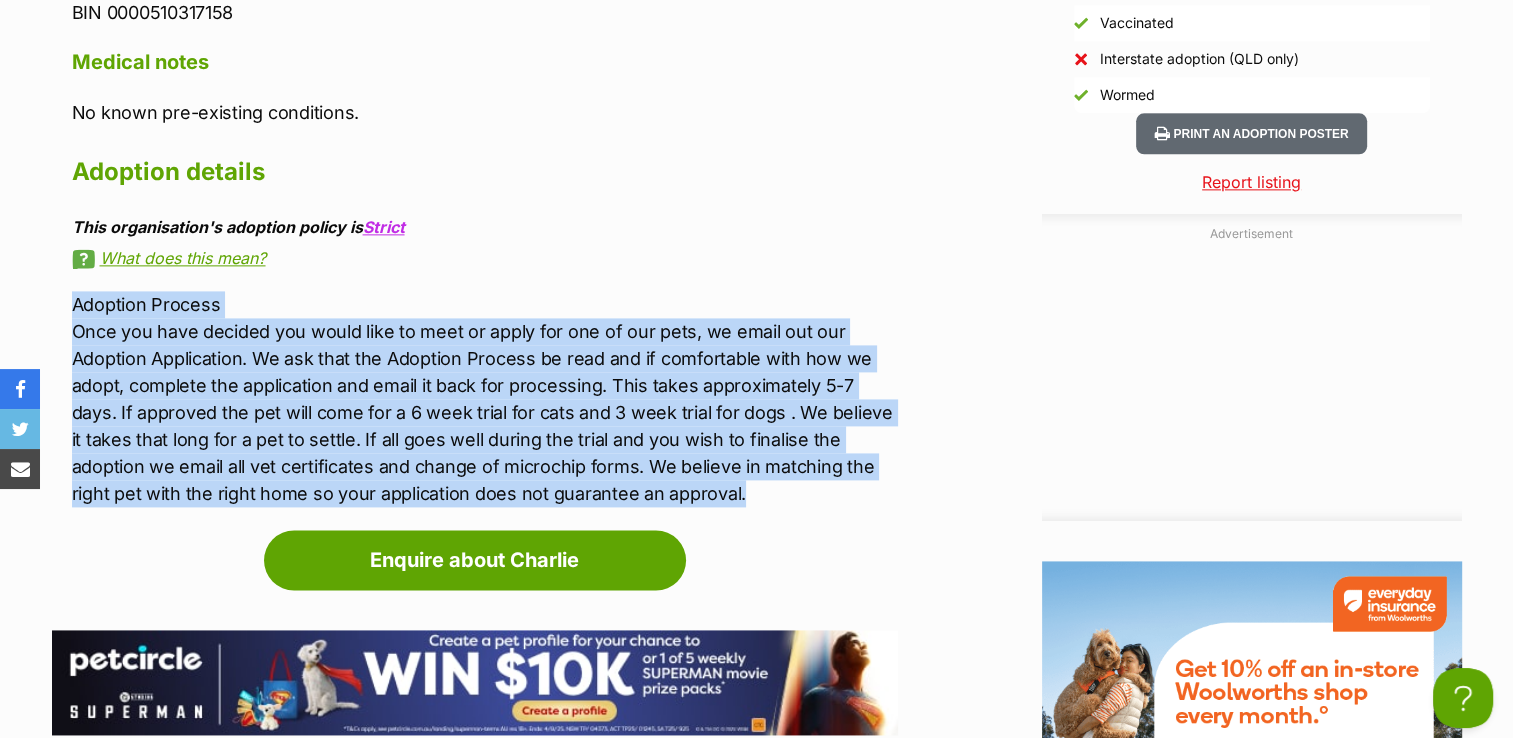 drag, startPoint x: 72, startPoint y: 295, endPoint x: 748, endPoint y: 498, distance: 705.8222 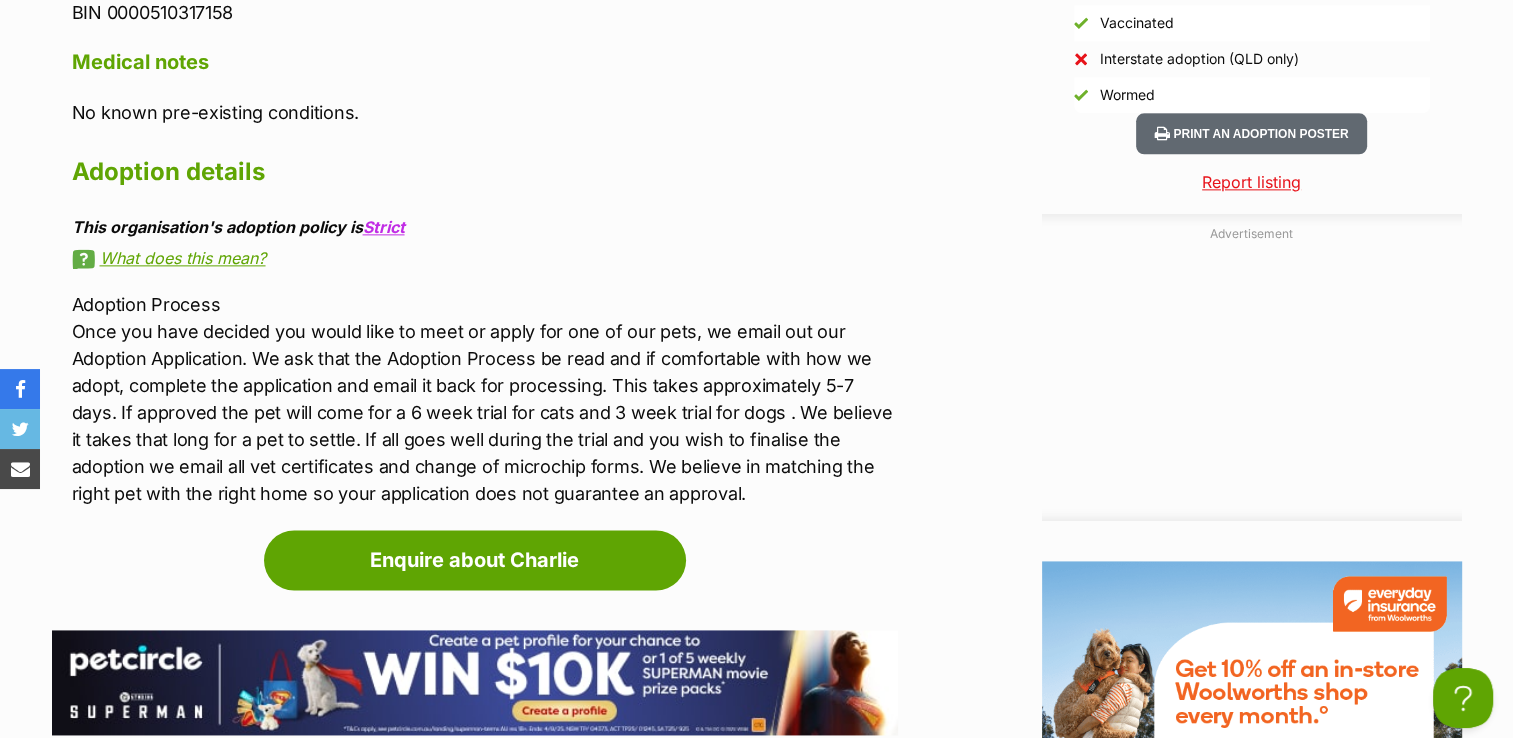 click on "Upload Videos
About Charlie
Charlie
Located: Kingaroy Petstock
Breed: DSH
Sex: Male
DOB: 05.02.23
Dog Friendly: No
Cat Friendly: Yes
Child Friendly: Yes
Medical Issues : Nil
Entry into Rescue : 28.01.25
Vet Work: Desexed, Microchipped, Up to date Vaccinations, Worming and Flea Treated
Adoption Fee: $295
Hi, I’m Charlie – a sweet, gentle boy with a heart full of love and a calm nature that makes me the perfect family companion.
How I ended up in the pound is a mystery, but thankfully the kind folks at Silver Lining Pet Rescue gave me a second chance. Now, I’m hoping to find a forever home where I’ll be safe, cherished, and loved.
I’m well past my curtain-climbing kitten days, but I still enjoy a good play session and some engaging chats with my humans. My gentle temperament shines through in everything I do – whether I’m cuddling up for some affection or quietly following you around the house.
If you would like to meet me please email the rescue at" at bounding box center [485, -177] 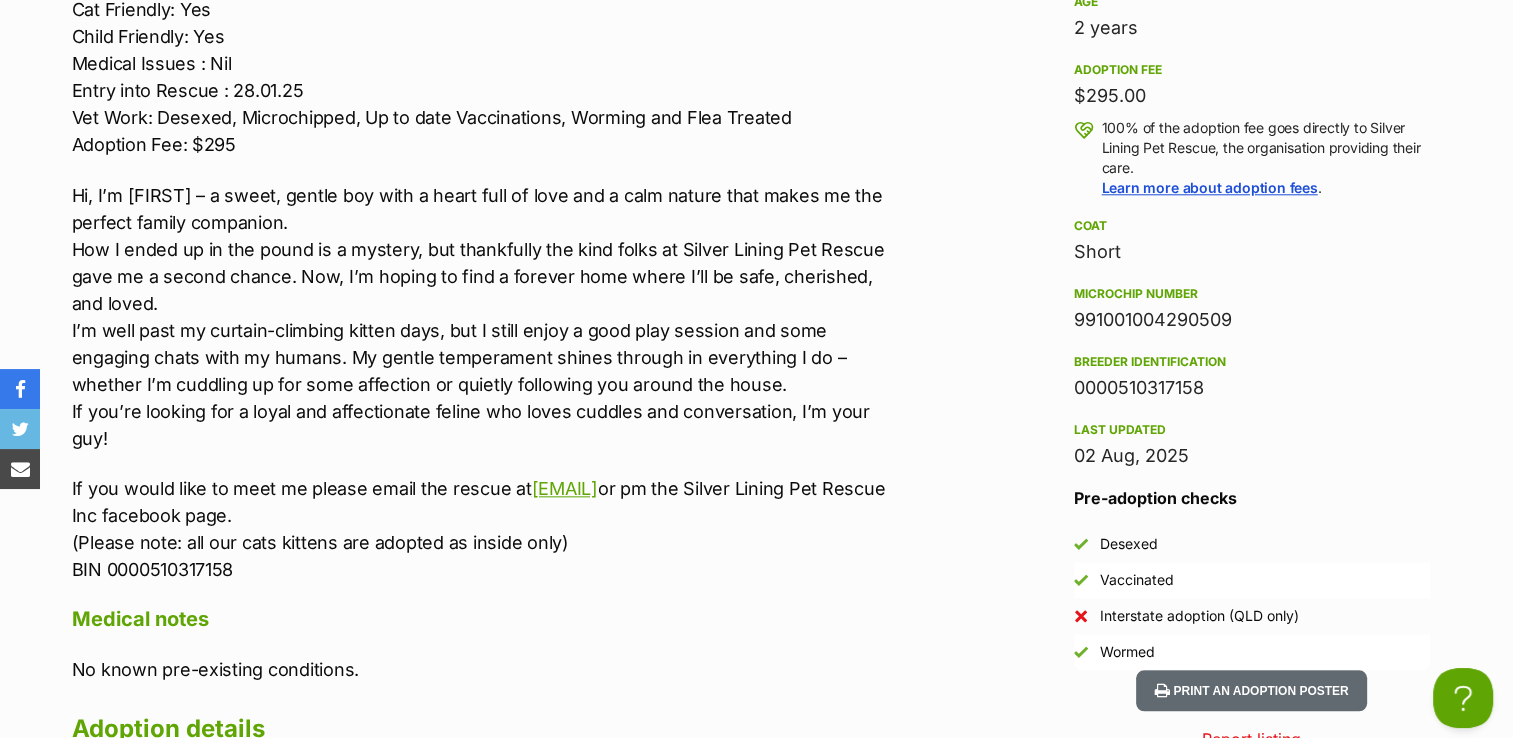 scroll, scrollTop: 2103, scrollLeft: 0, axis: vertical 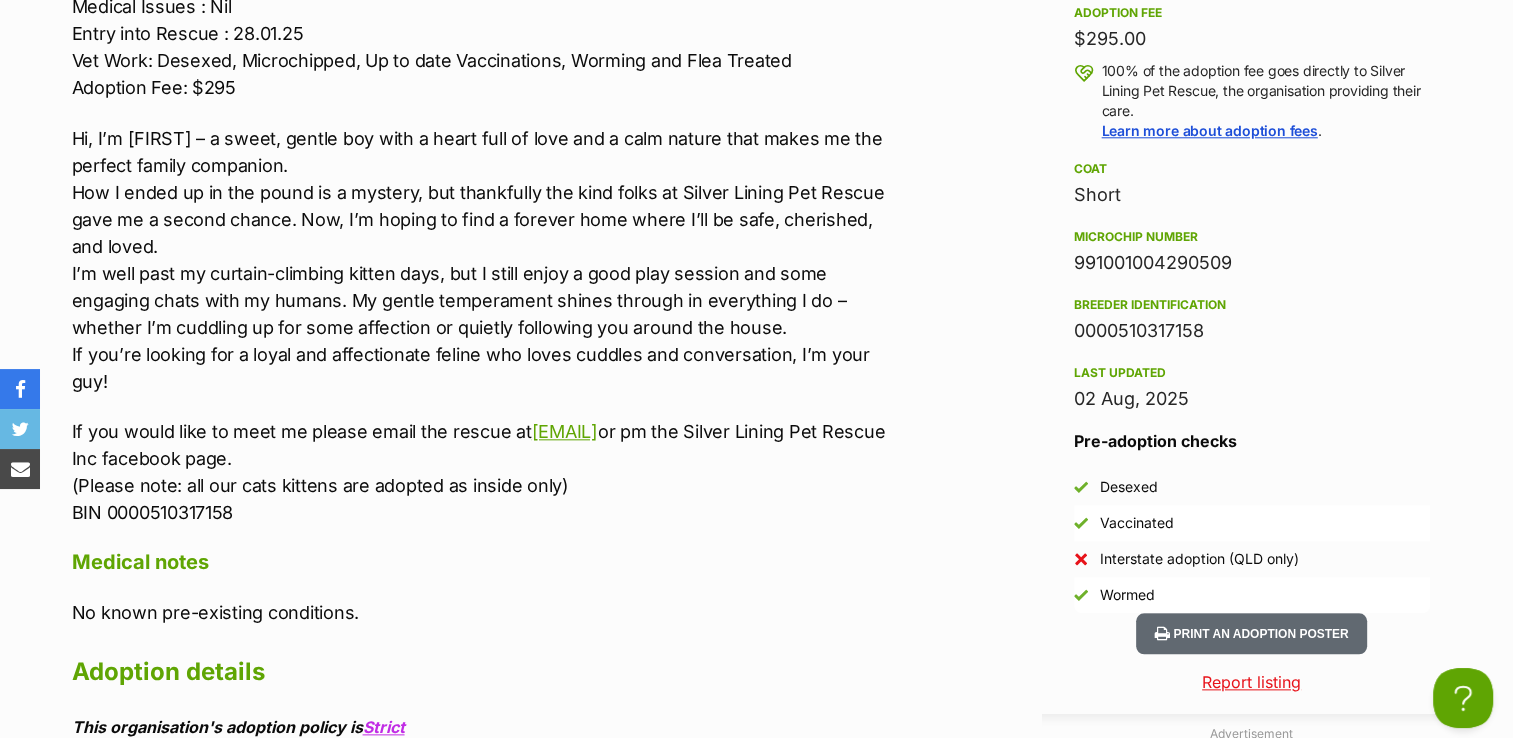 drag, startPoint x: 1070, startPoint y: 252, endPoint x: 1231, endPoint y: 277, distance: 162.92943 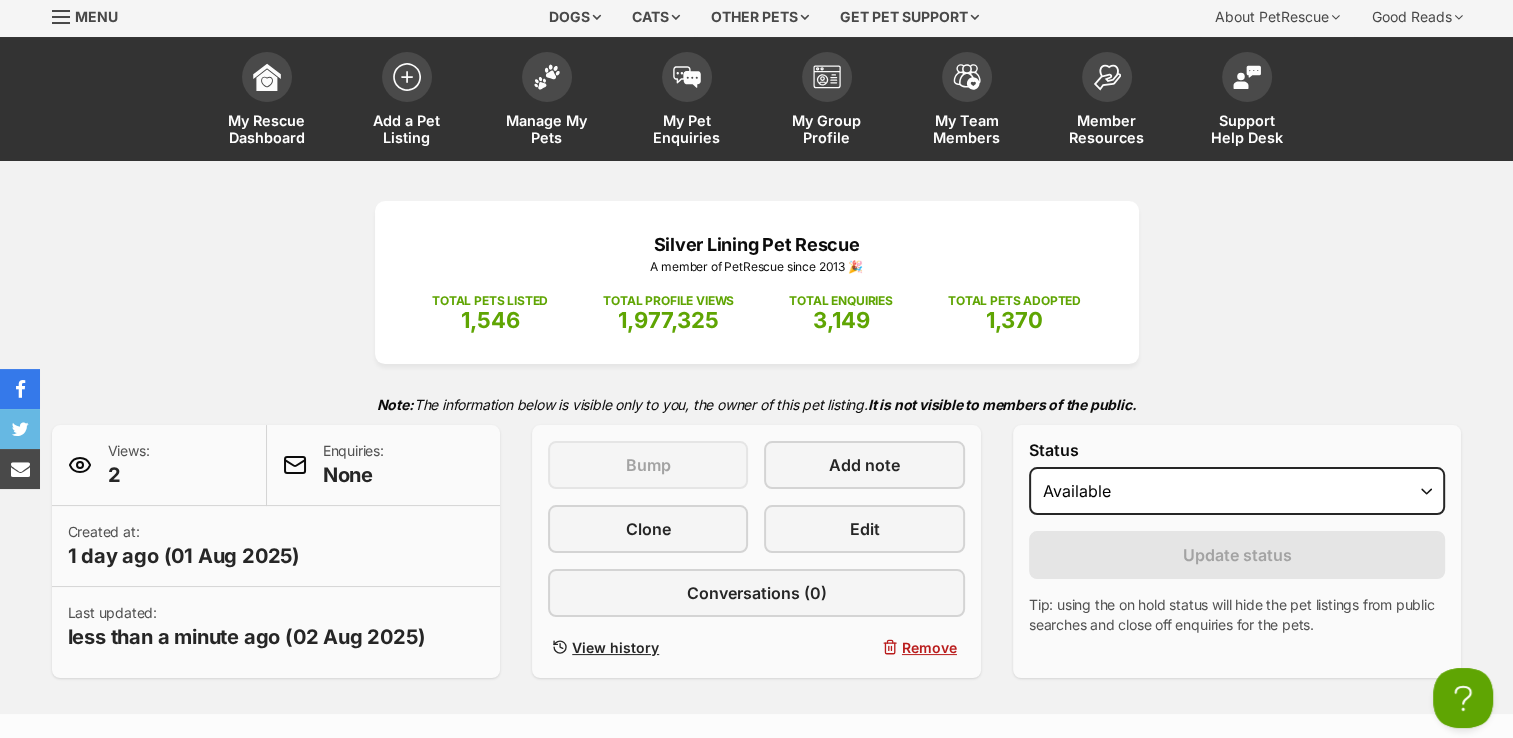 scroll, scrollTop: 0, scrollLeft: 0, axis: both 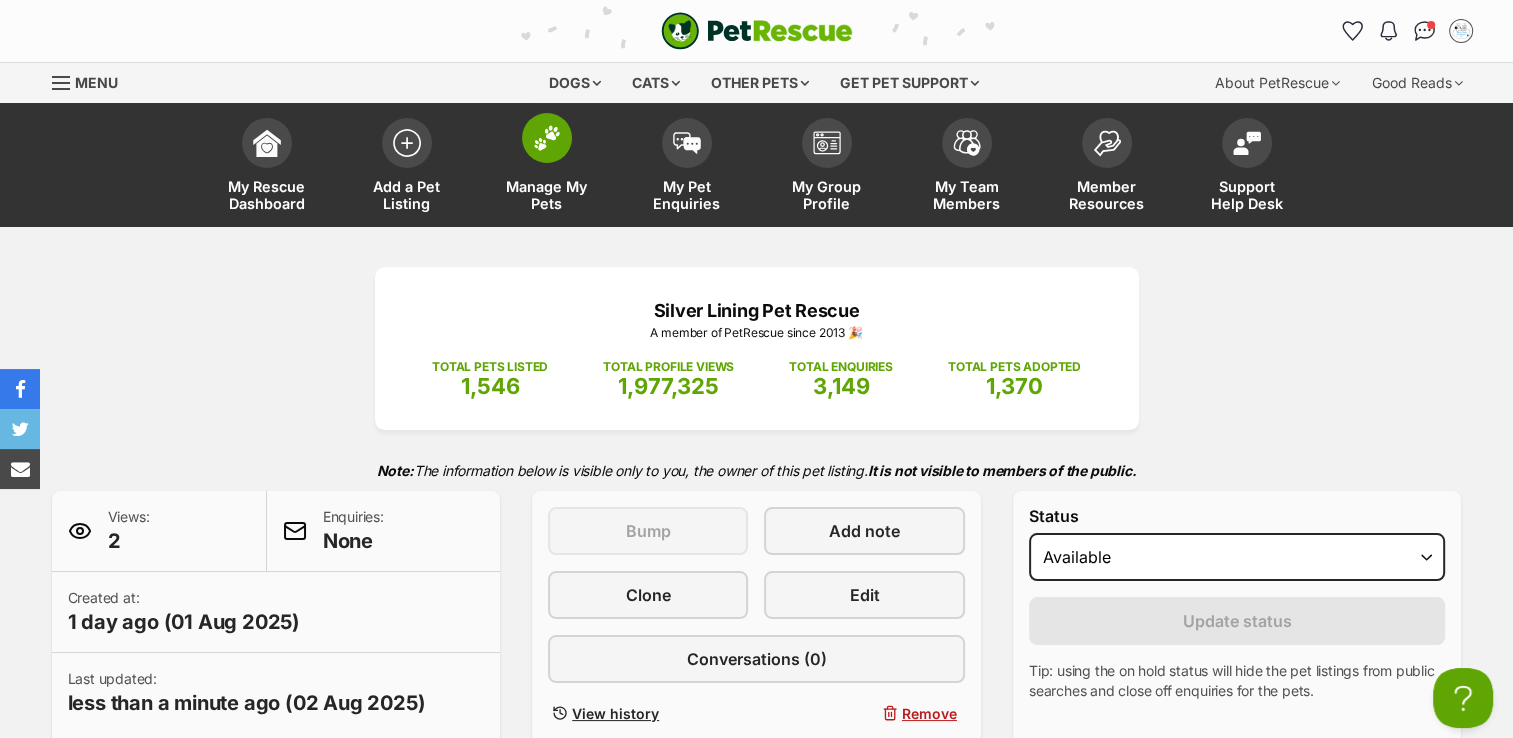 click at bounding box center (547, 138) 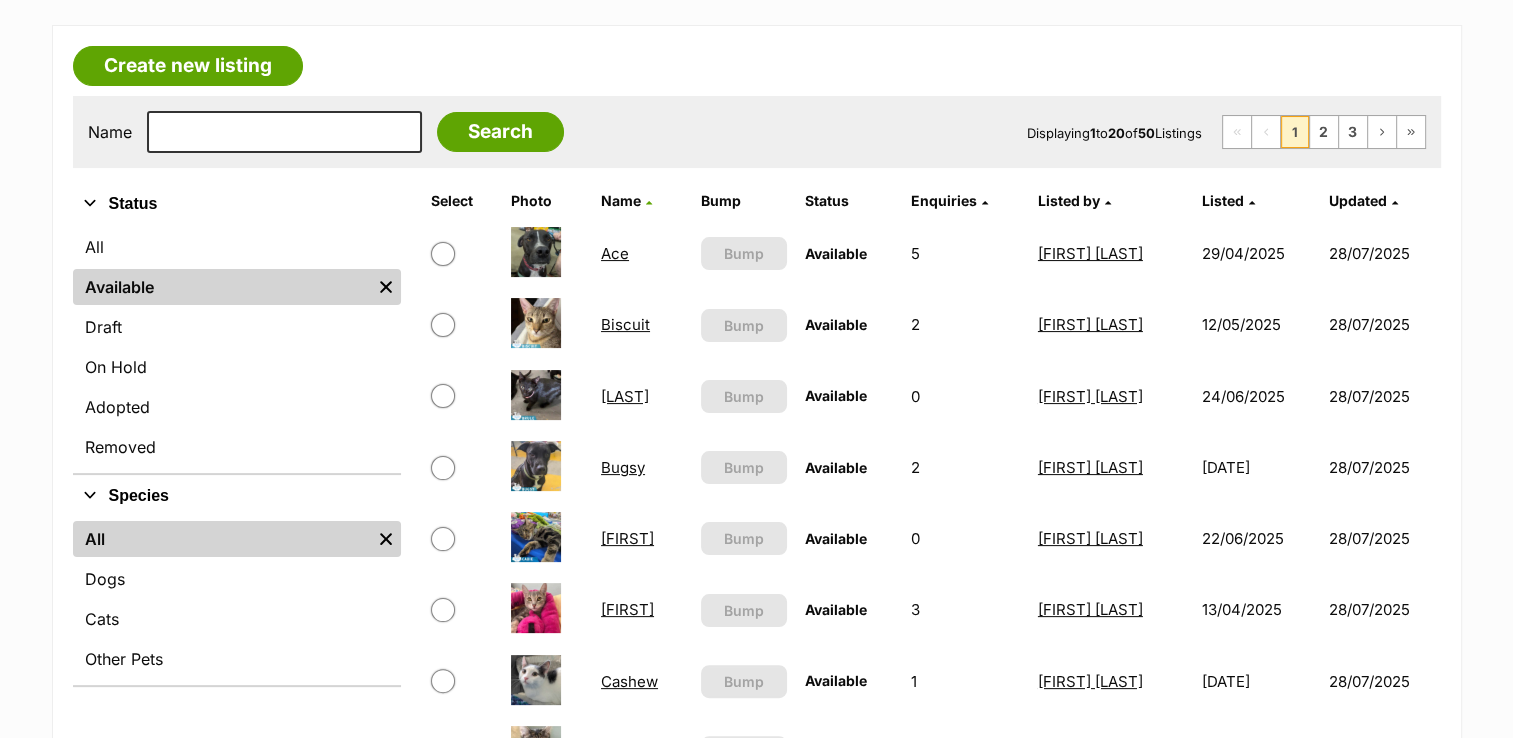 scroll, scrollTop: 0, scrollLeft: 0, axis: both 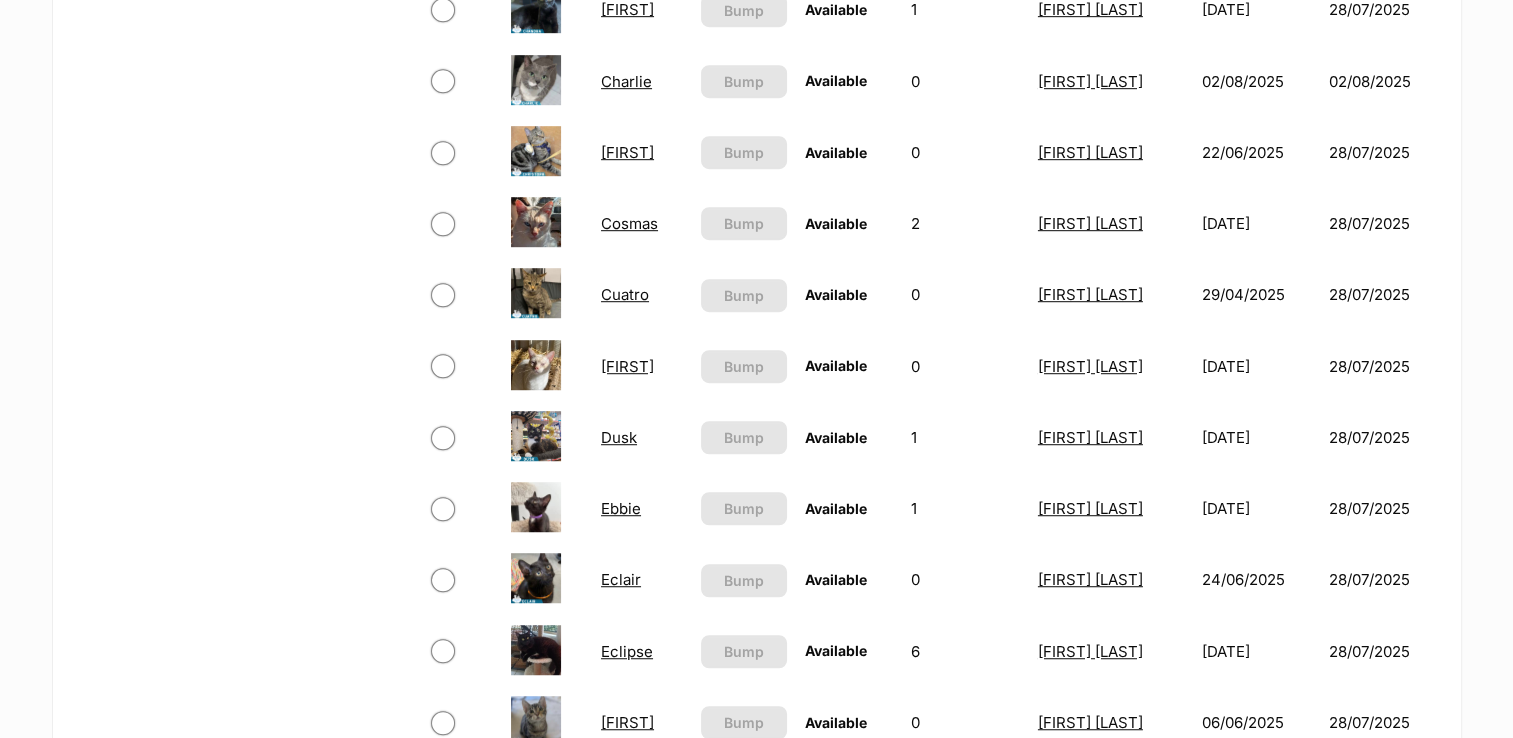 click on "Ebbie" at bounding box center [621, 508] 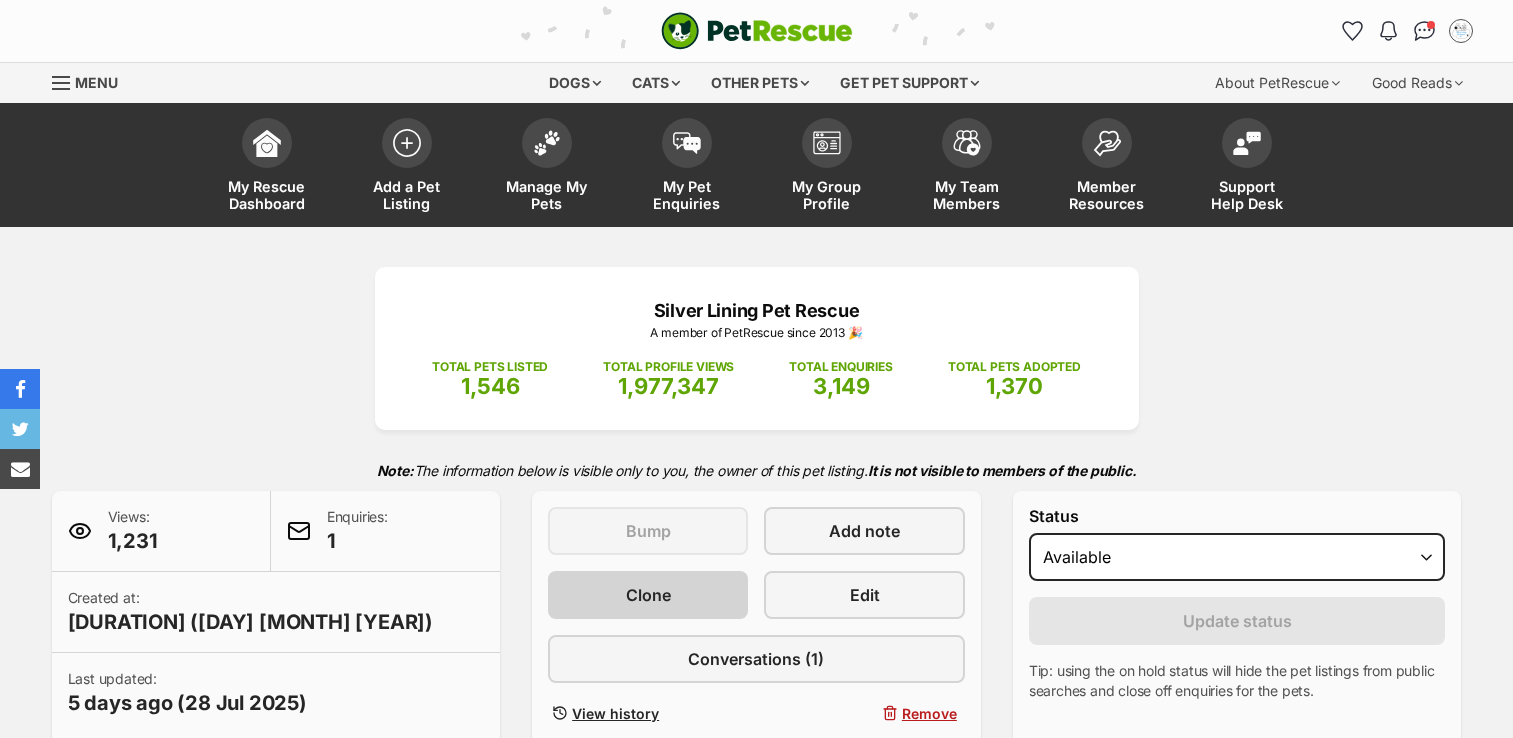 scroll, scrollTop: 0, scrollLeft: 0, axis: both 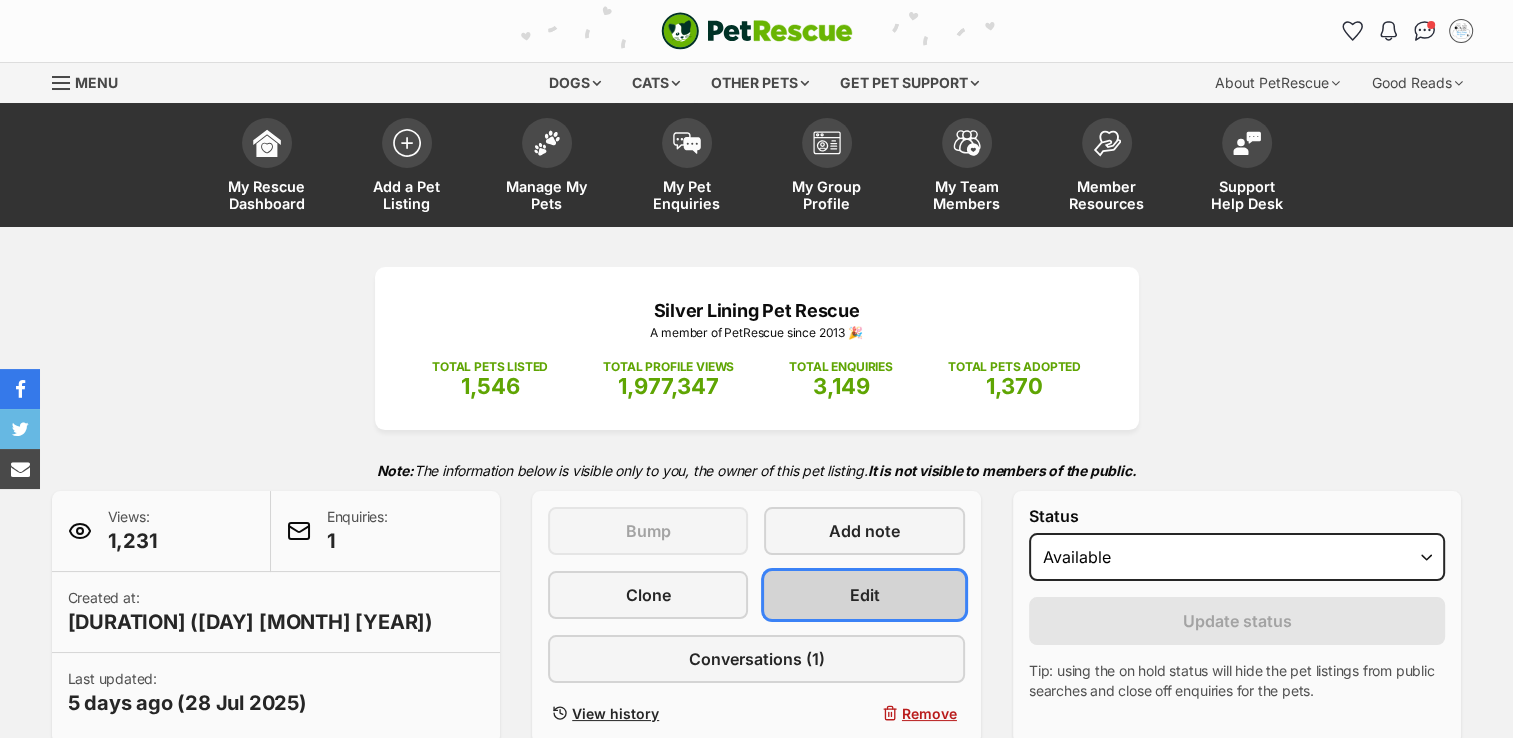 click on "Edit" at bounding box center [864, 595] 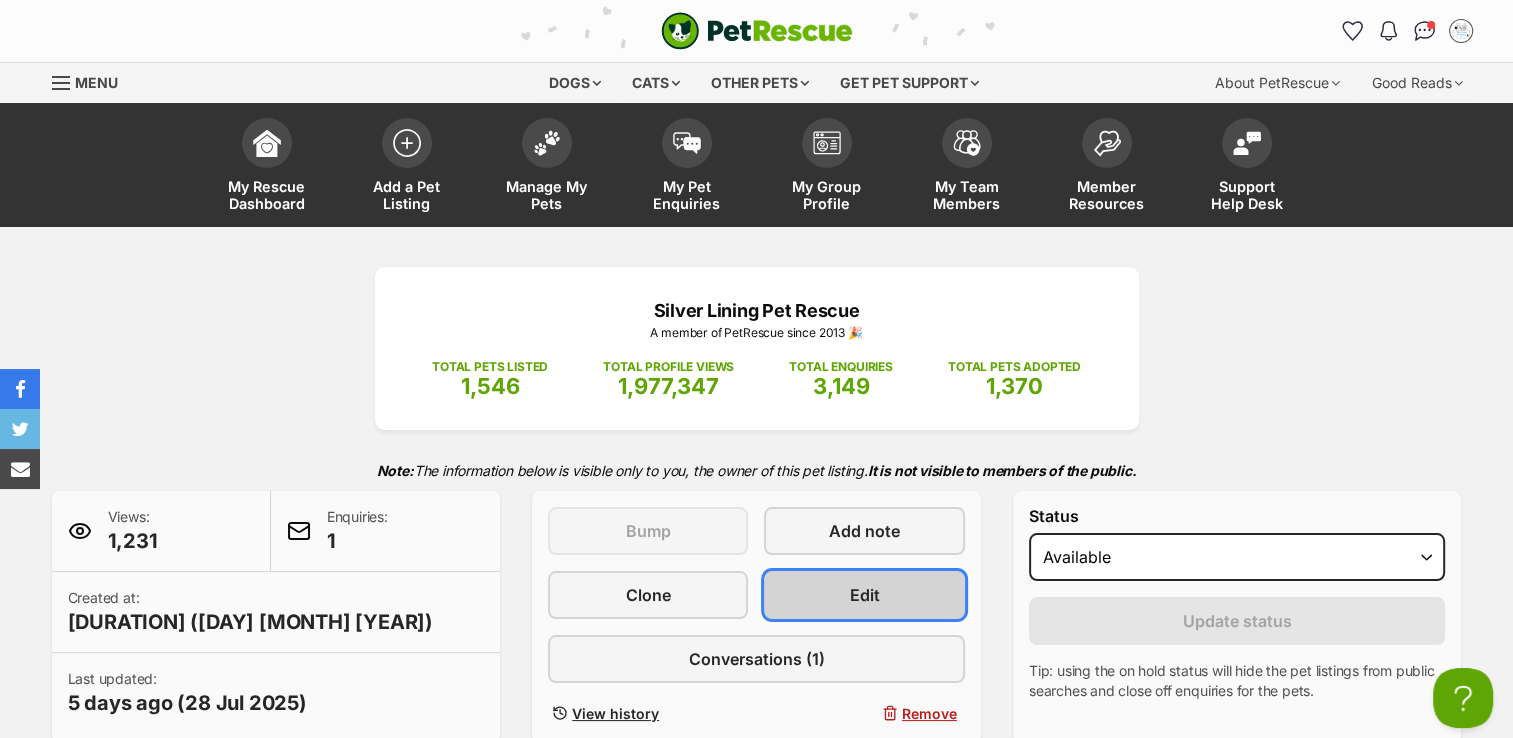 scroll, scrollTop: 0, scrollLeft: 0, axis: both 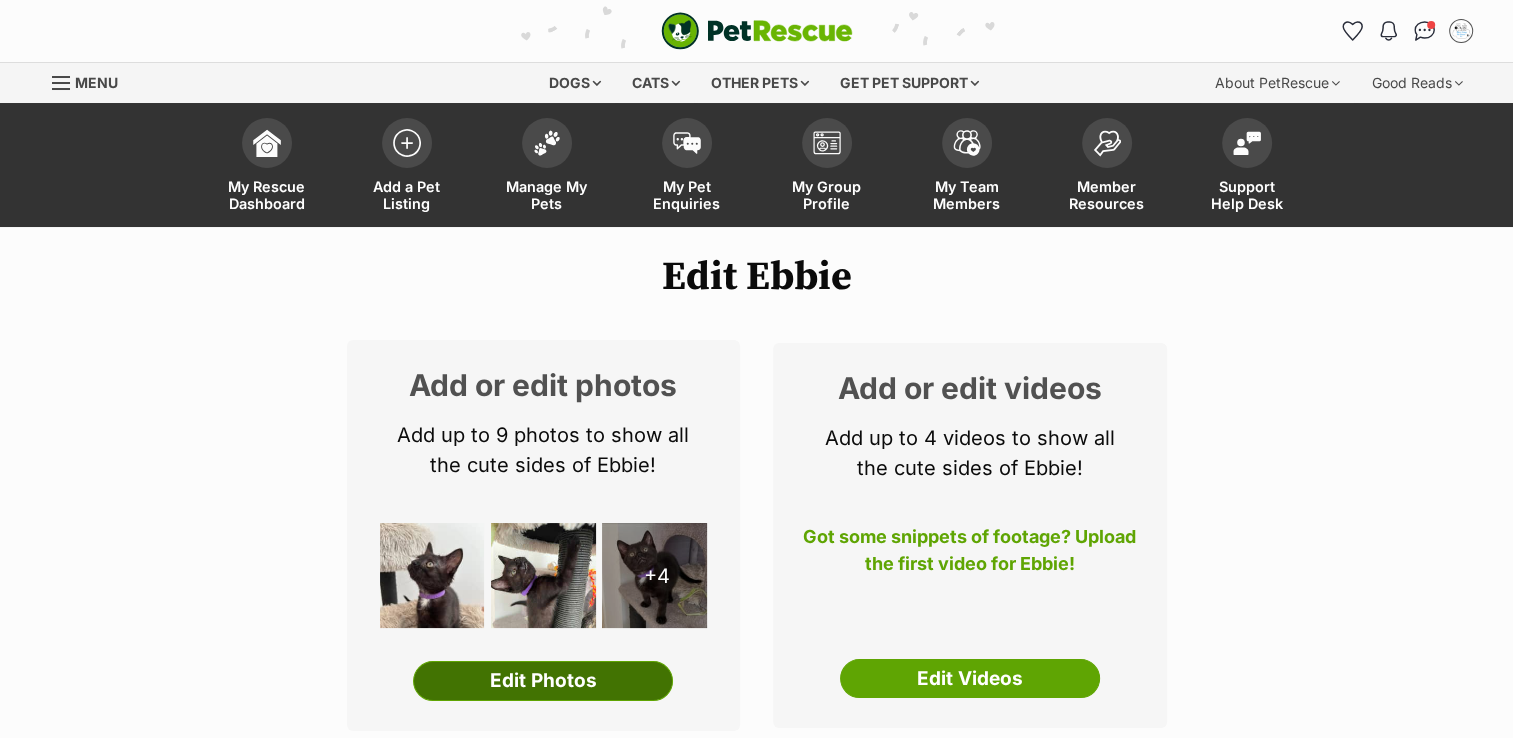 click on "Edit Photos" at bounding box center (543, 681) 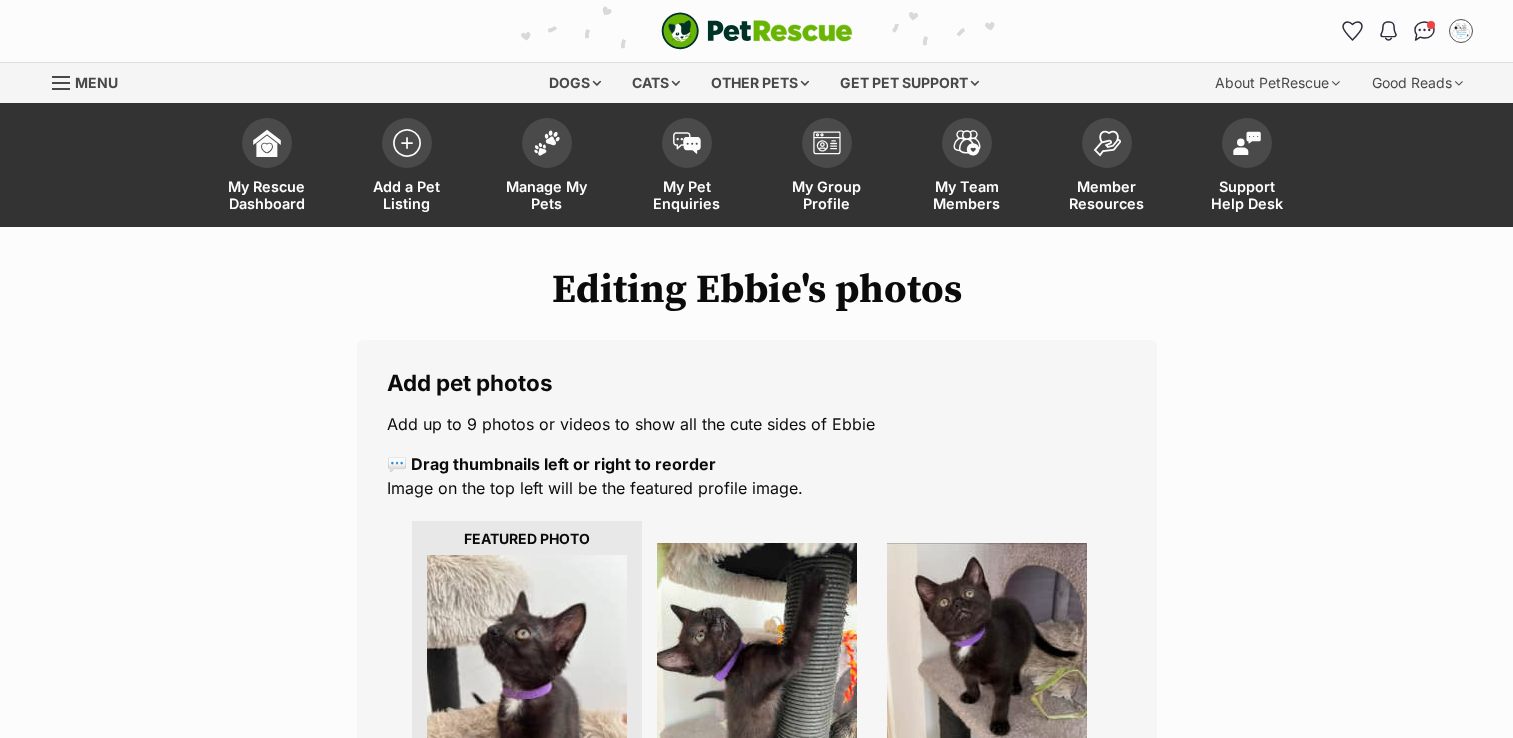 scroll, scrollTop: 0, scrollLeft: 0, axis: both 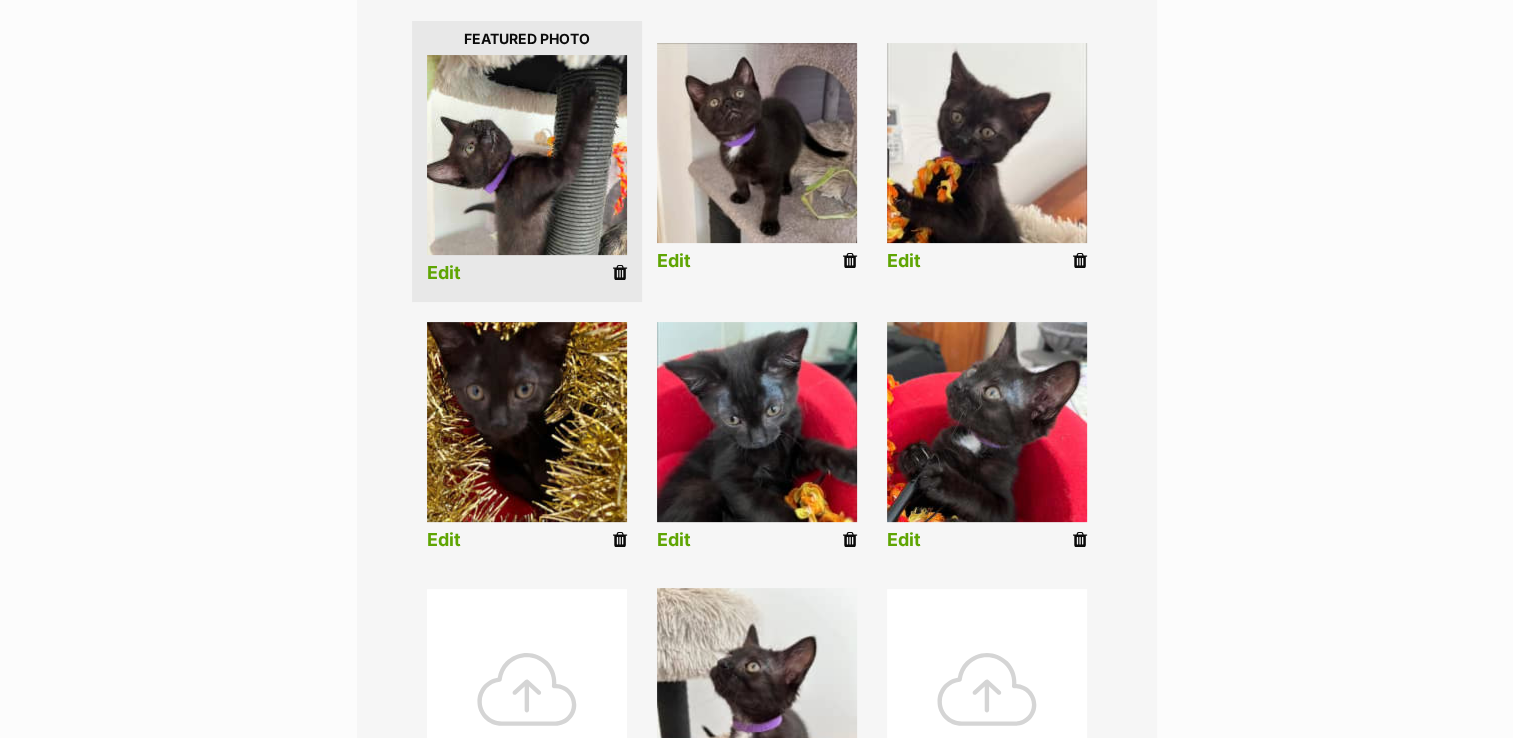 click at bounding box center (527, 422) 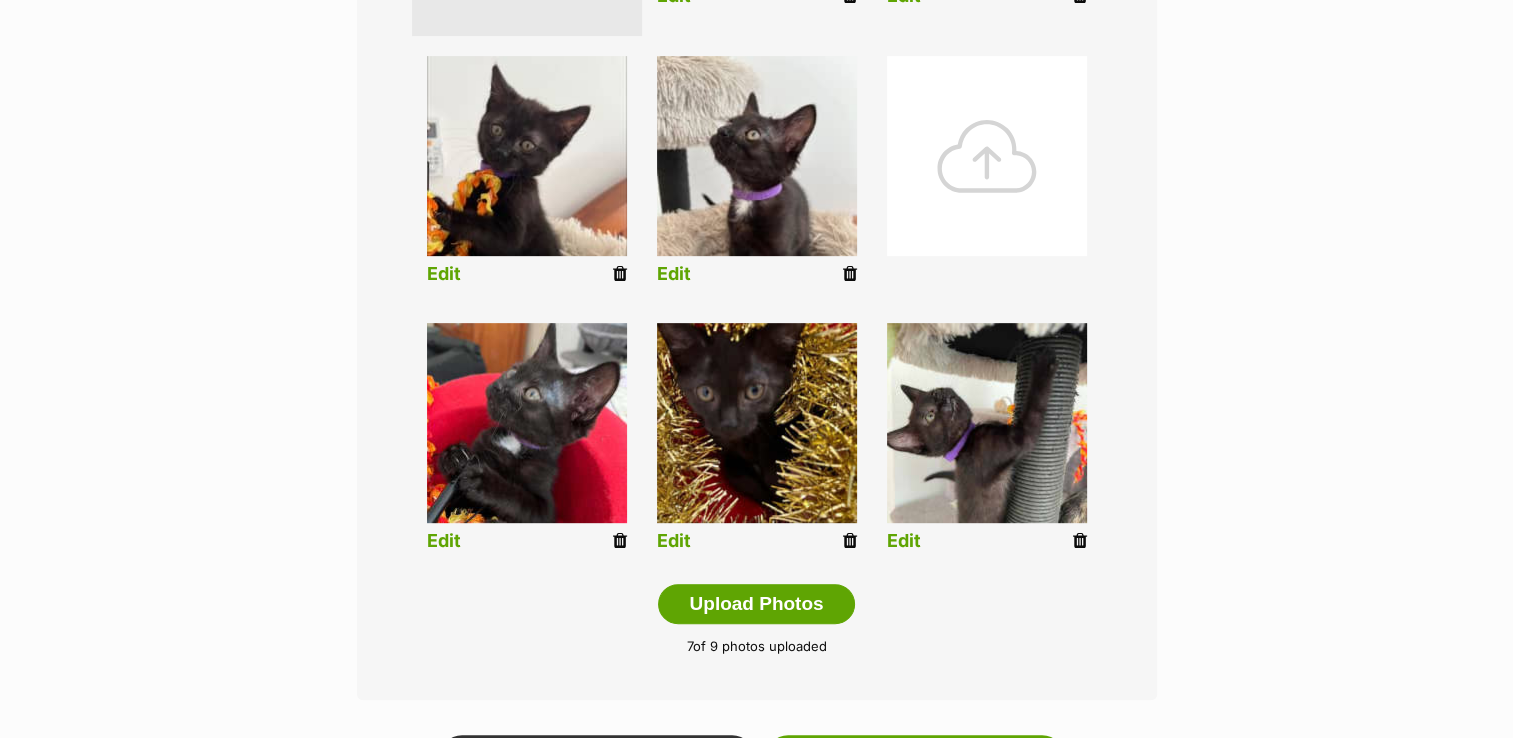 scroll, scrollTop: 799, scrollLeft: 0, axis: vertical 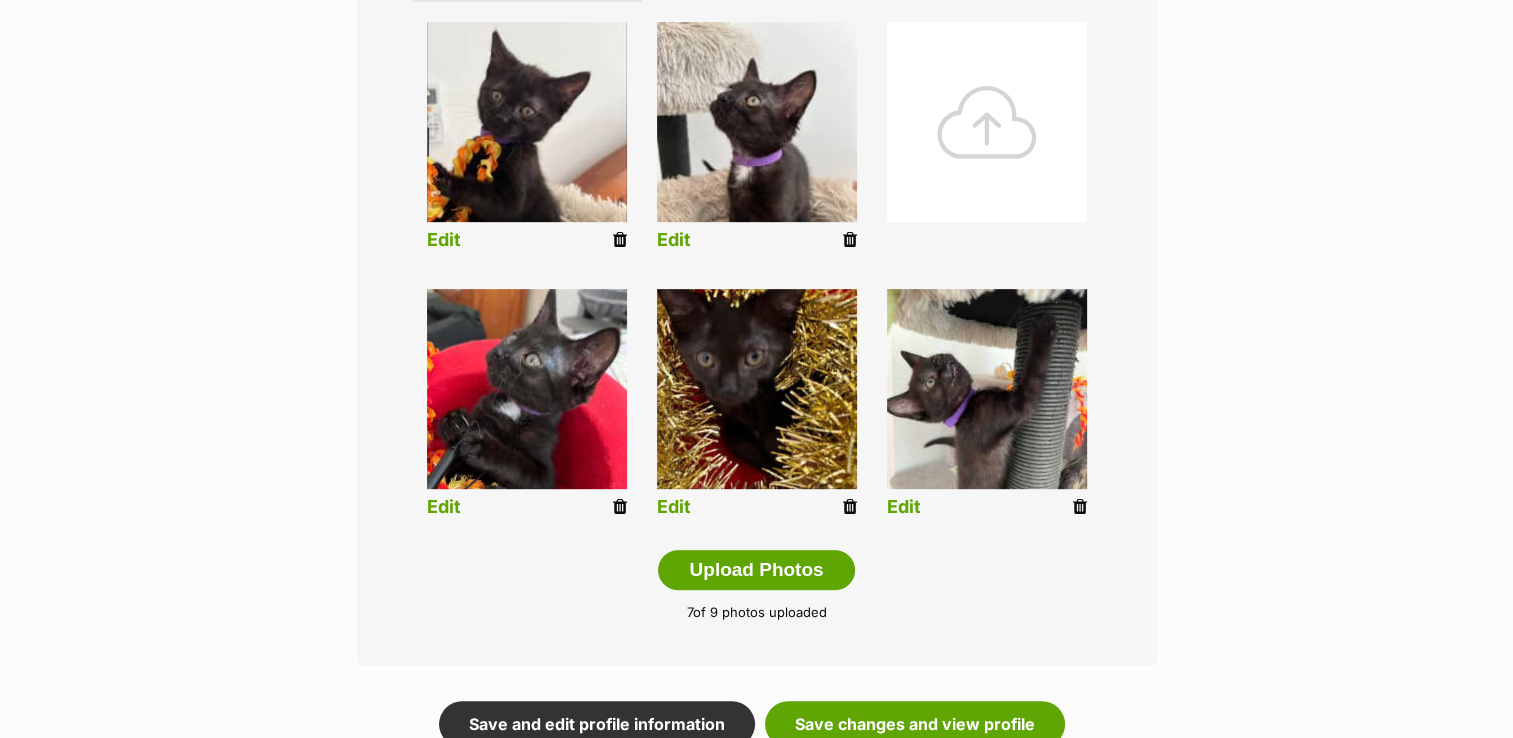 click at bounding box center [850, 507] 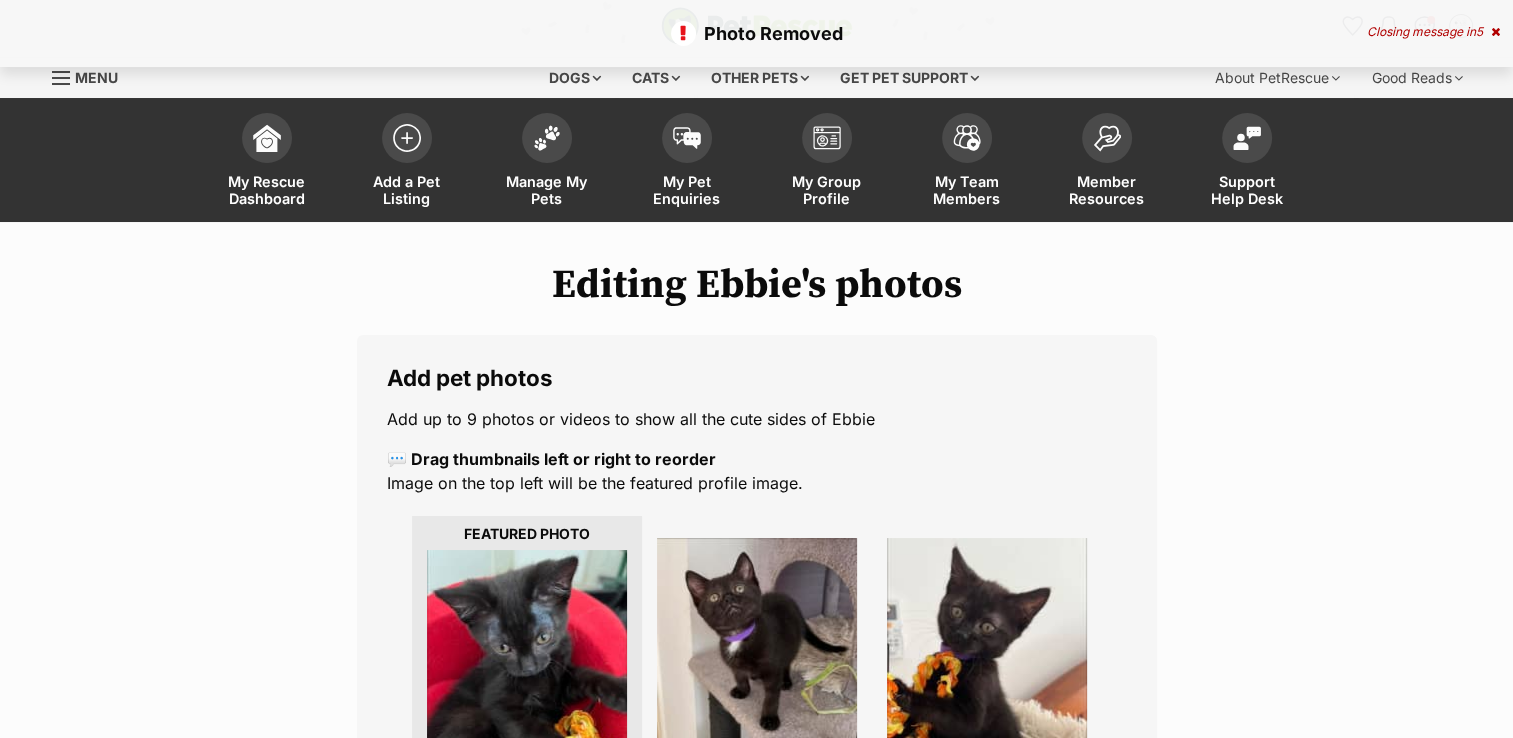 scroll, scrollTop: 0, scrollLeft: 0, axis: both 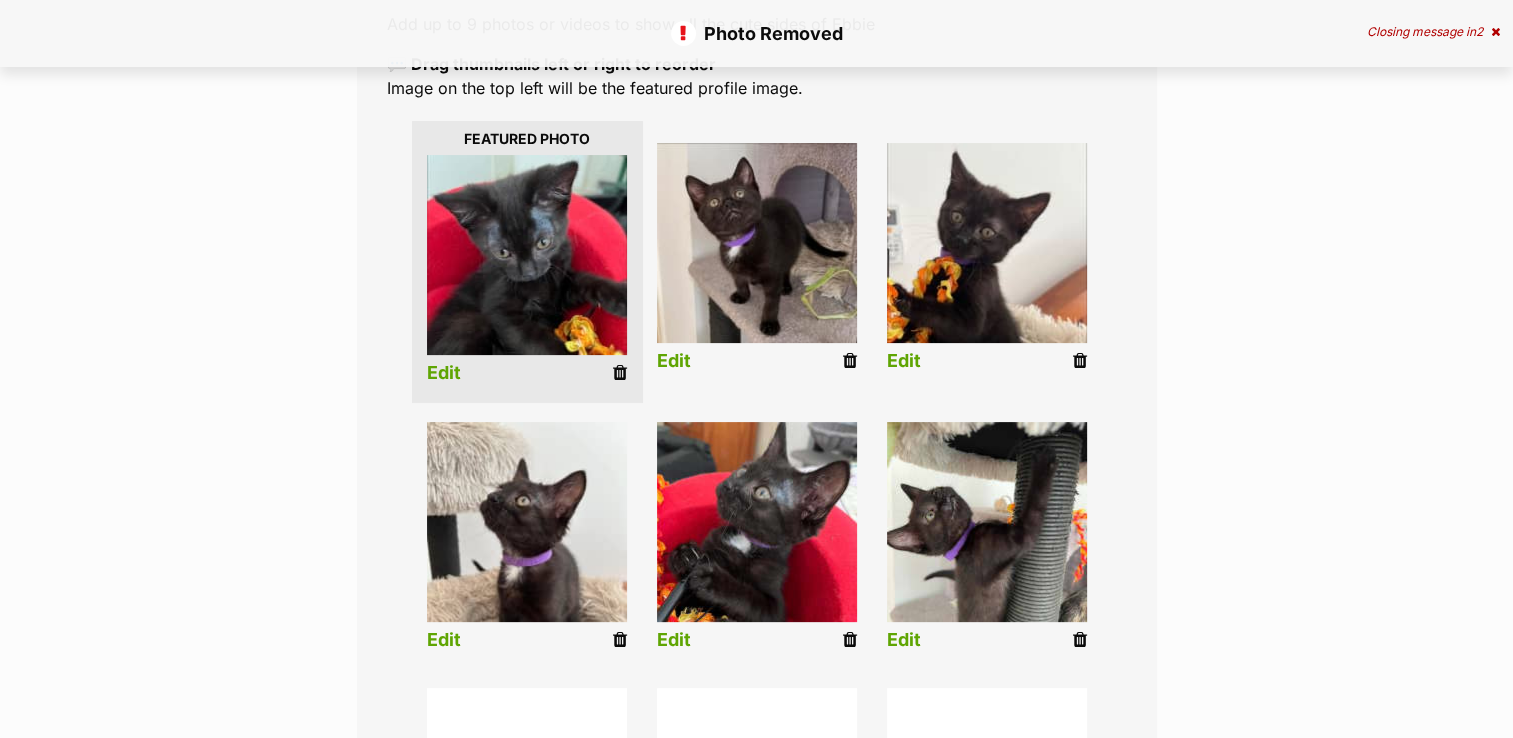 click at bounding box center (527, 255) 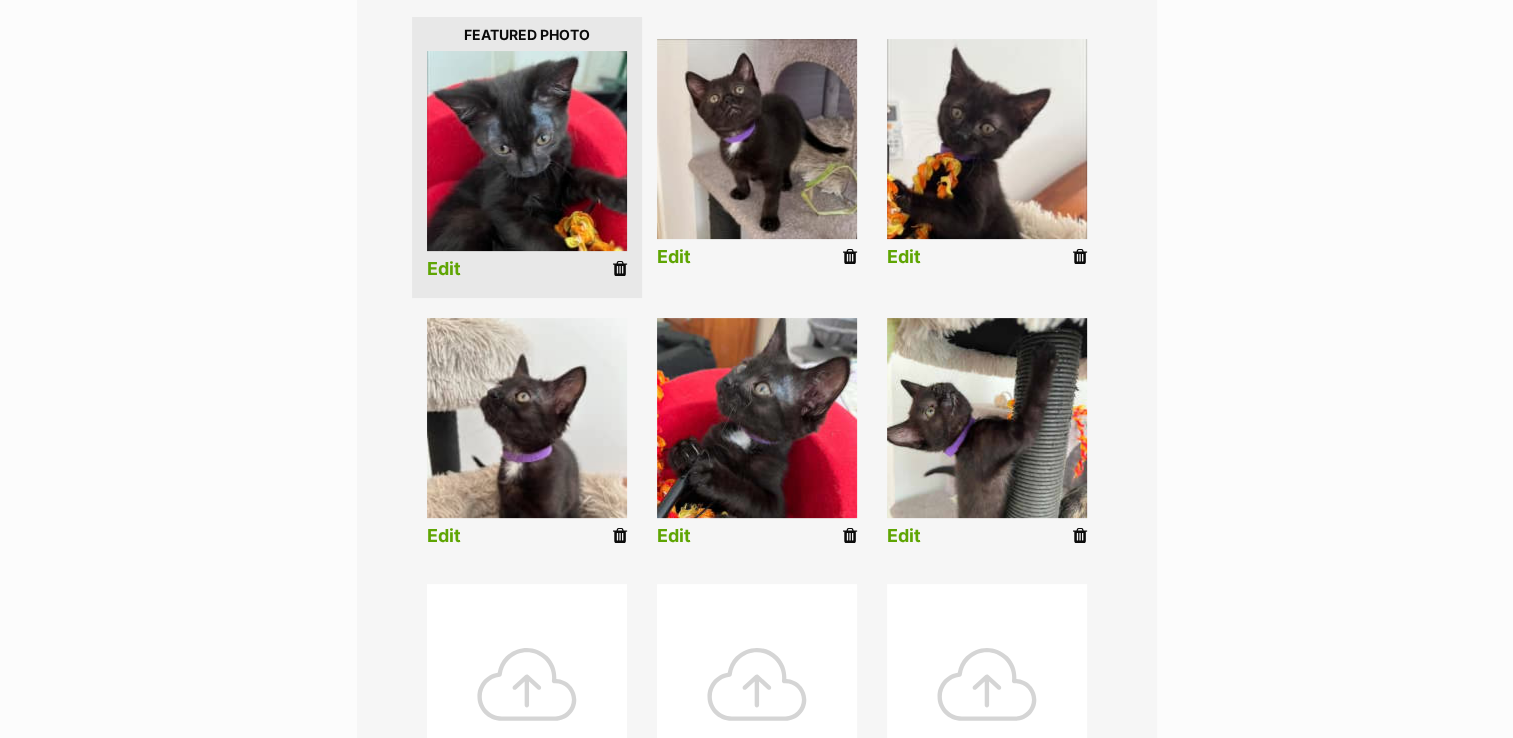 scroll, scrollTop: 500, scrollLeft: 0, axis: vertical 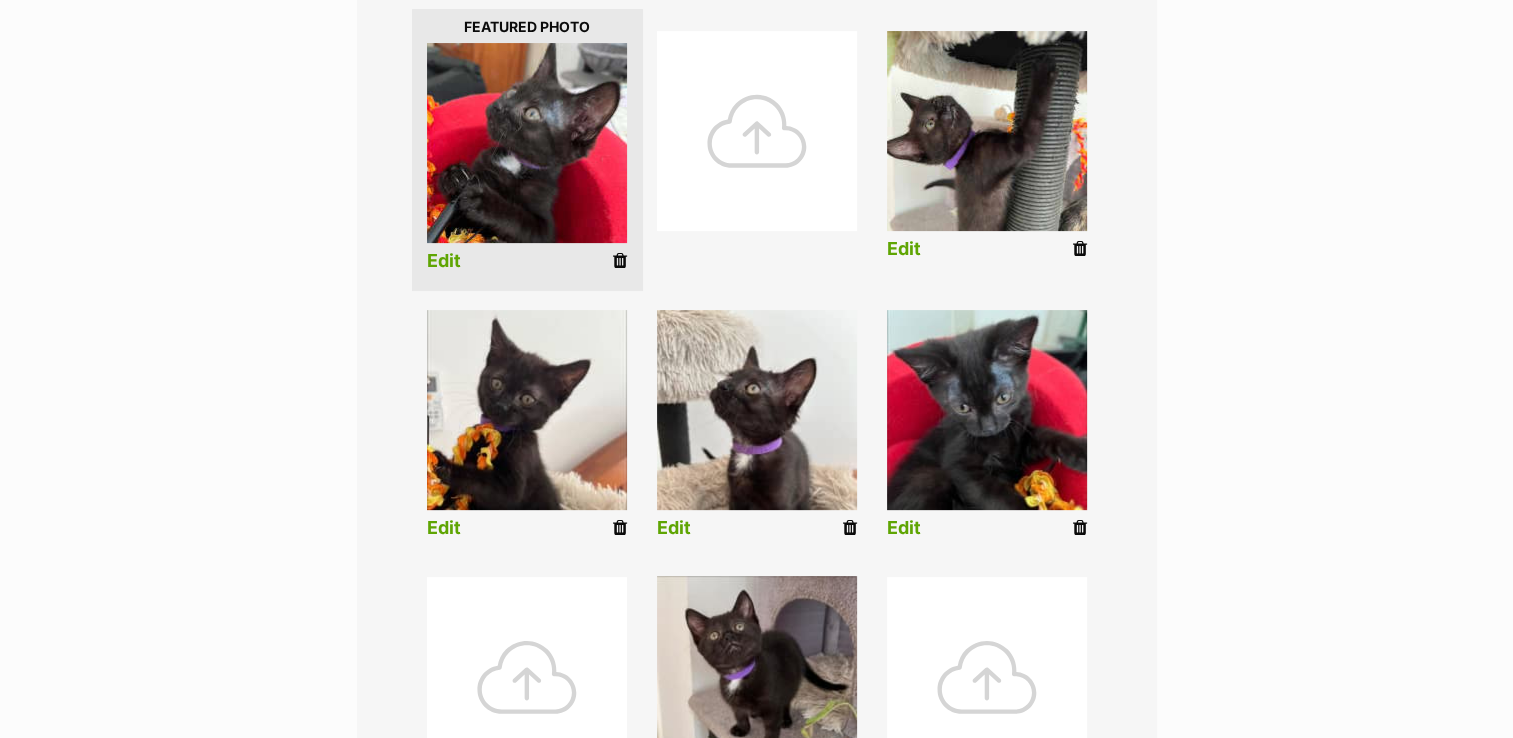 click at bounding box center (620, 261) 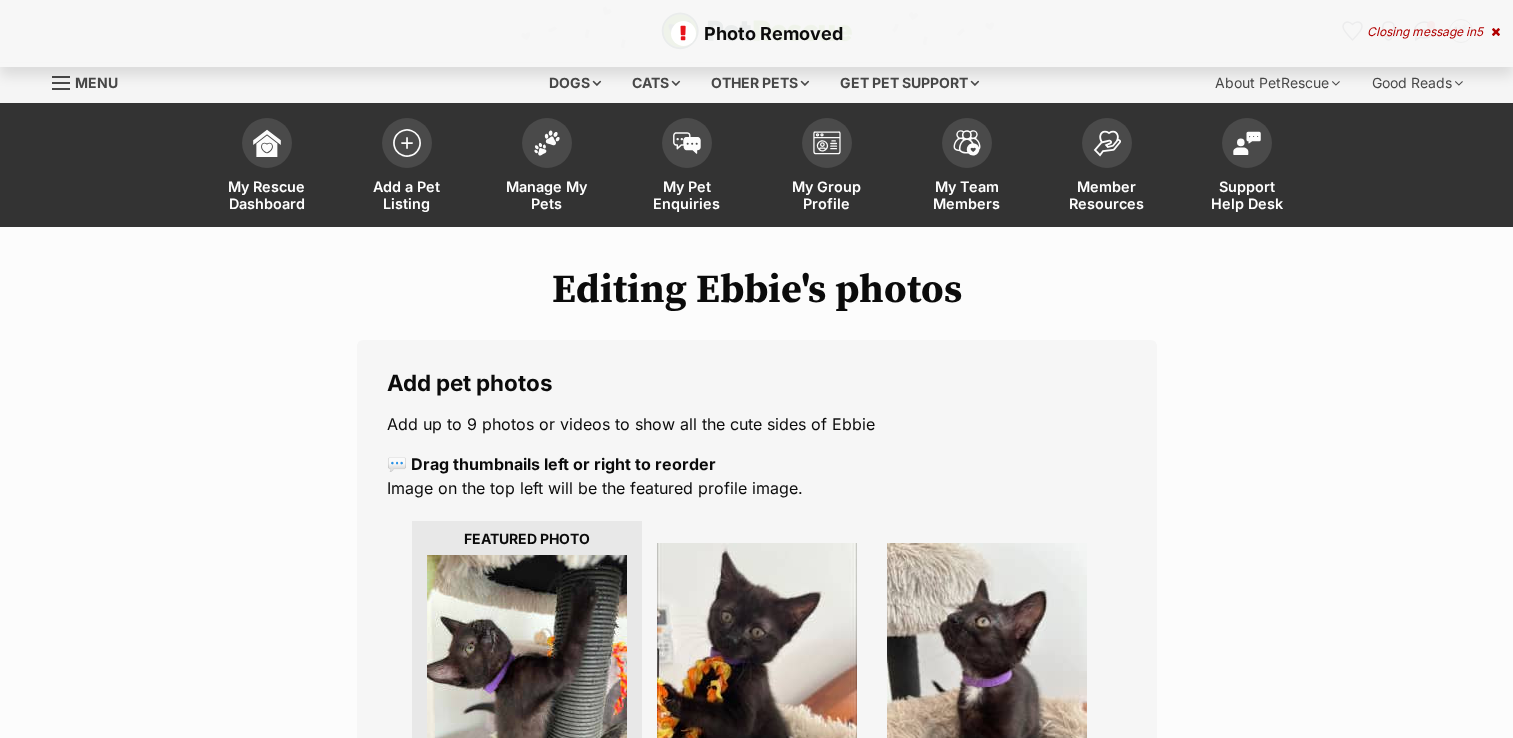 scroll, scrollTop: 0, scrollLeft: 0, axis: both 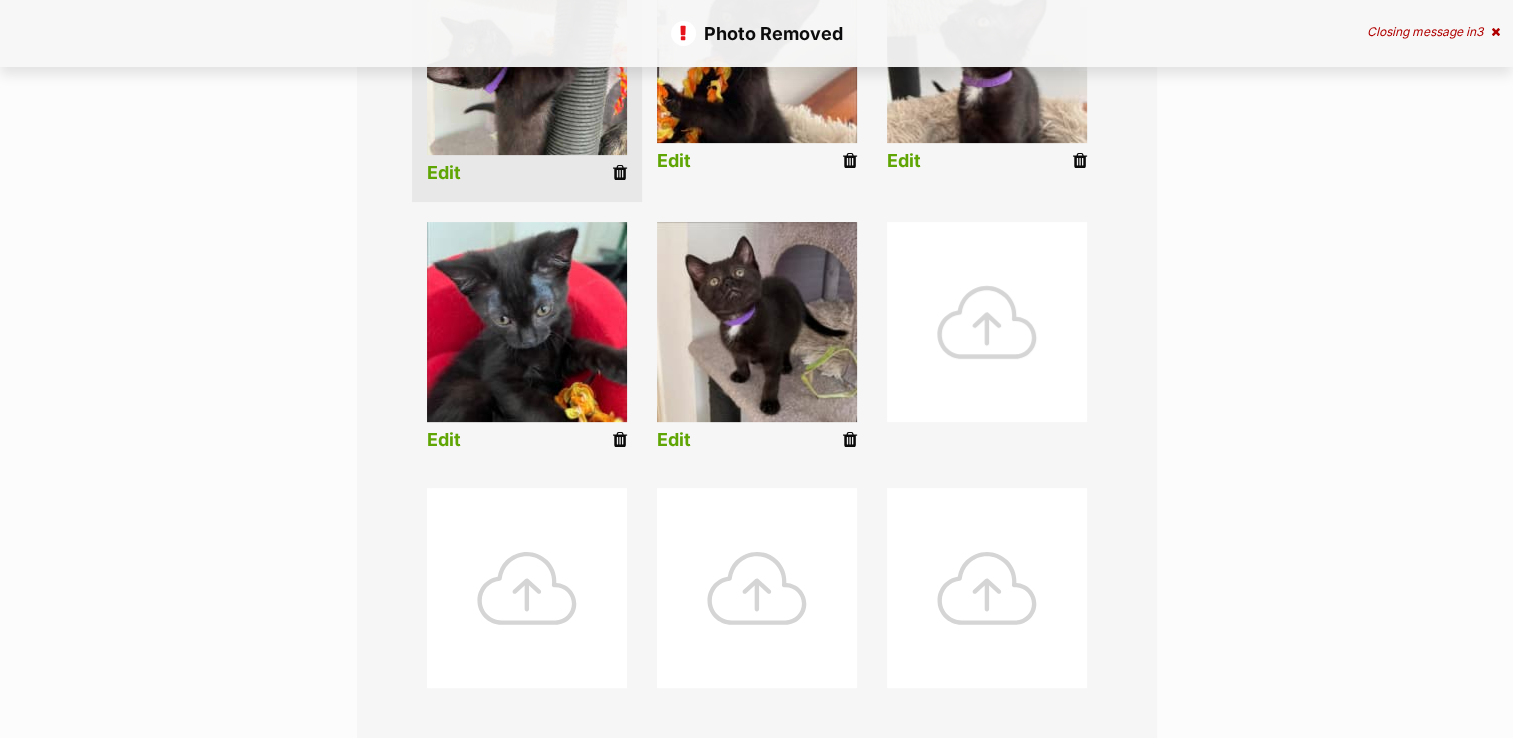click at bounding box center (987, 322) 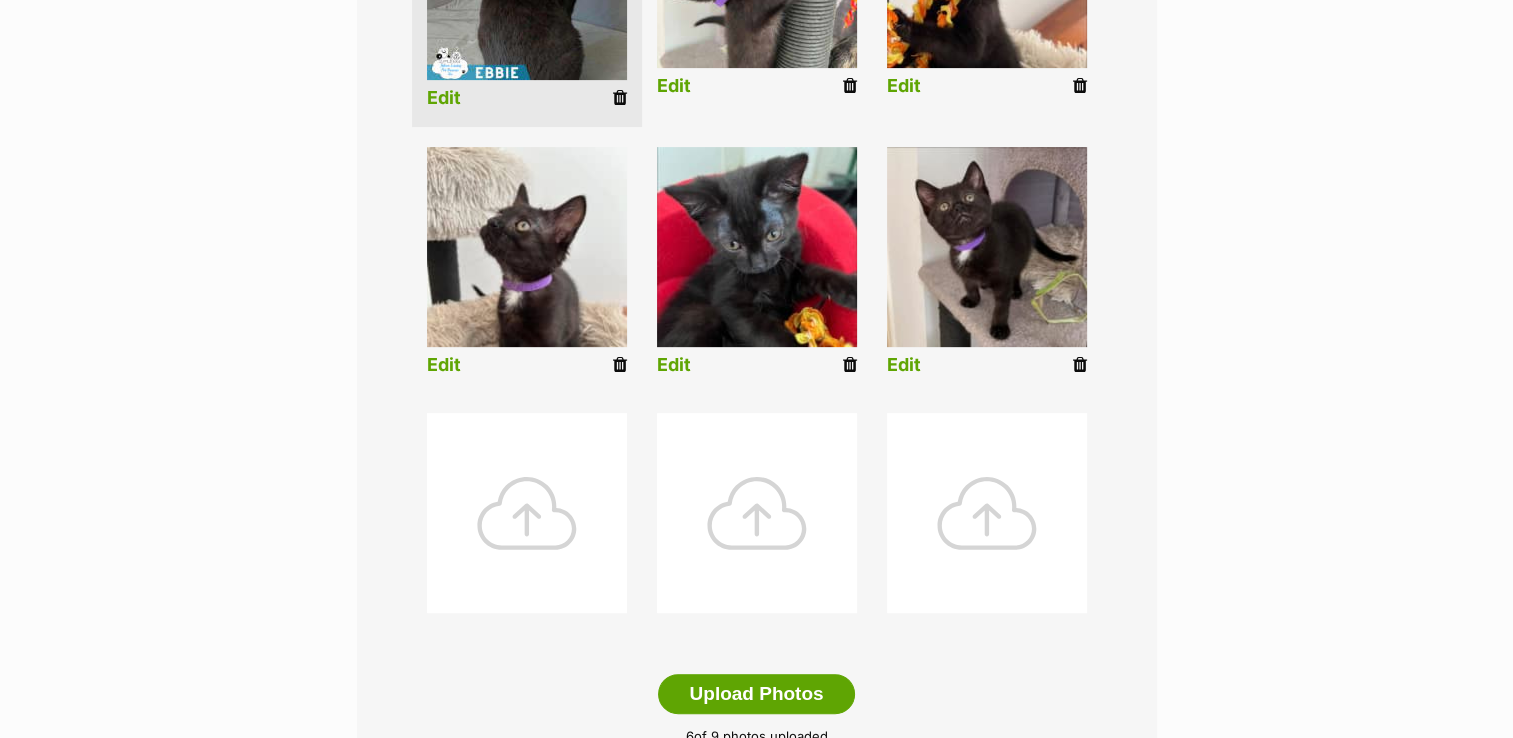 scroll, scrollTop: 688, scrollLeft: 0, axis: vertical 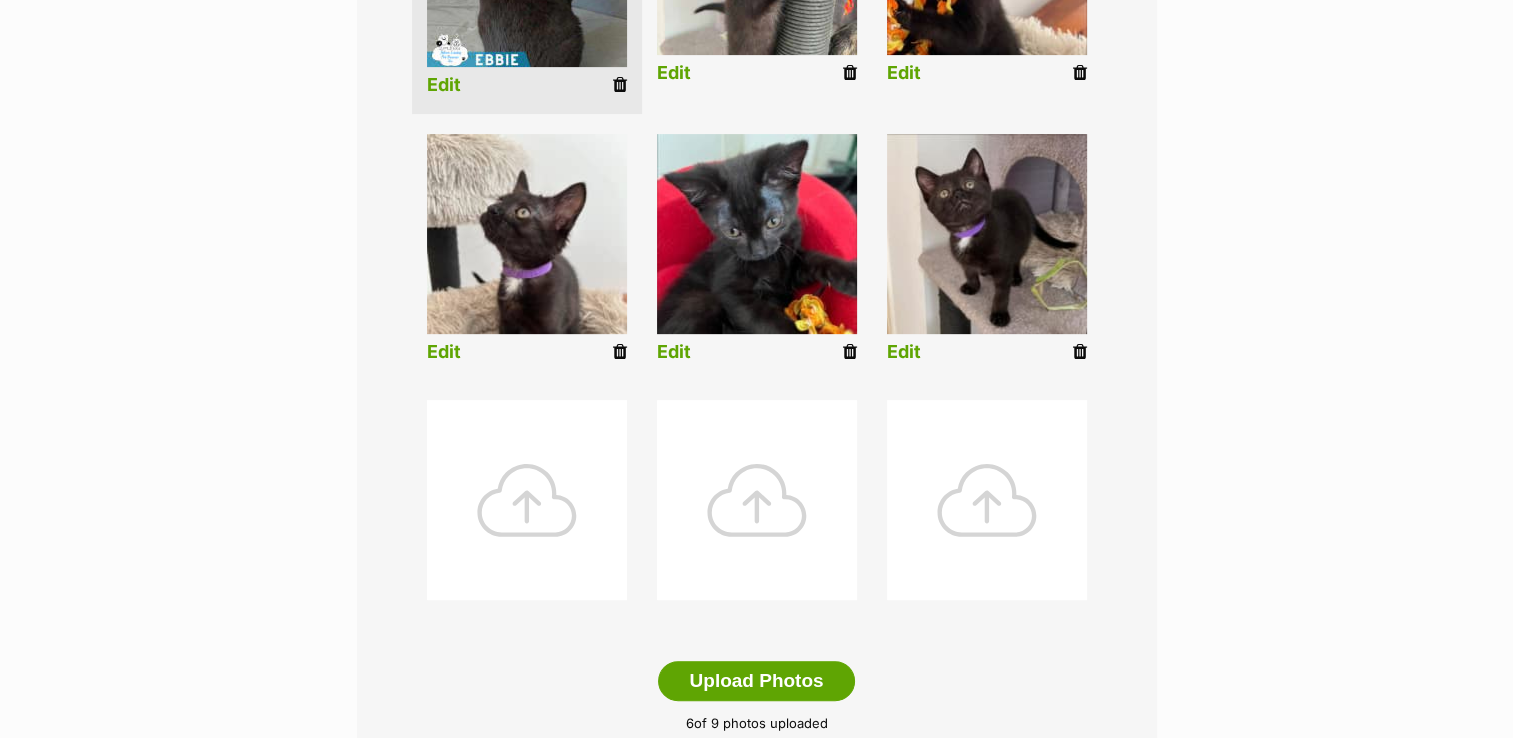 click at bounding box center [527, 500] 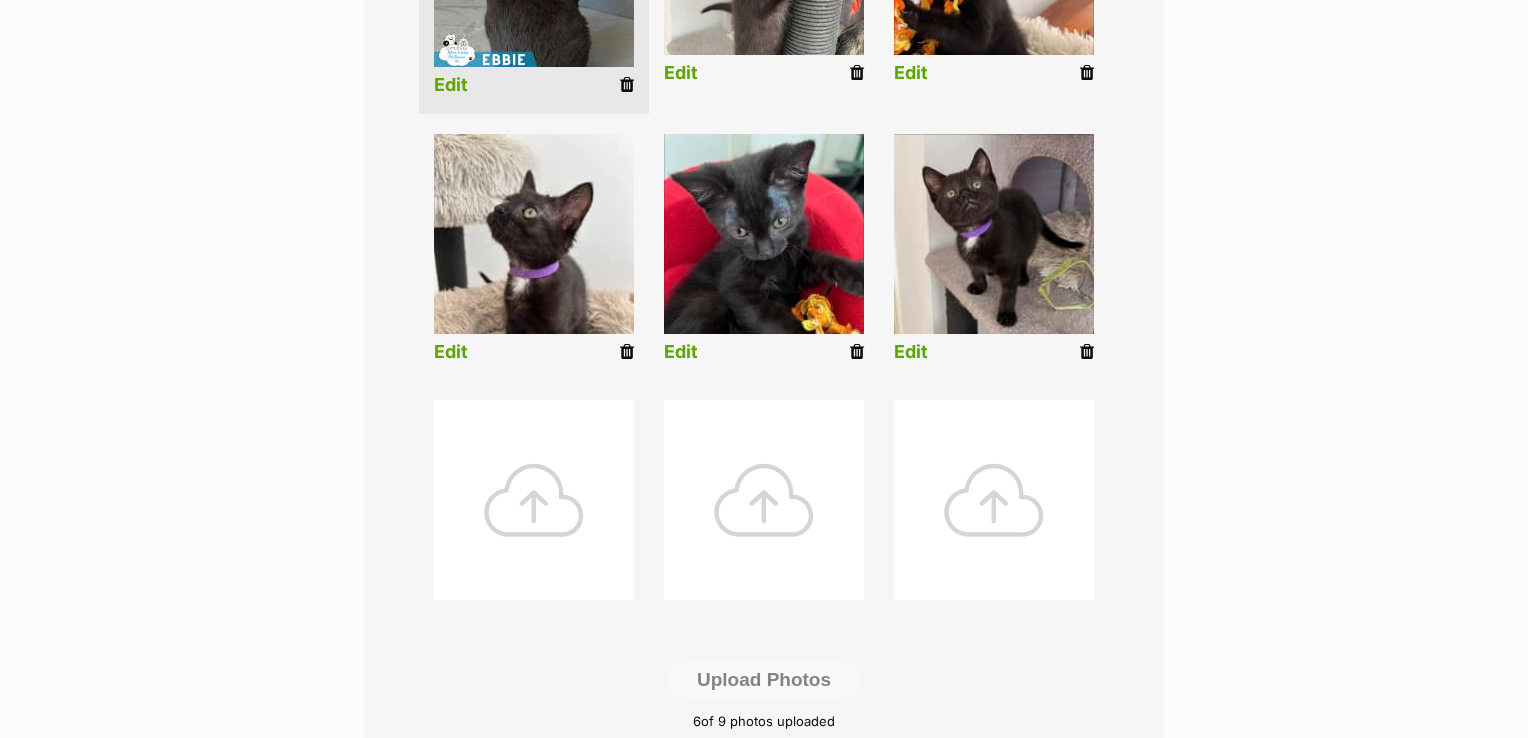 click on "Welcome, [FIRST] [LAST]!" at bounding box center [764, 611] 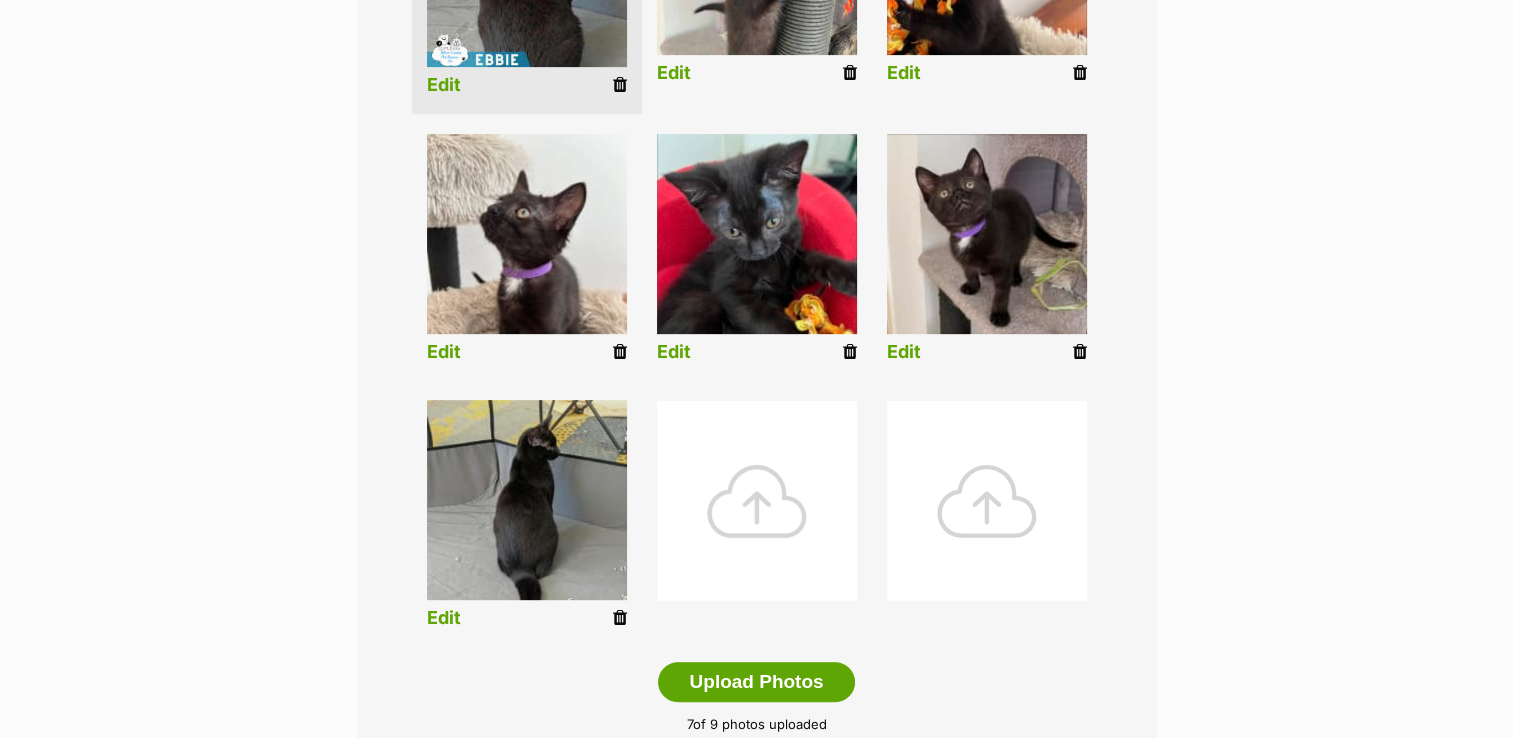 click at bounding box center [757, 501] 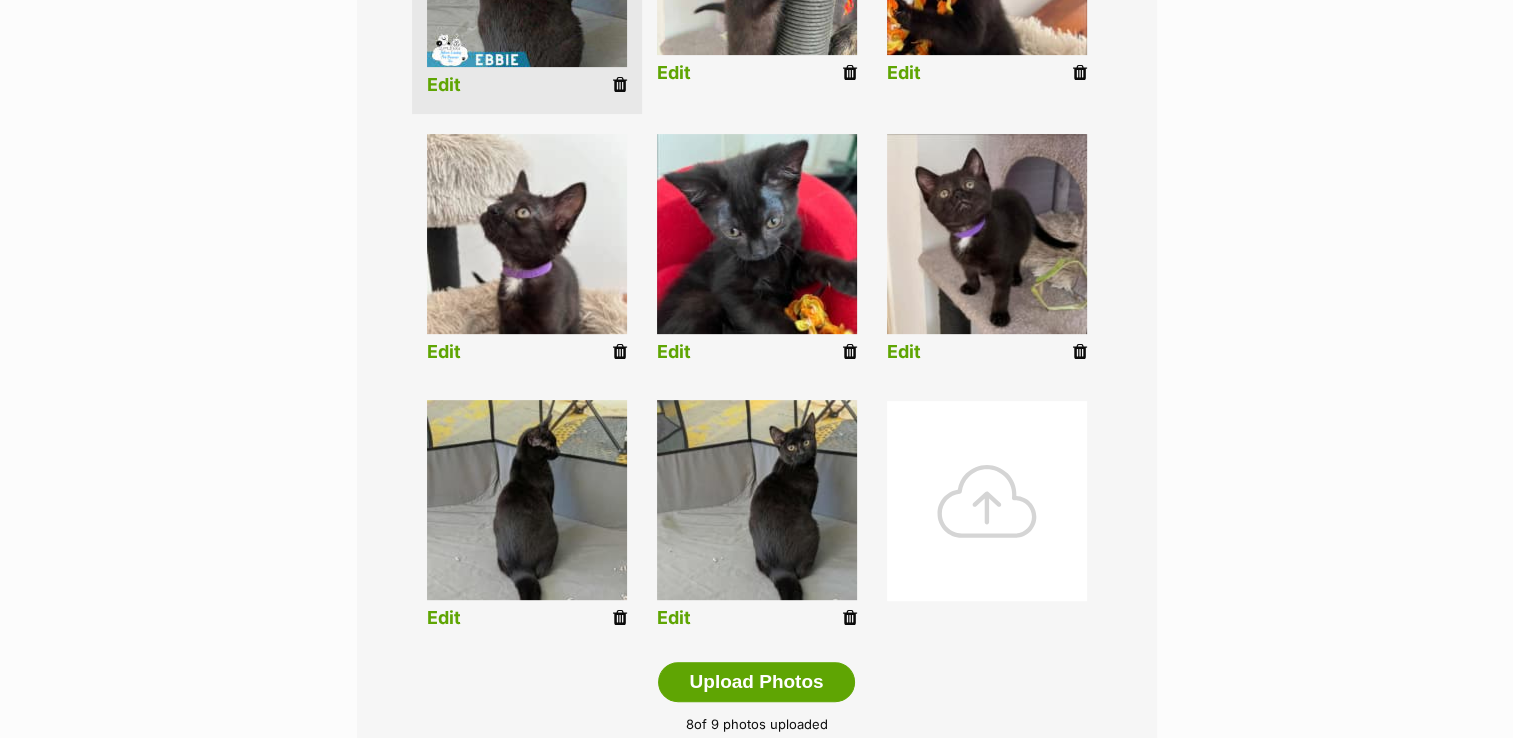 click at bounding box center [987, 501] 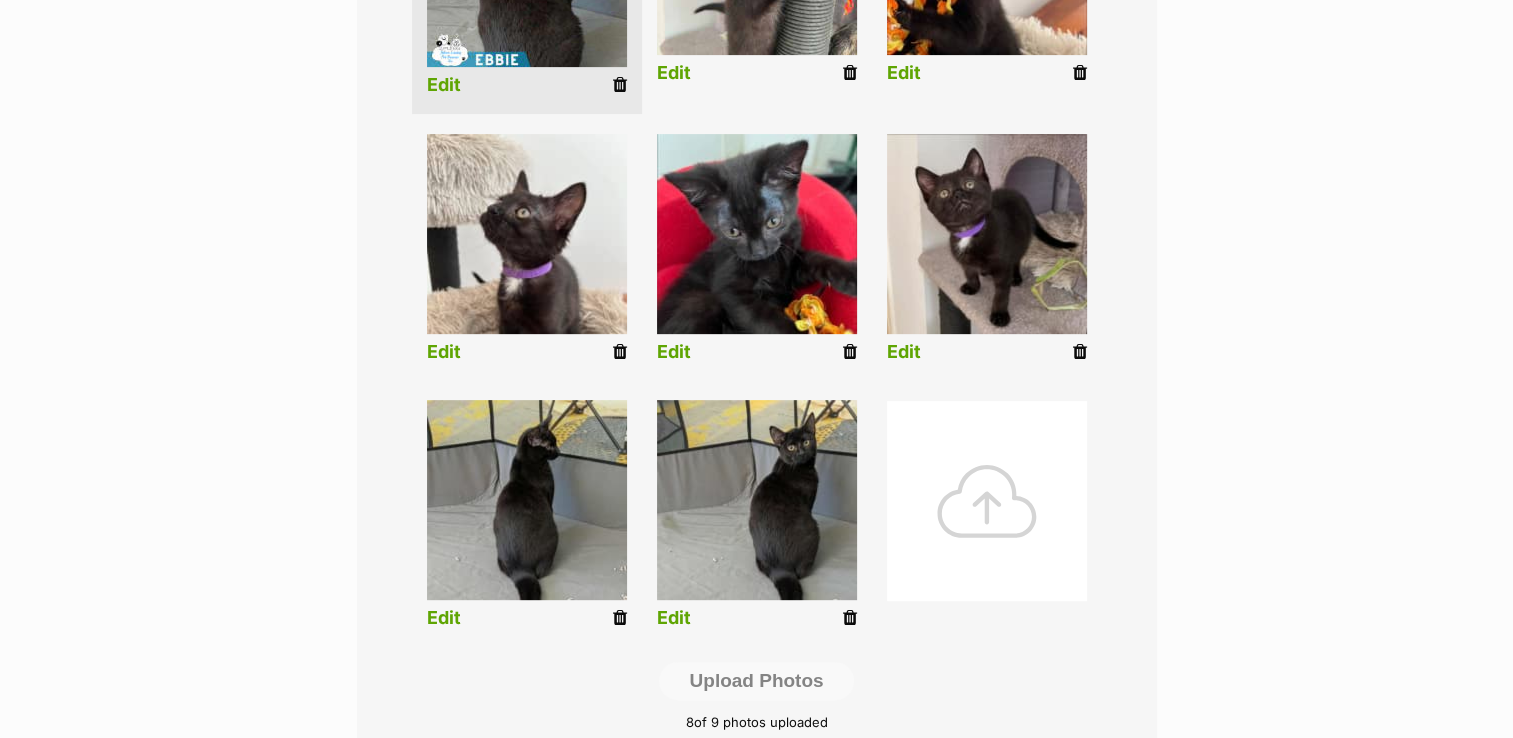 click on "Edit
Edit
Edit
Edit
Edit
Edit
Edit Edit" at bounding box center (757, 240) 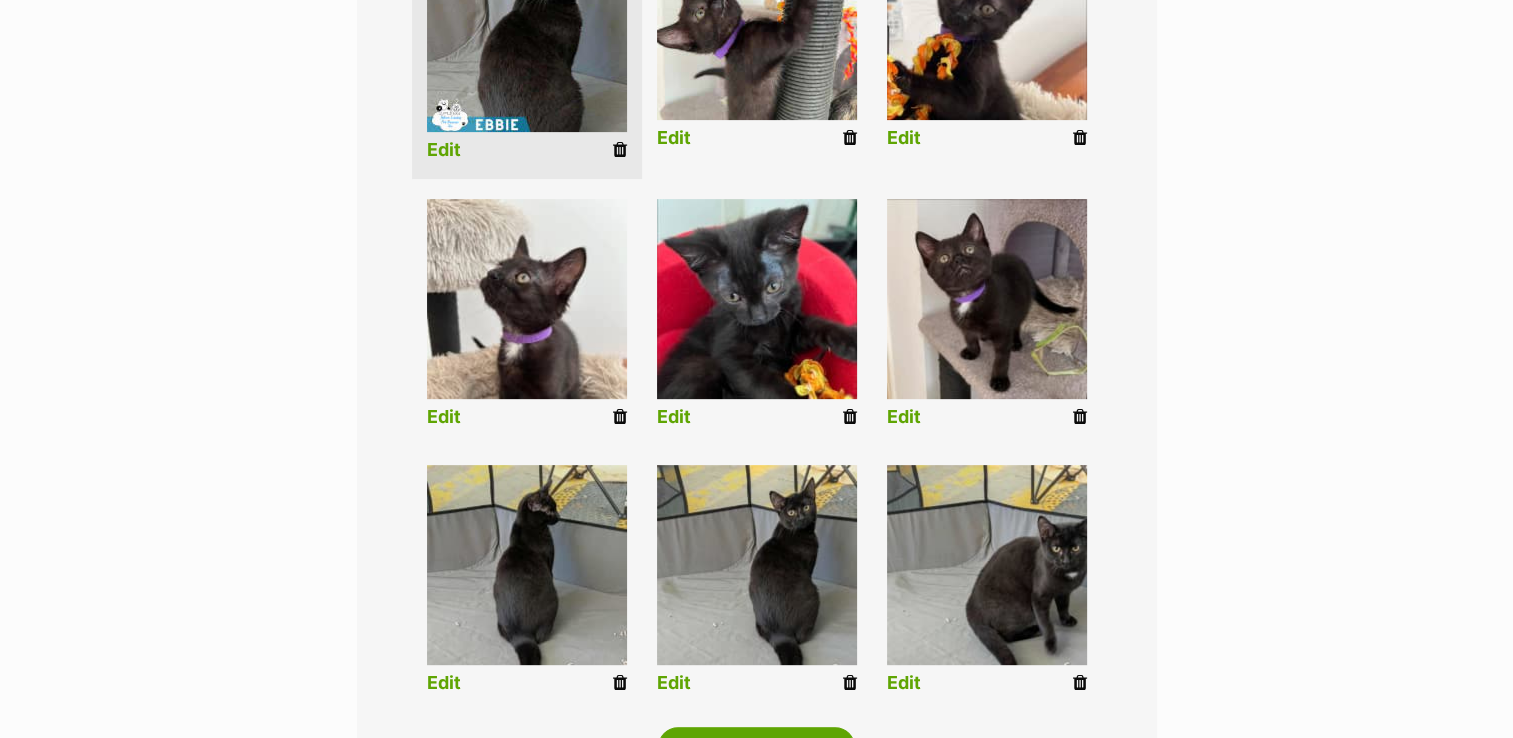 scroll, scrollTop: 588, scrollLeft: 0, axis: vertical 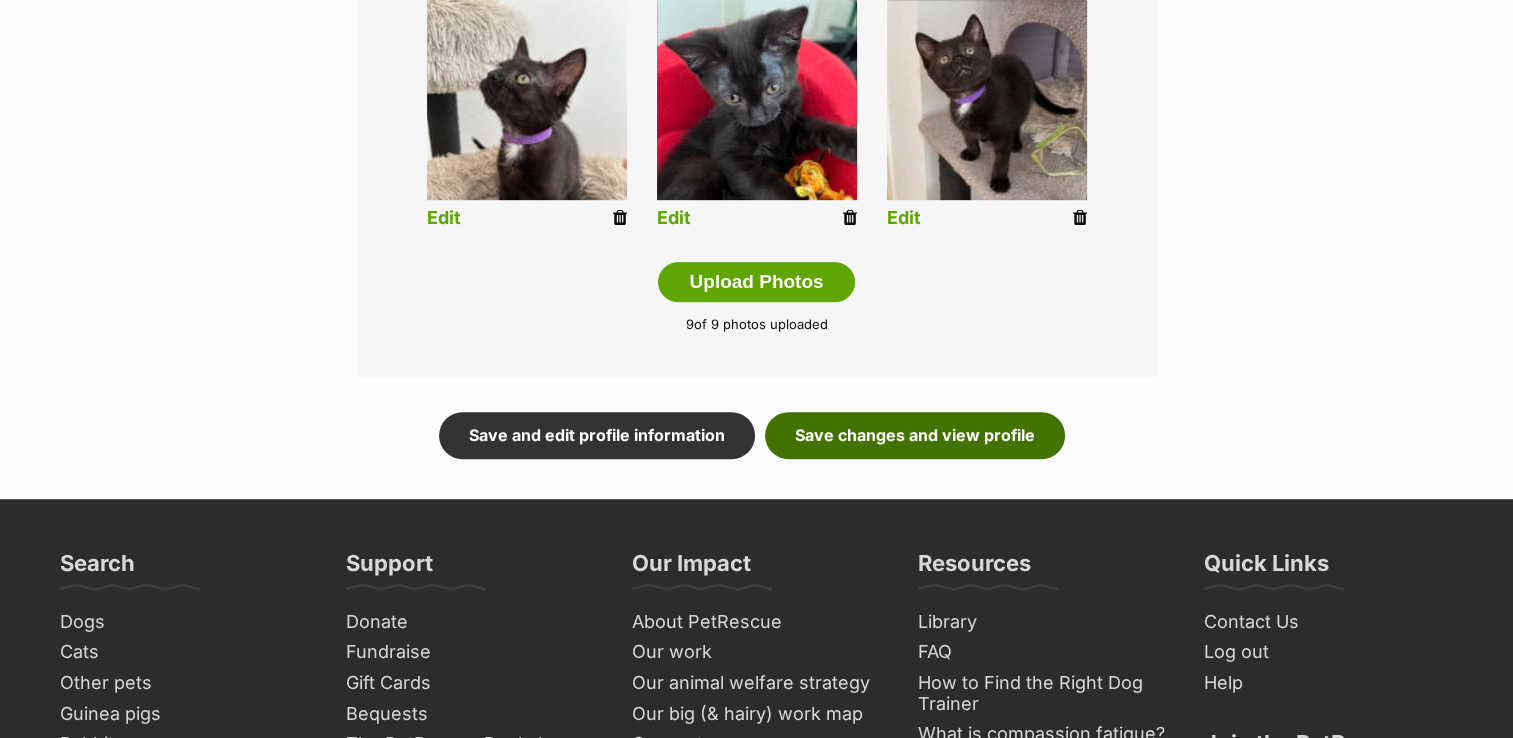 click on "Save changes and view profile" at bounding box center [915, 435] 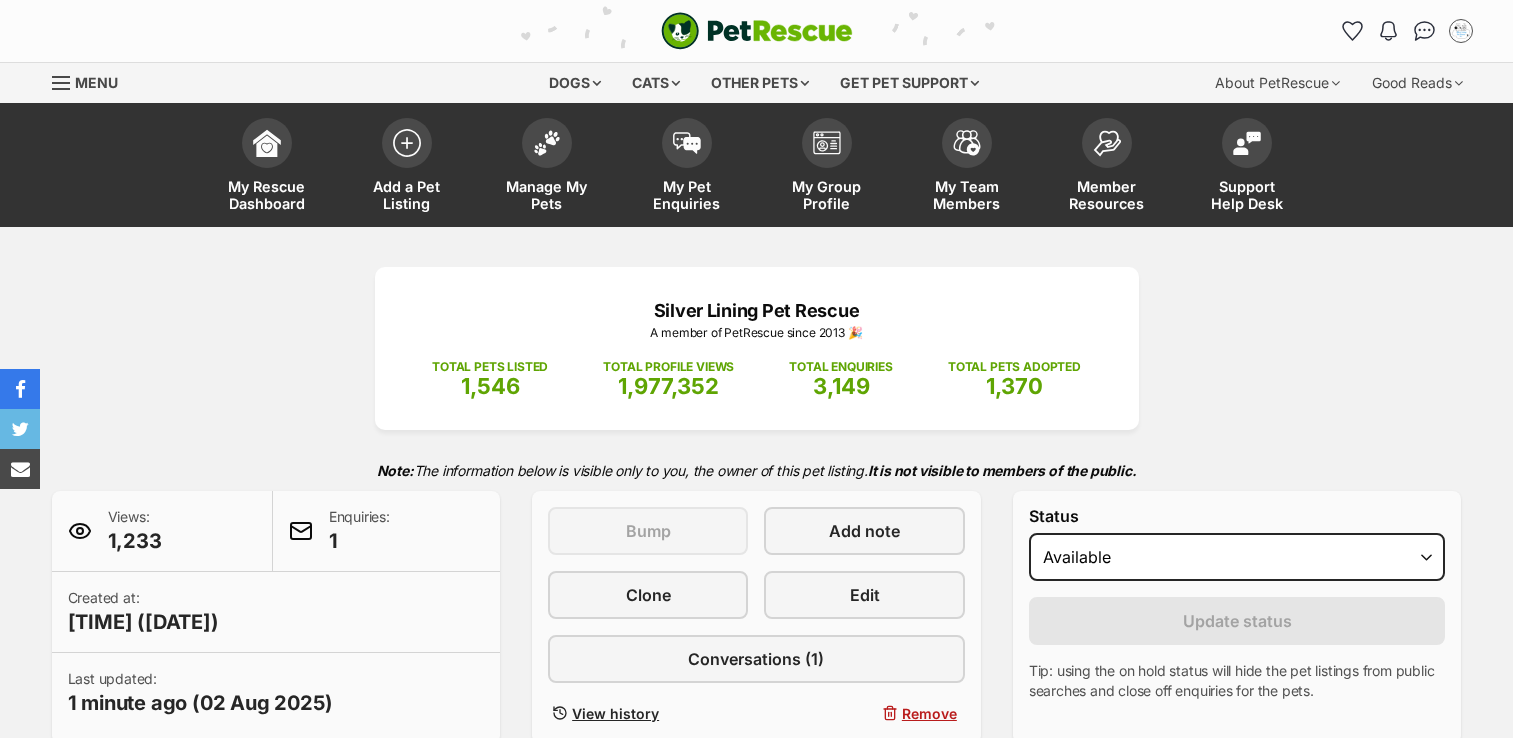 scroll, scrollTop: 0, scrollLeft: 0, axis: both 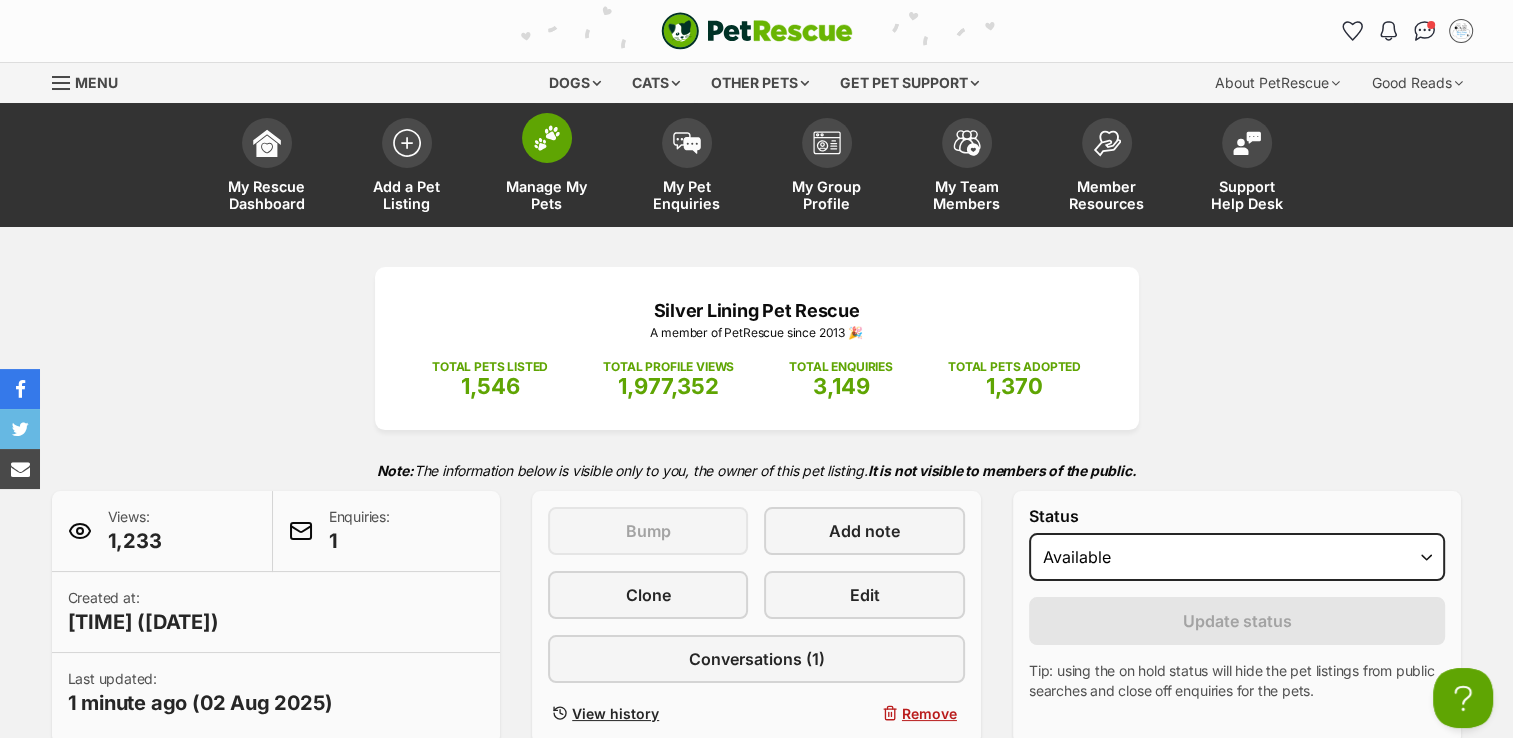click at bounding box center (547, 138) 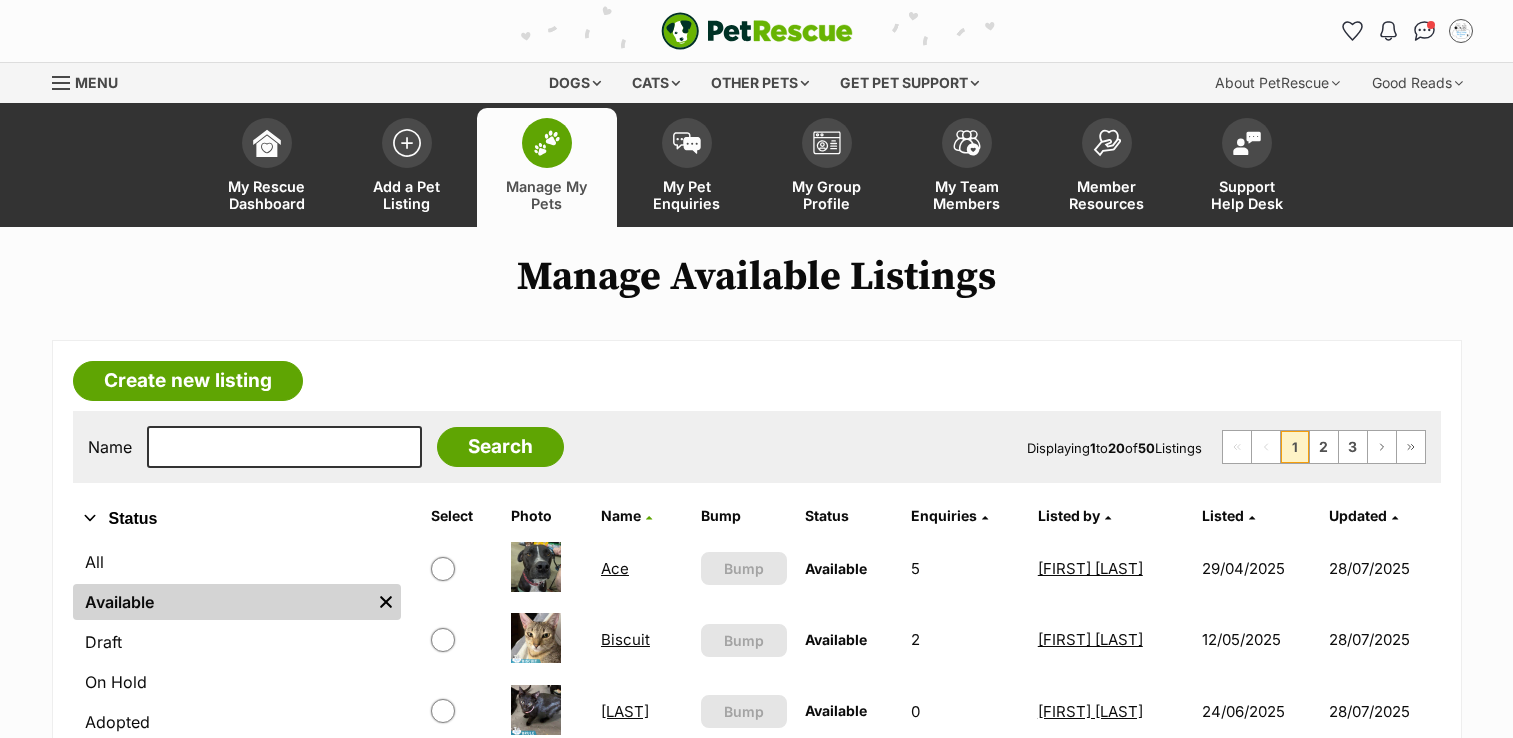 scroll, scrollTop: 0, scrollLeft: 0, axis: both 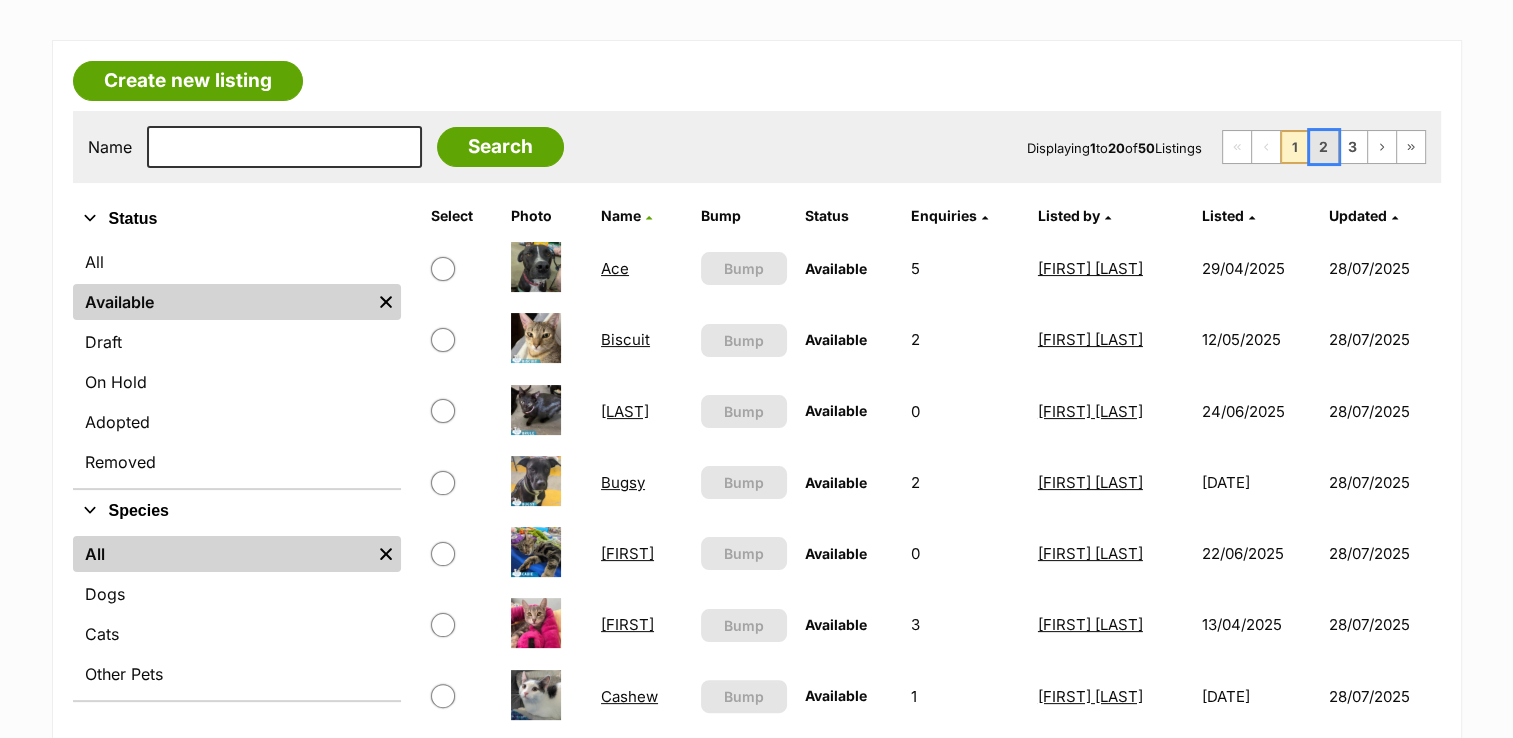click on "2" at bounding box center [1324, 147] 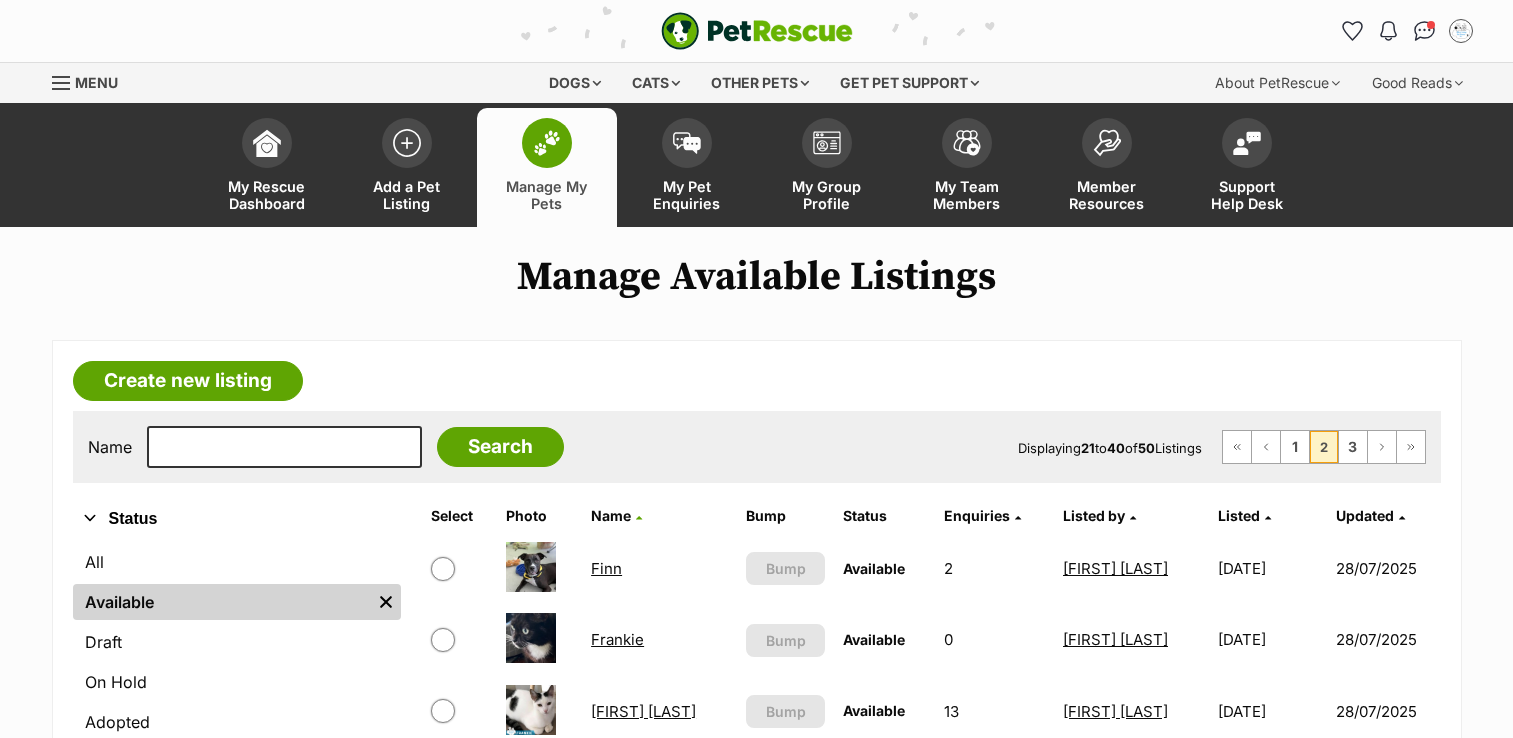 scroll, scrollTop: 100, scrollLeft: 0, axis: vertical 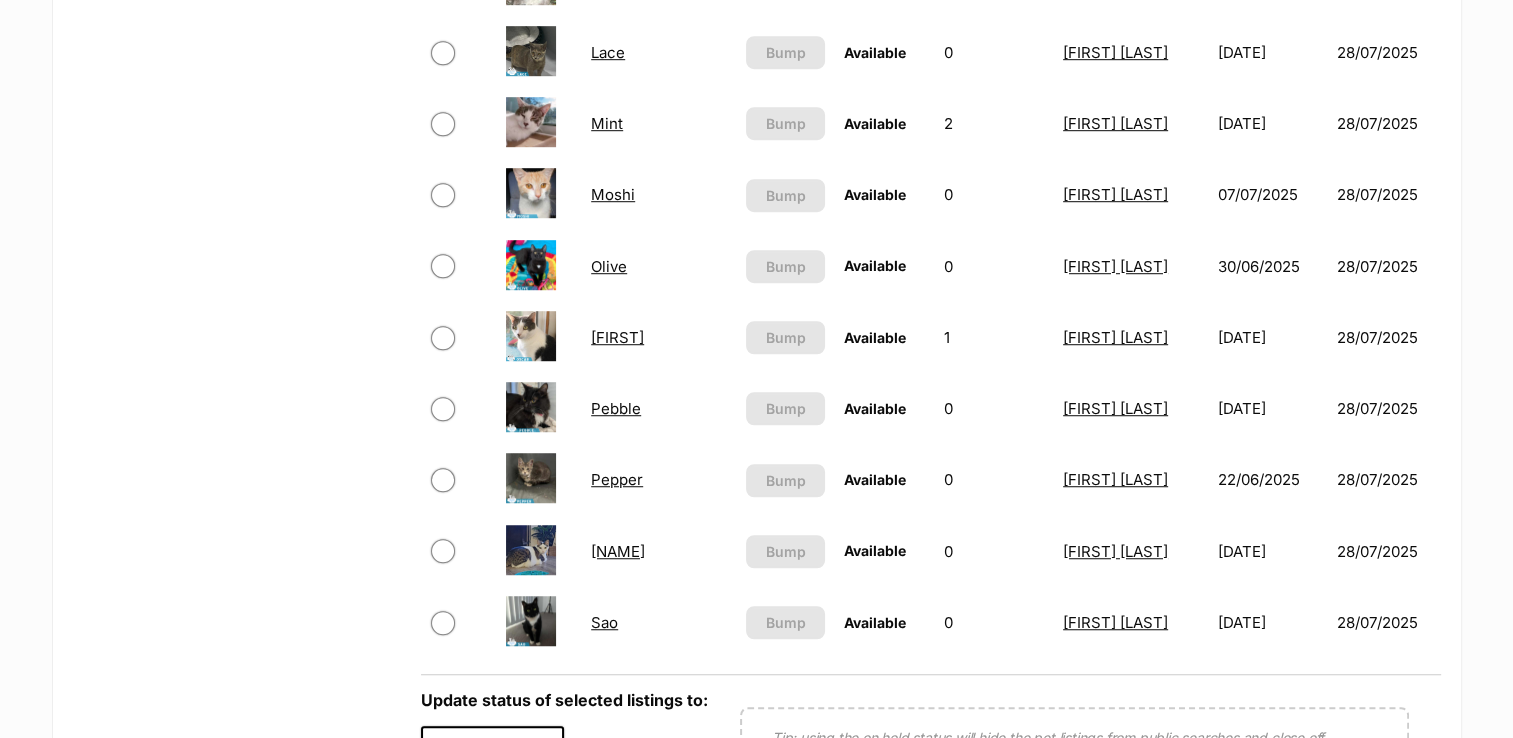 click on "Pepper" at bounding box center [617, 479] 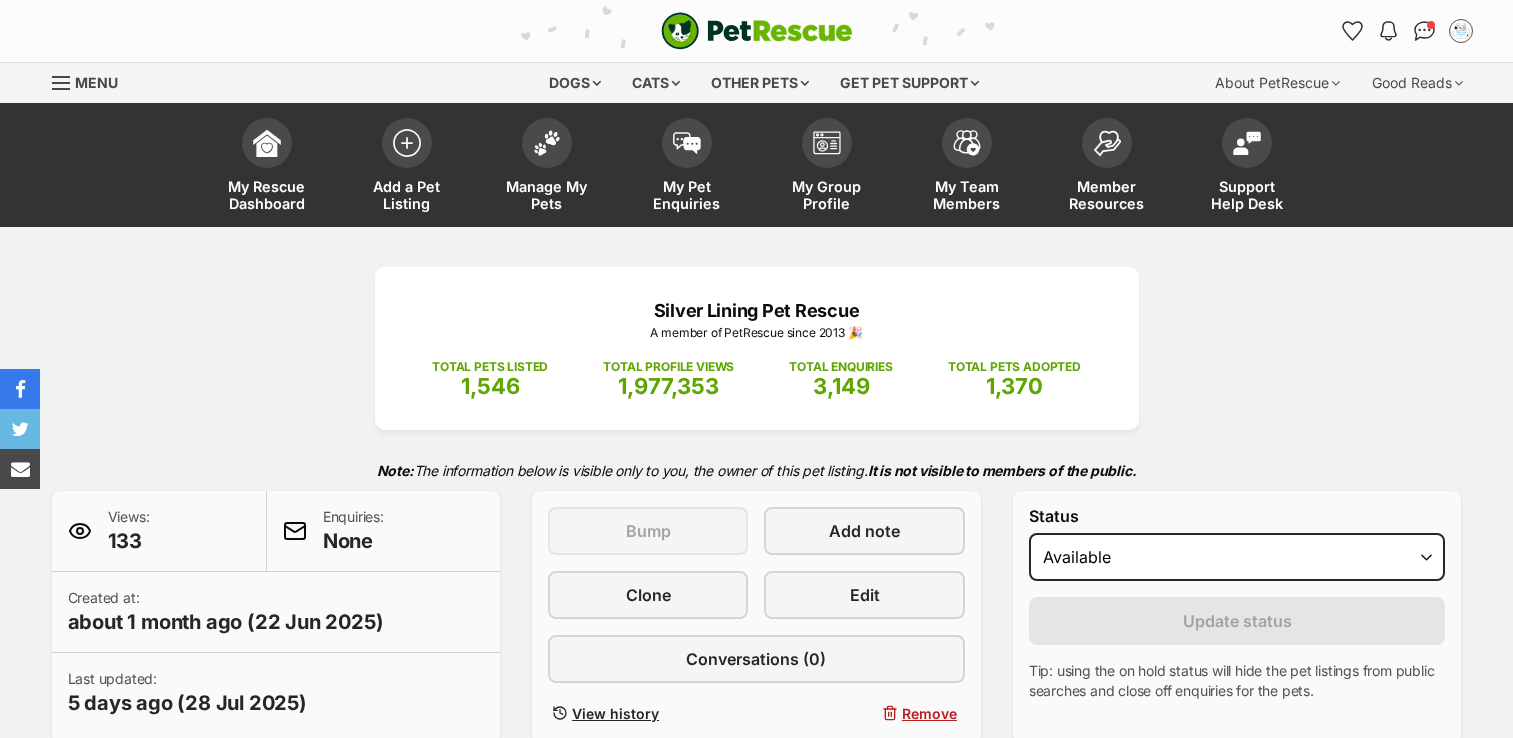scroll, scrollTop: 0, scrollLeft: 0, axis: both 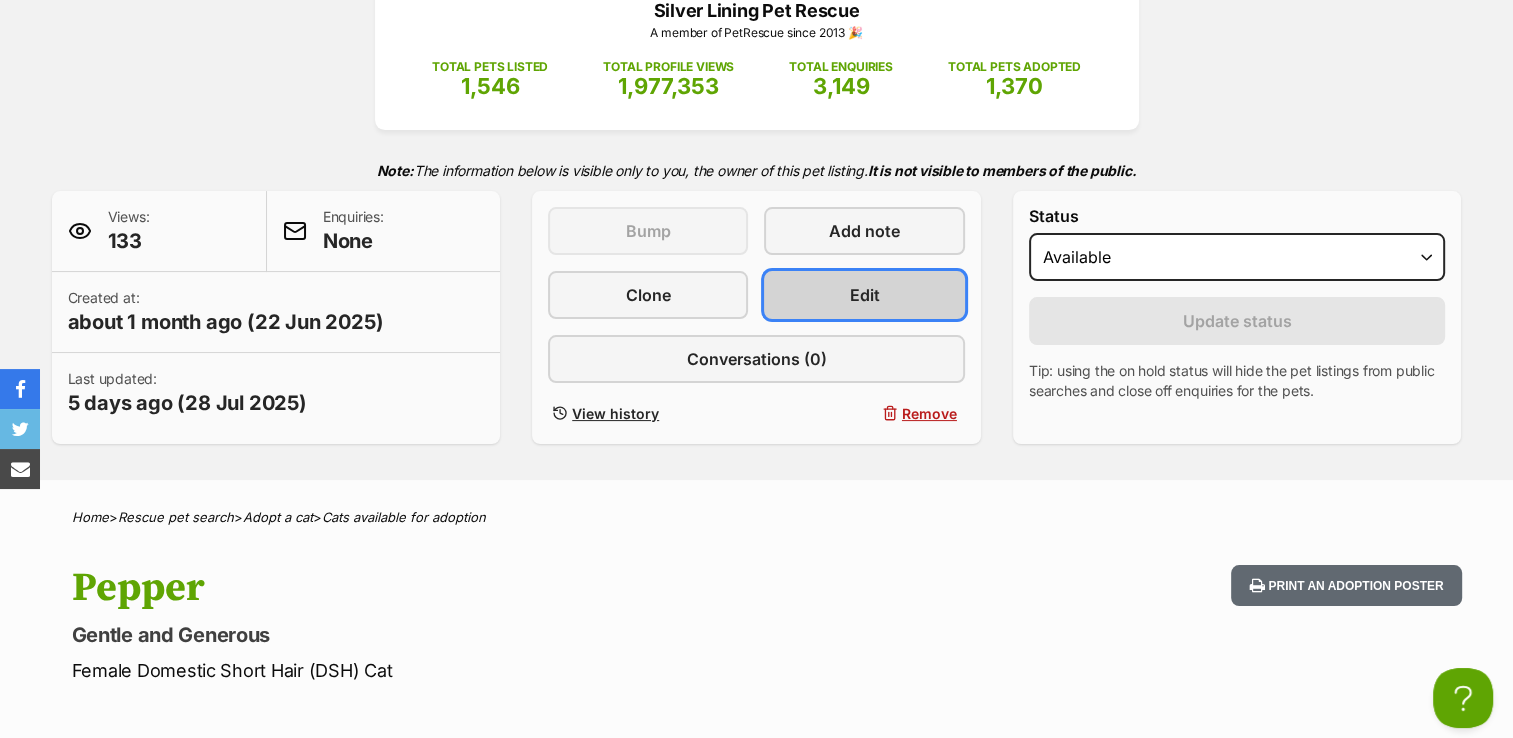 click on "Edit" at bounding box center (865, 295) 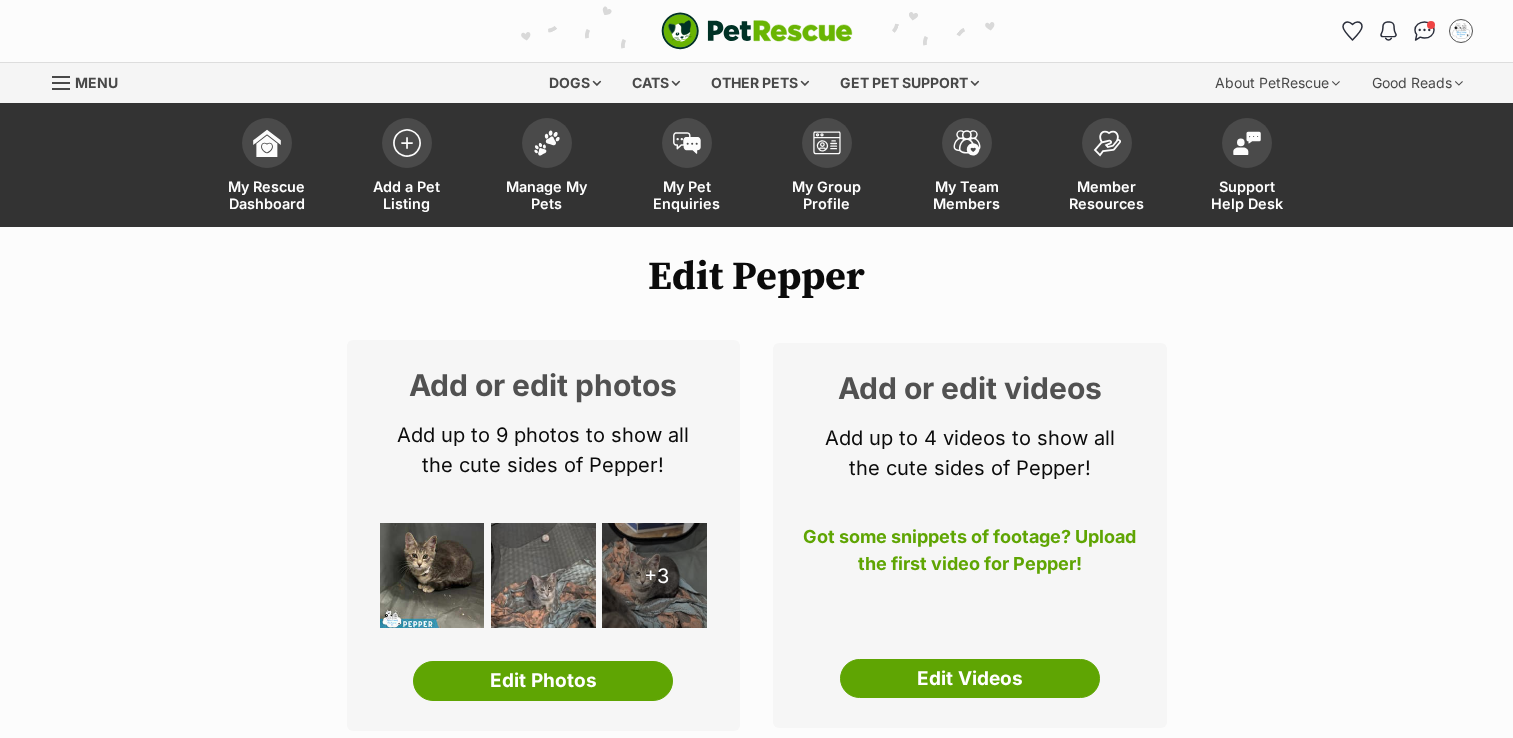 scroll, scrollTop: 0, scrollLeft: 0, axis: both 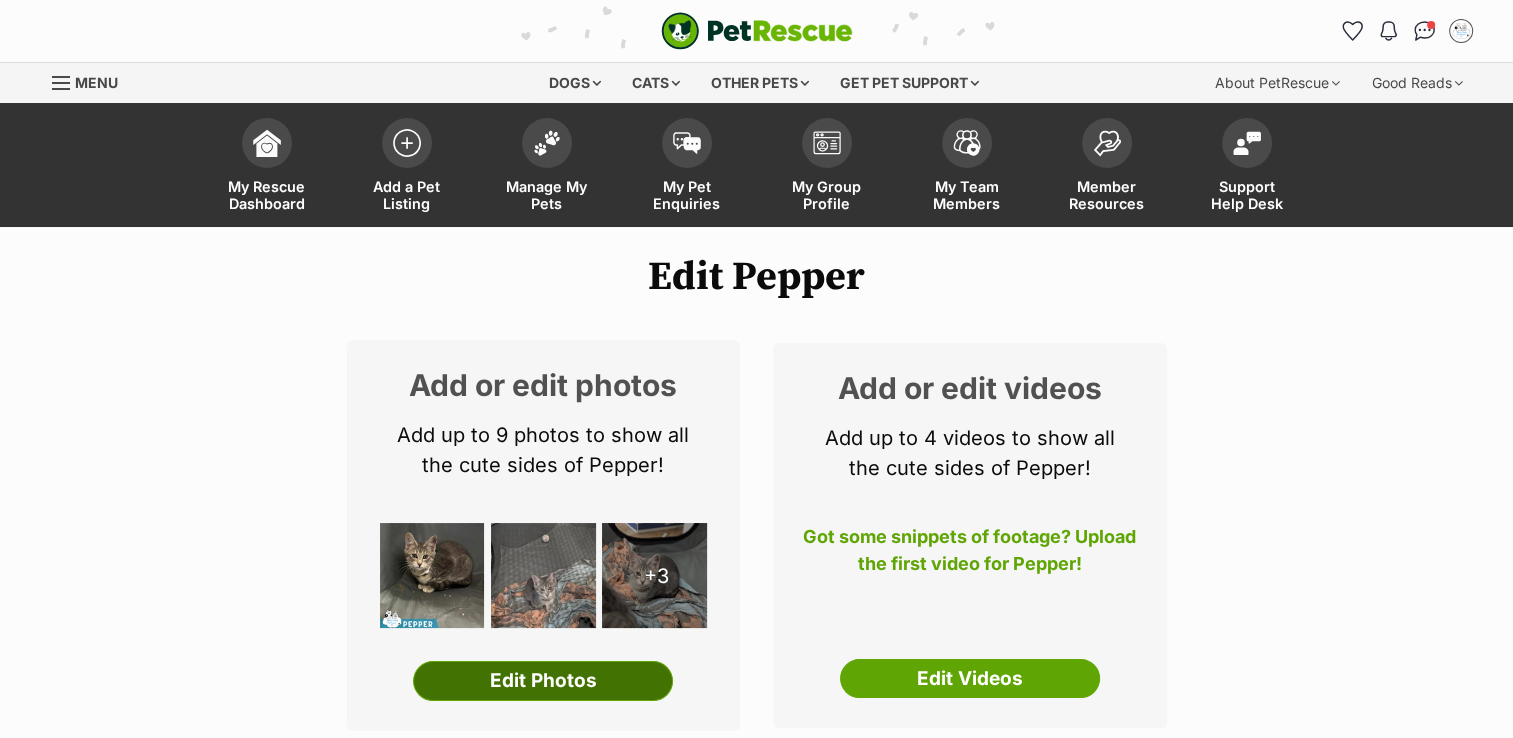click on "Edit Photos" at bounding box center (543, 681) 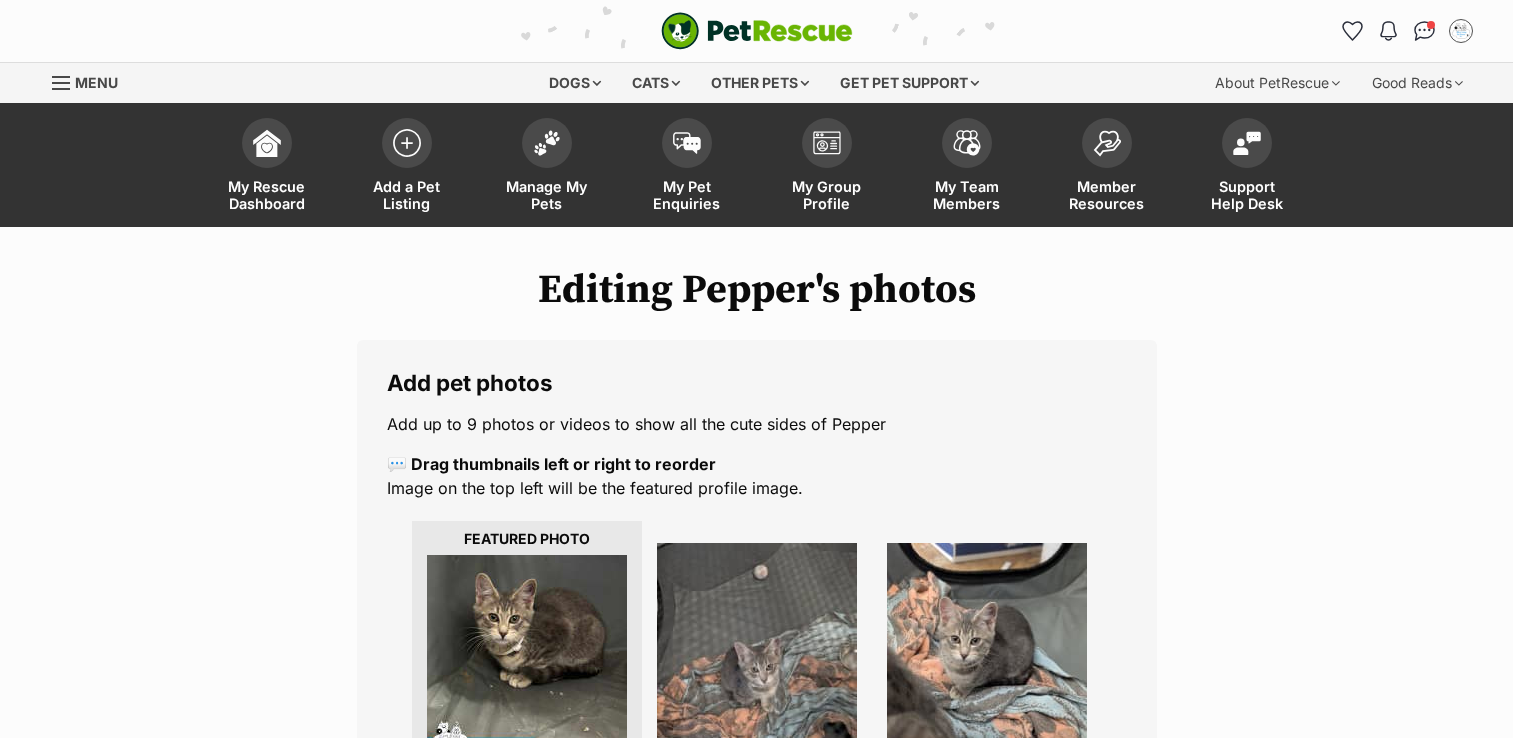 scroll, scrollTop: 0, scrollLeft: 0, axis: both 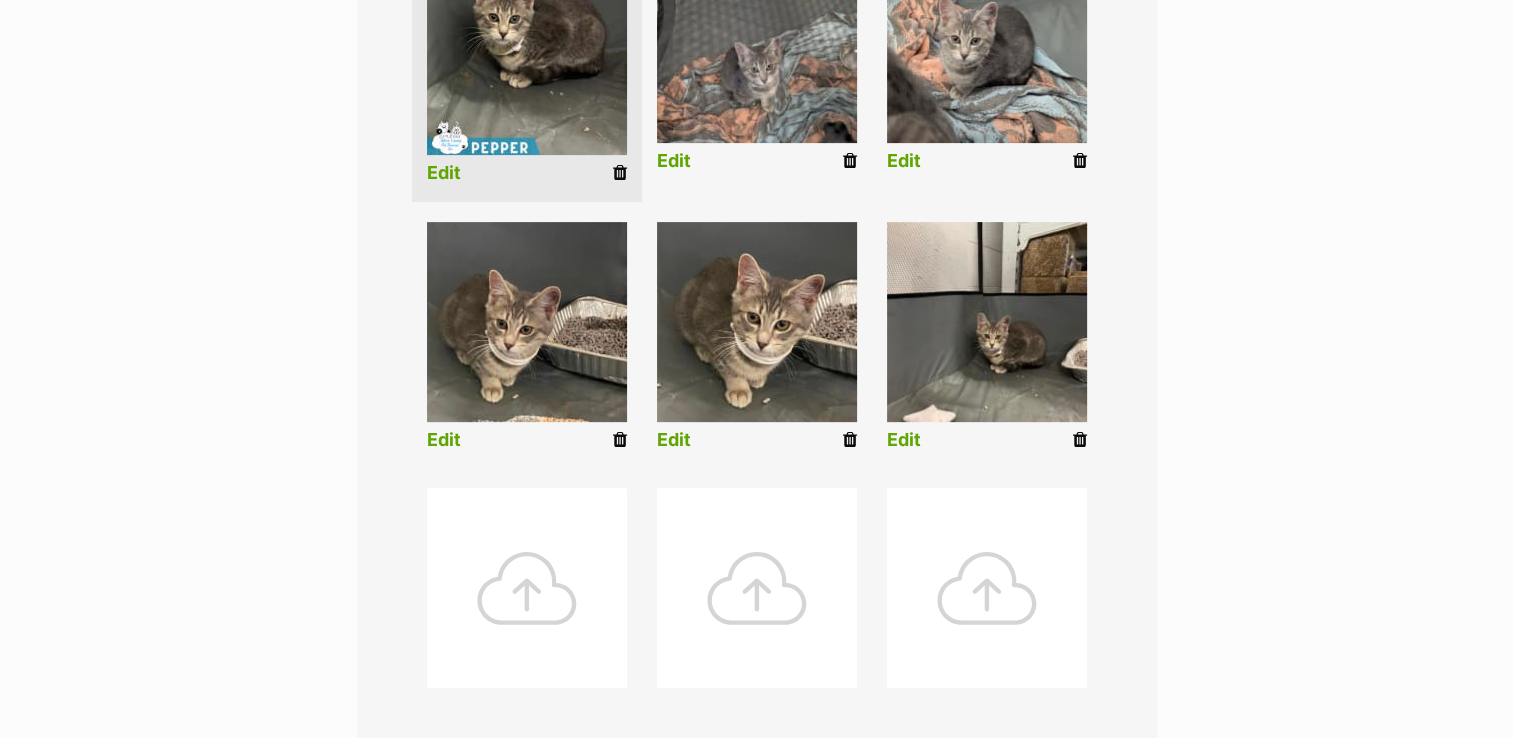 click at bounding box center (527, 588) 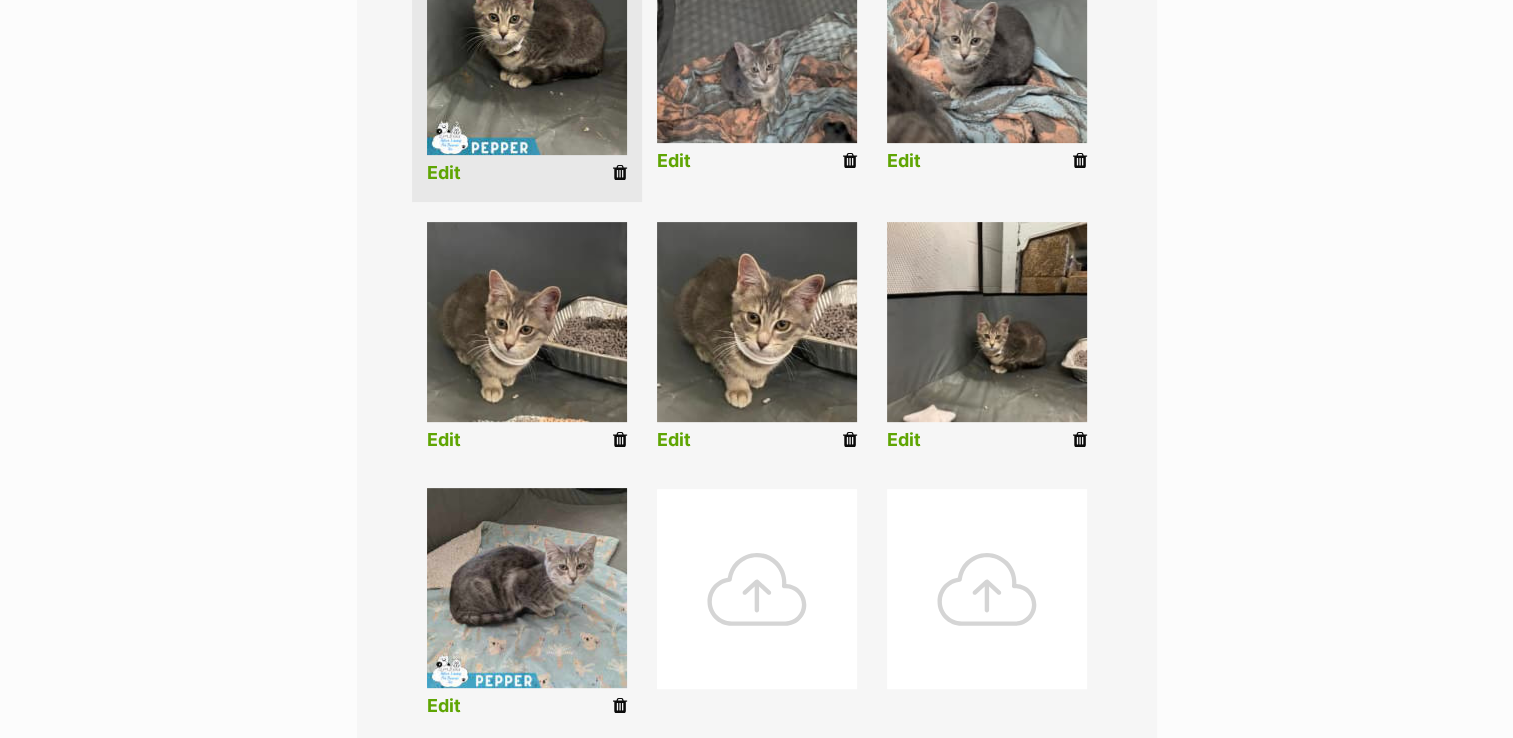 click at bounding box center [757, 589] 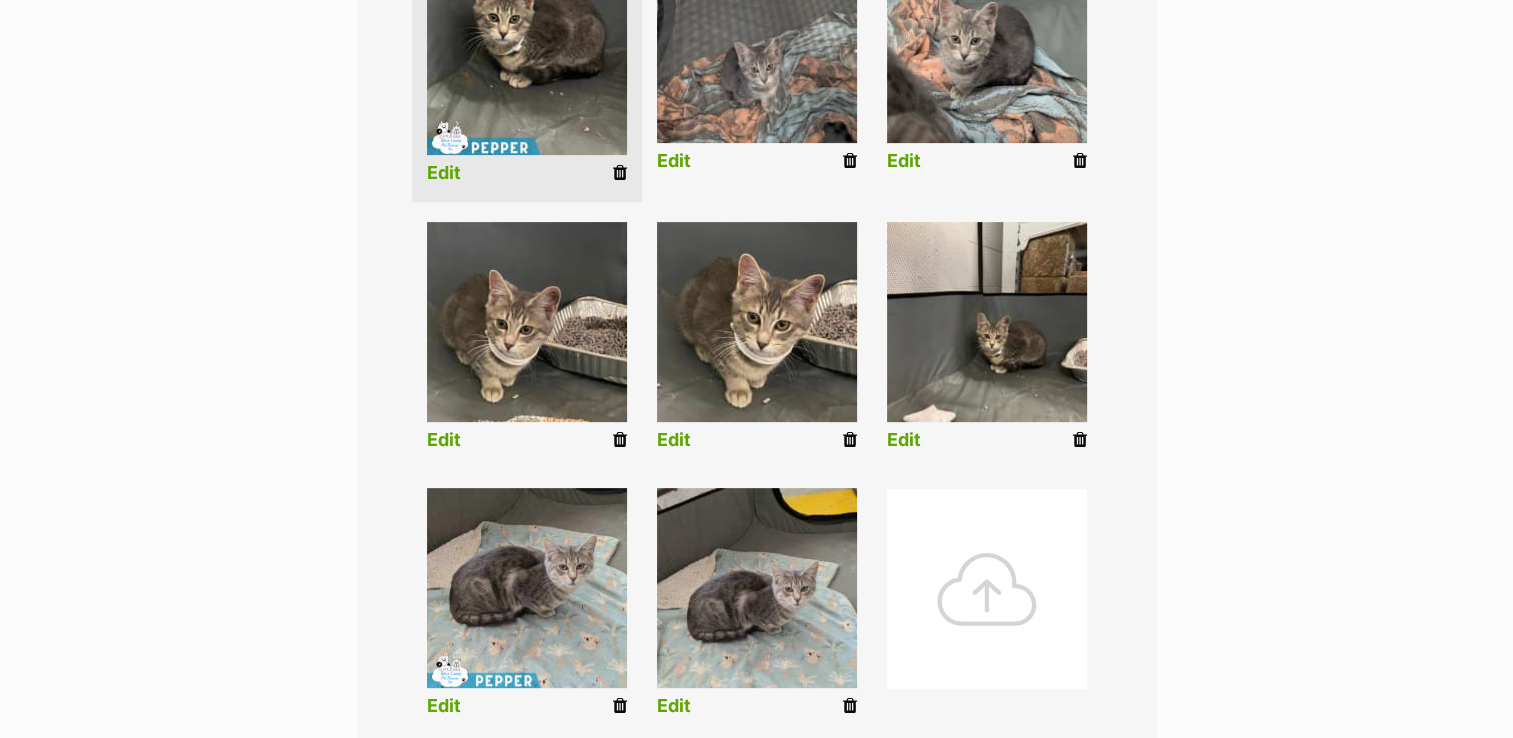 click at bounding box center [987, 589] 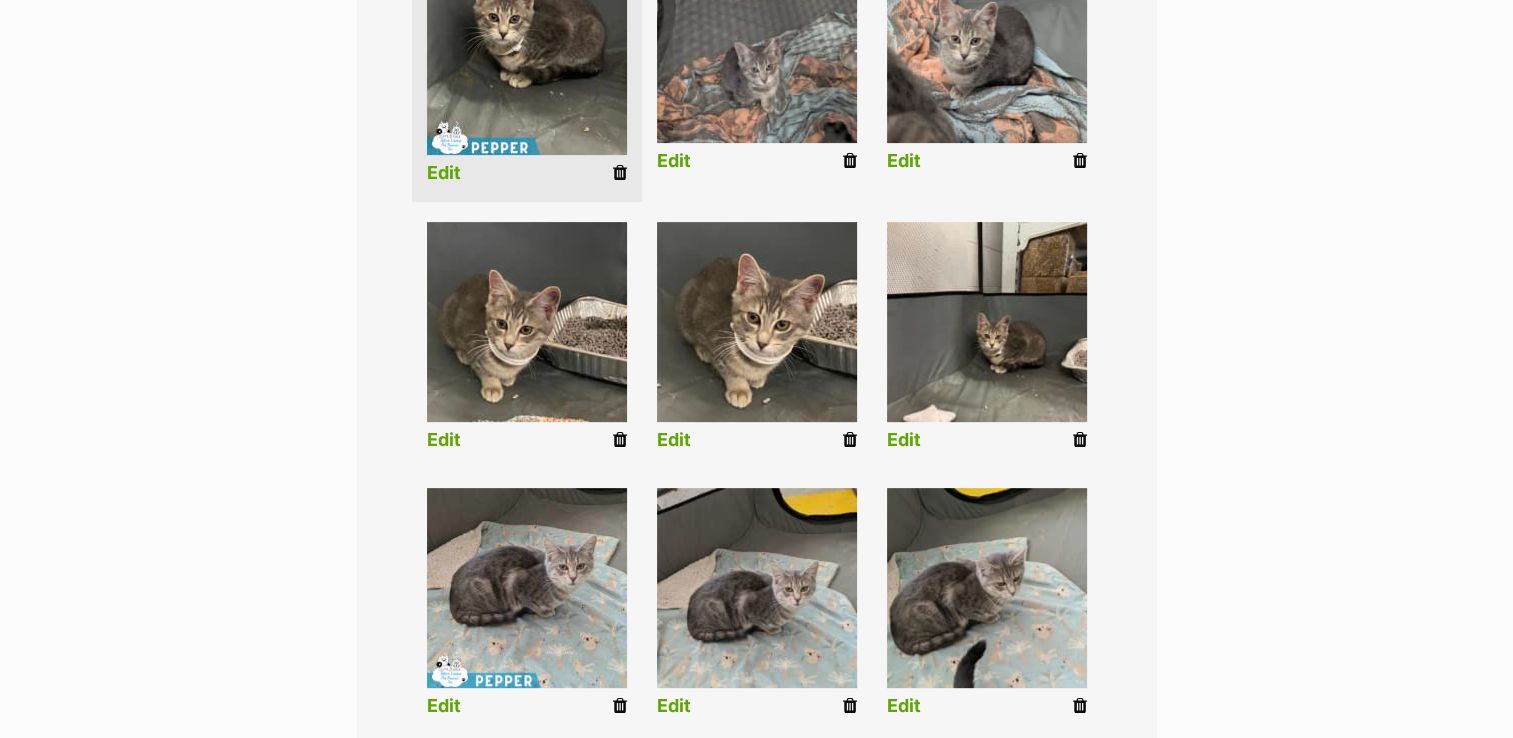 click on "Edit
Edit
Edit
Edit
Edit
Edit
Edit Edit Edit" at bounding box center (757, 328) 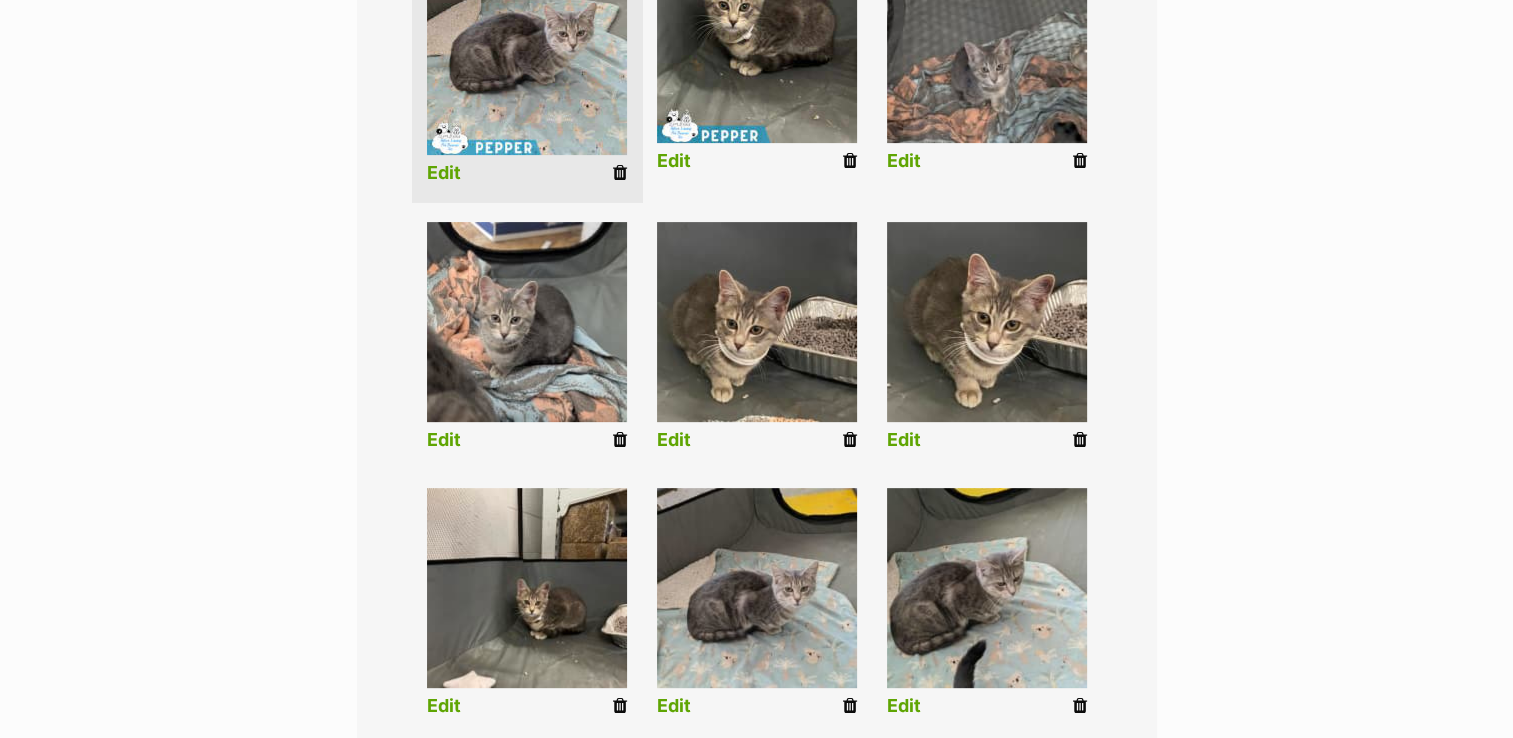 scroll, scrollTop: 588, scrollLeft: 0, axis: vertical 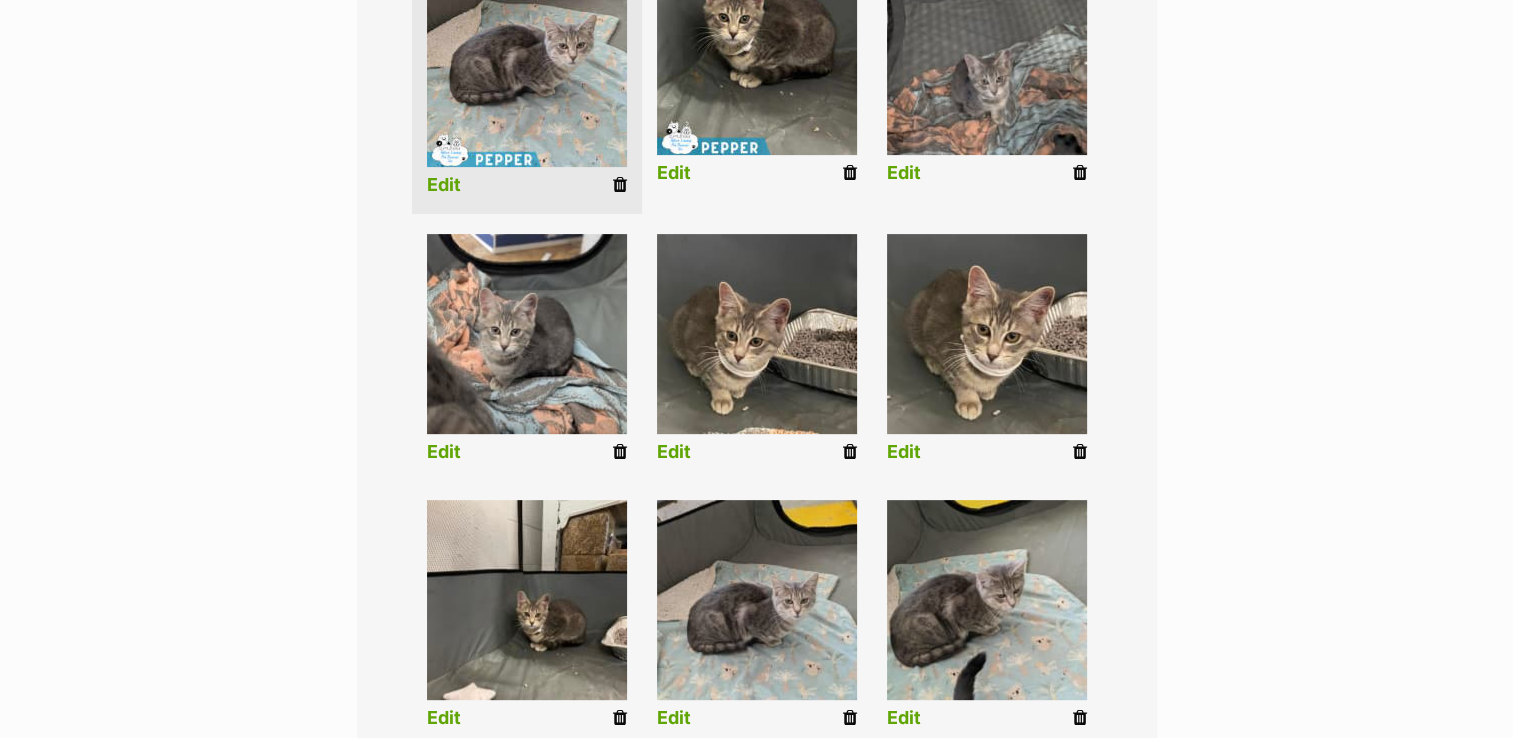 click at bounding box center (850, 173) 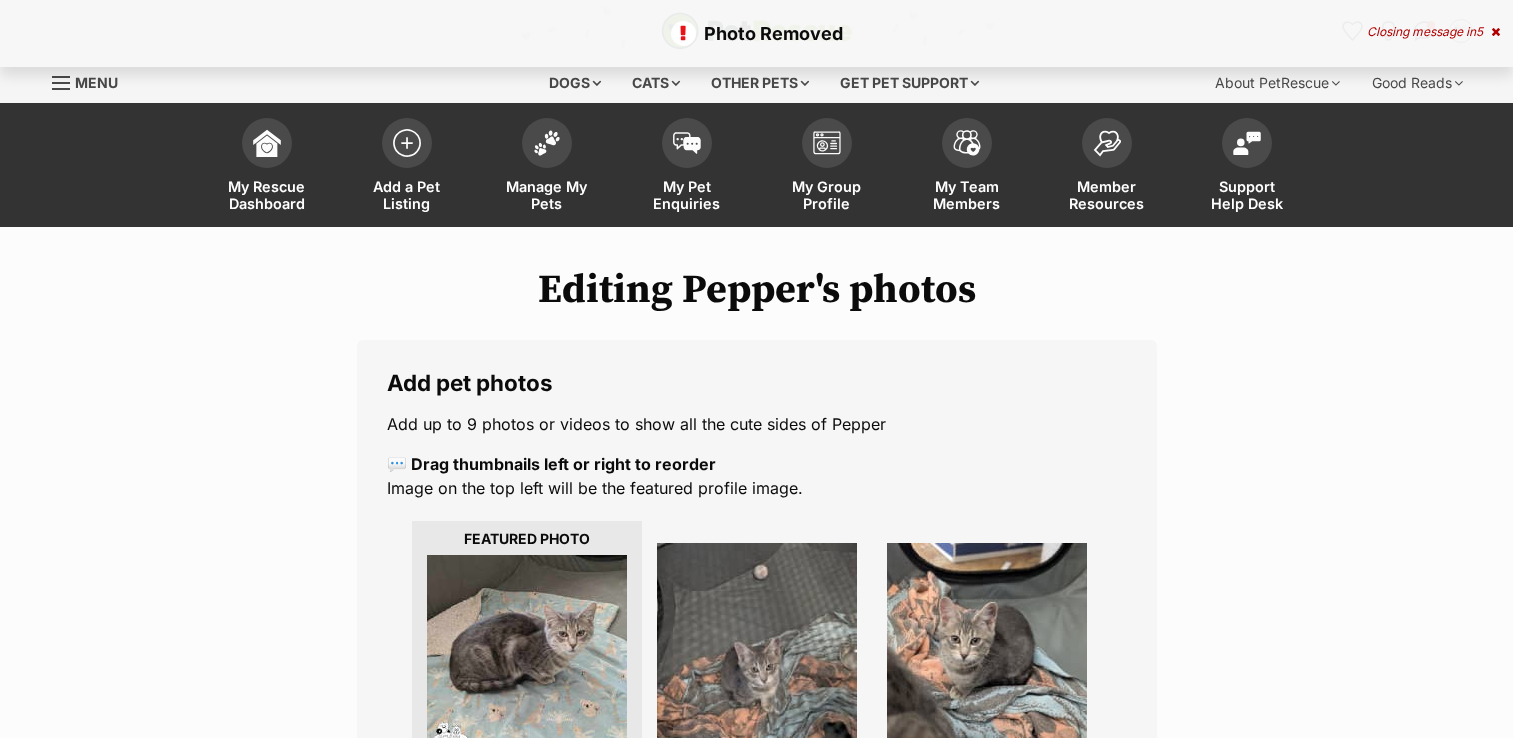 scroll, scrollTop: 0, scrollLeft: 0, axis: both 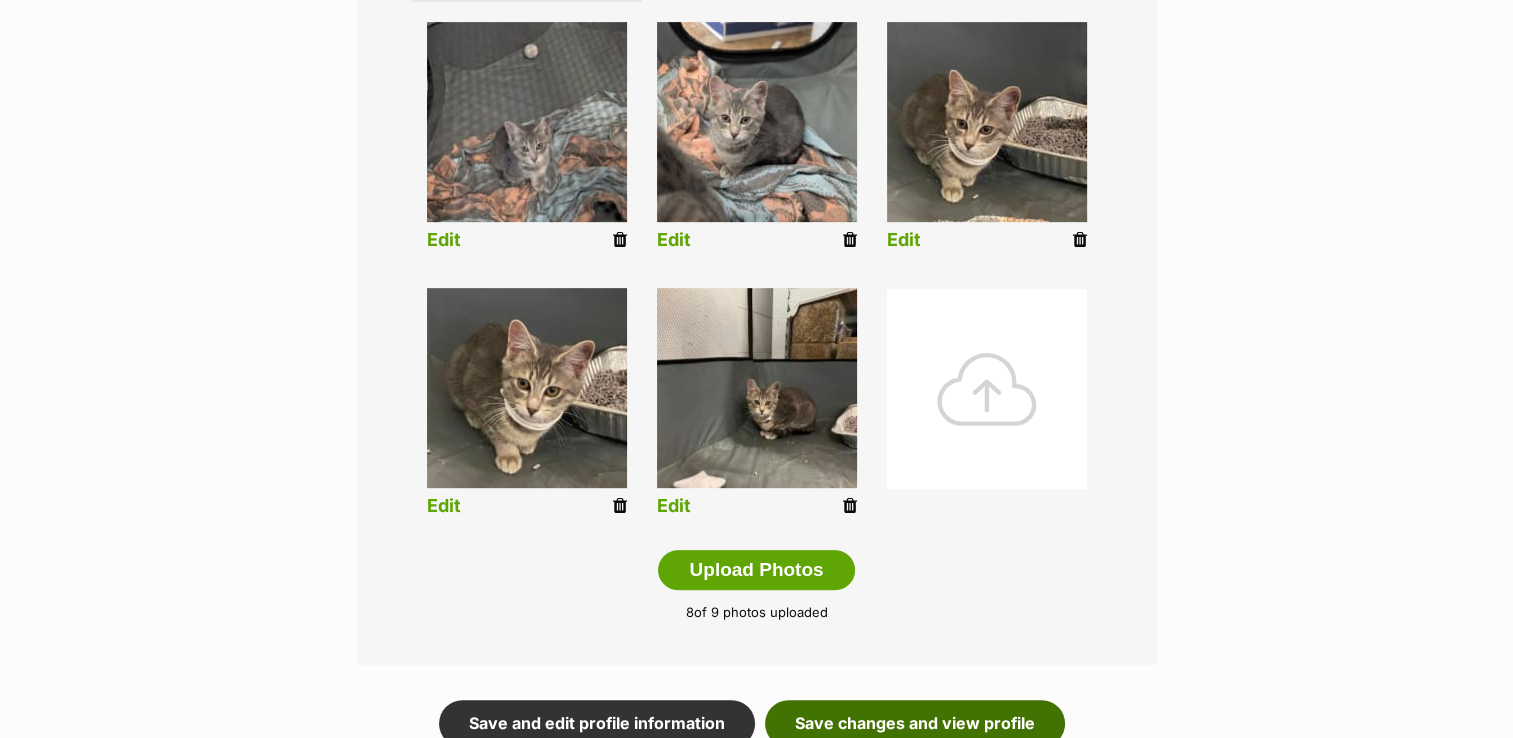 click on "Save changes and view profile" at bounding box center (915, 723) 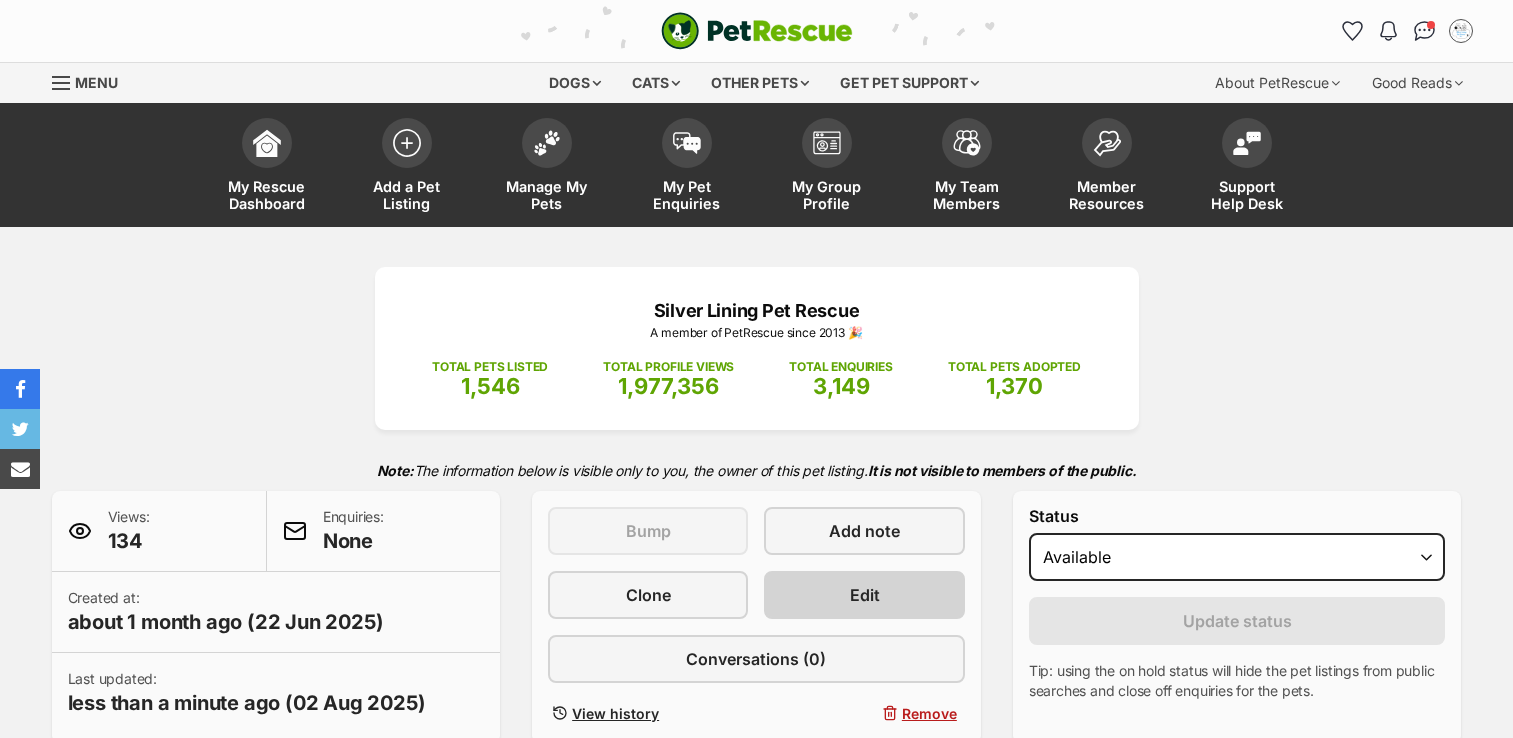 scroll, scrollTop: 0, scrollLeft: 0, axis: both 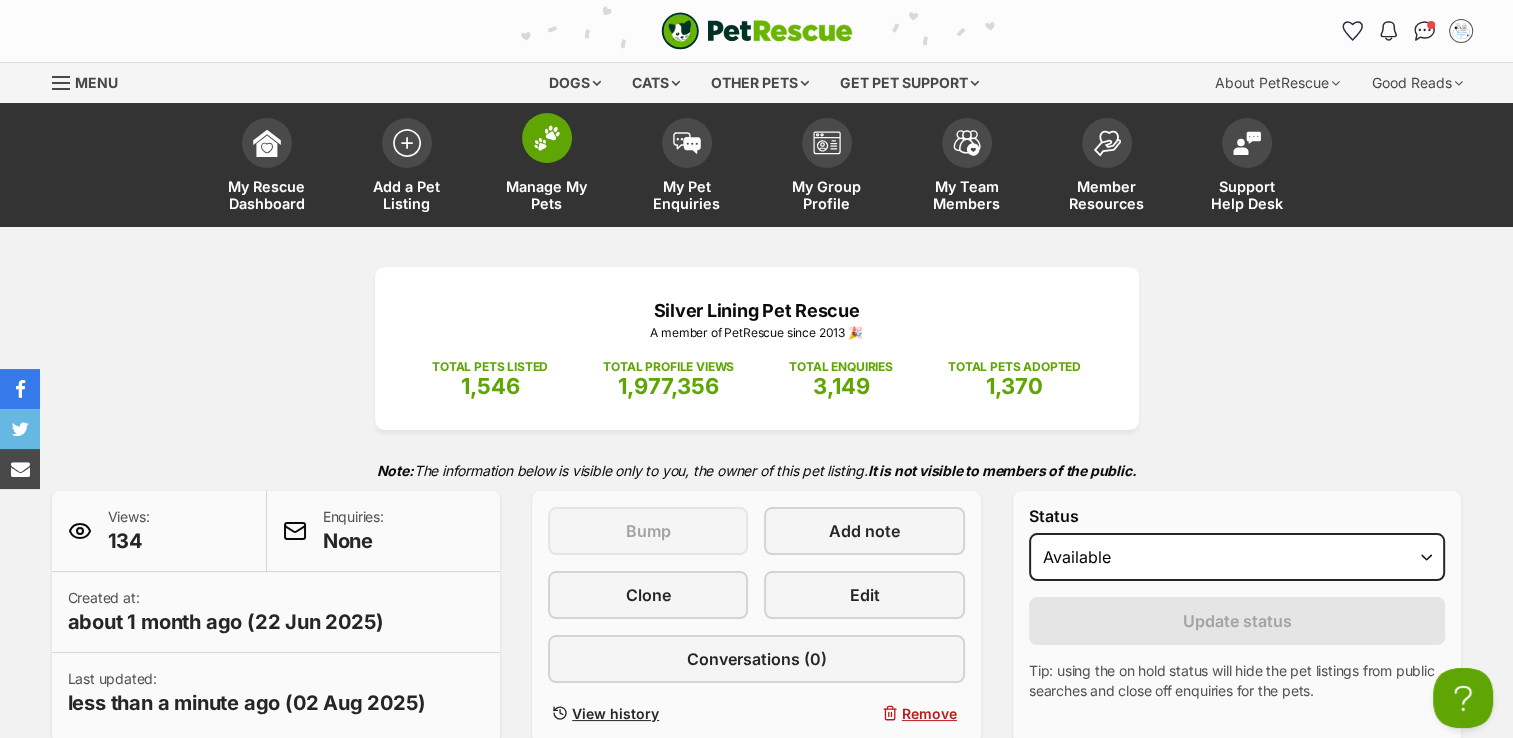 click at bounding box center (547, 138) 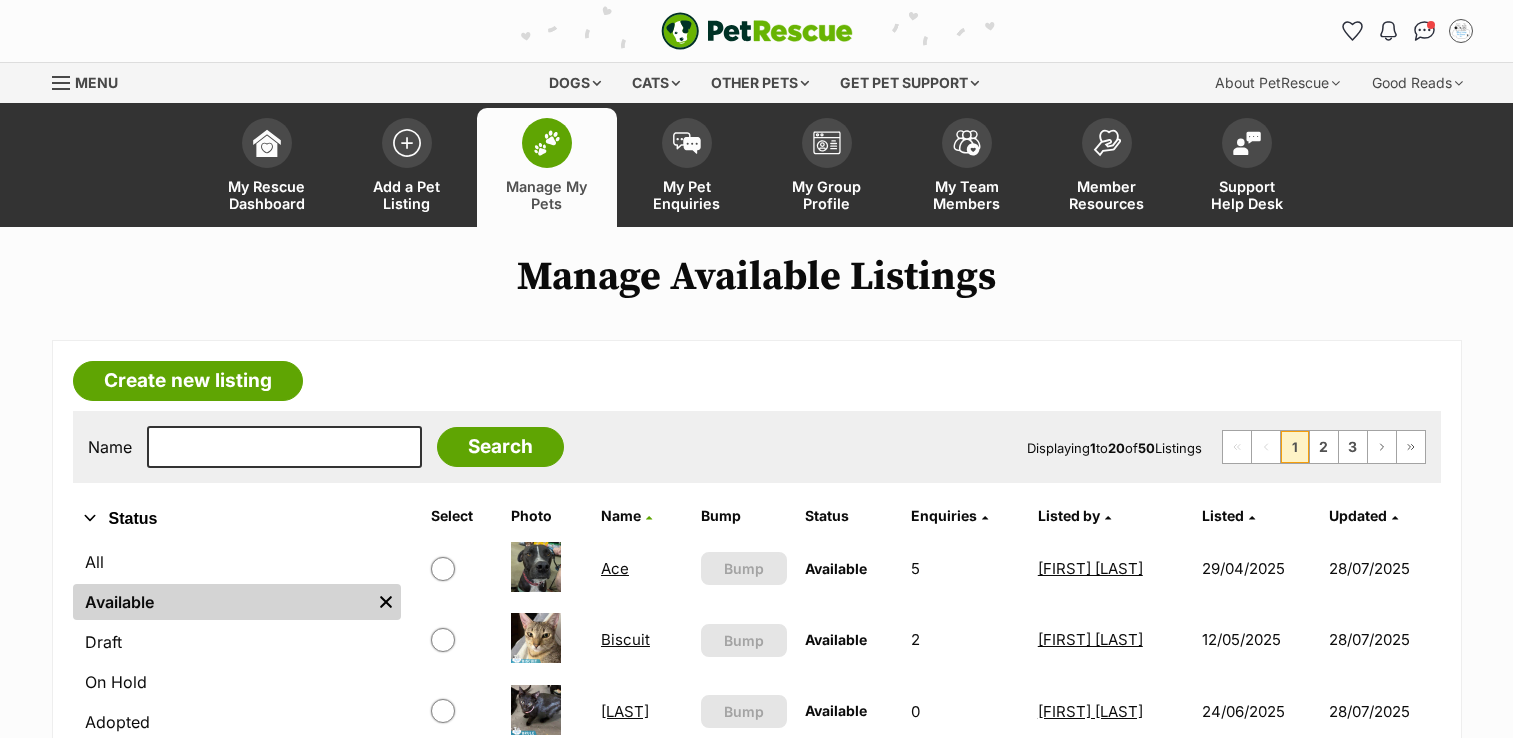 scroll, scrollTop: 0, scrollLeft: 0, axis: both 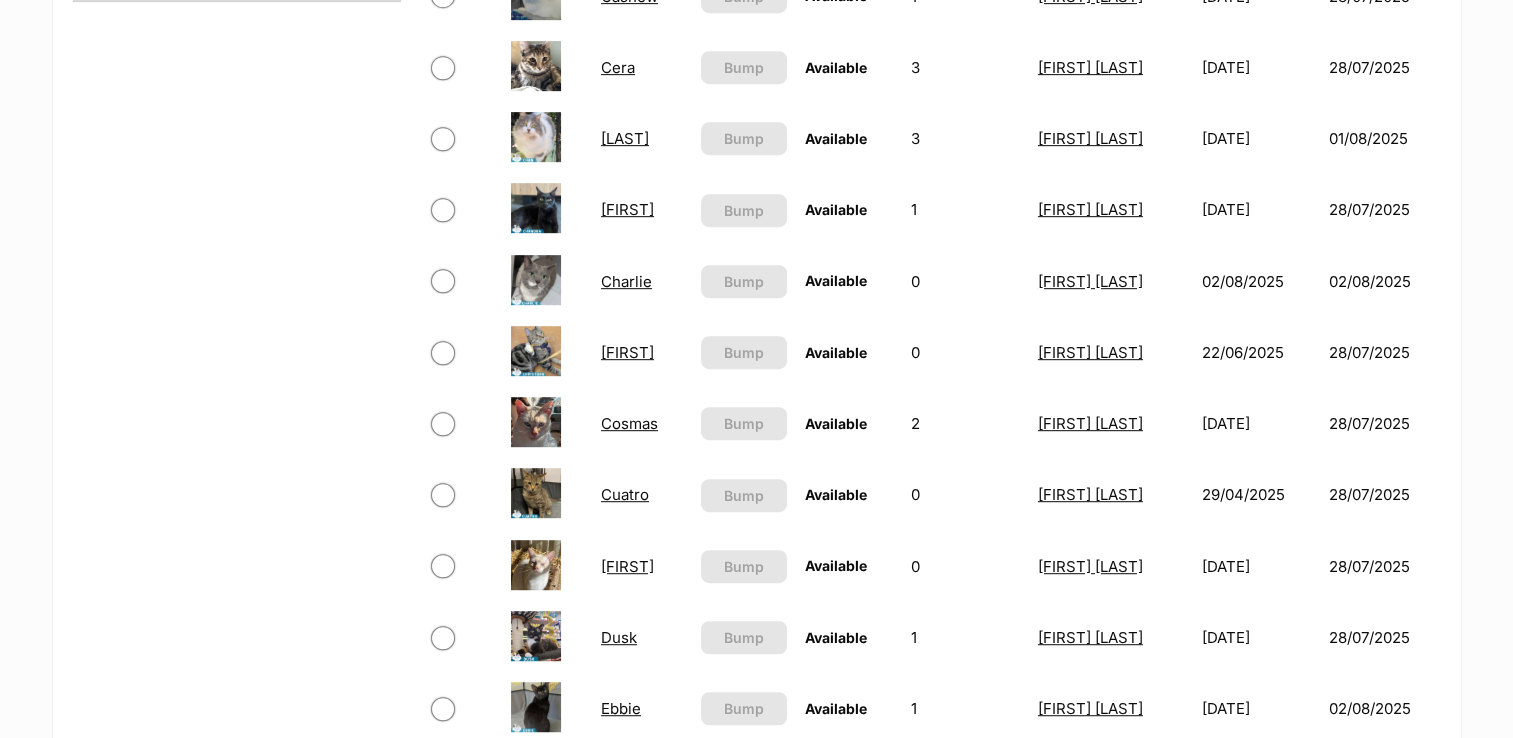 click on "Cuatro" at bounding box center (625, 494) 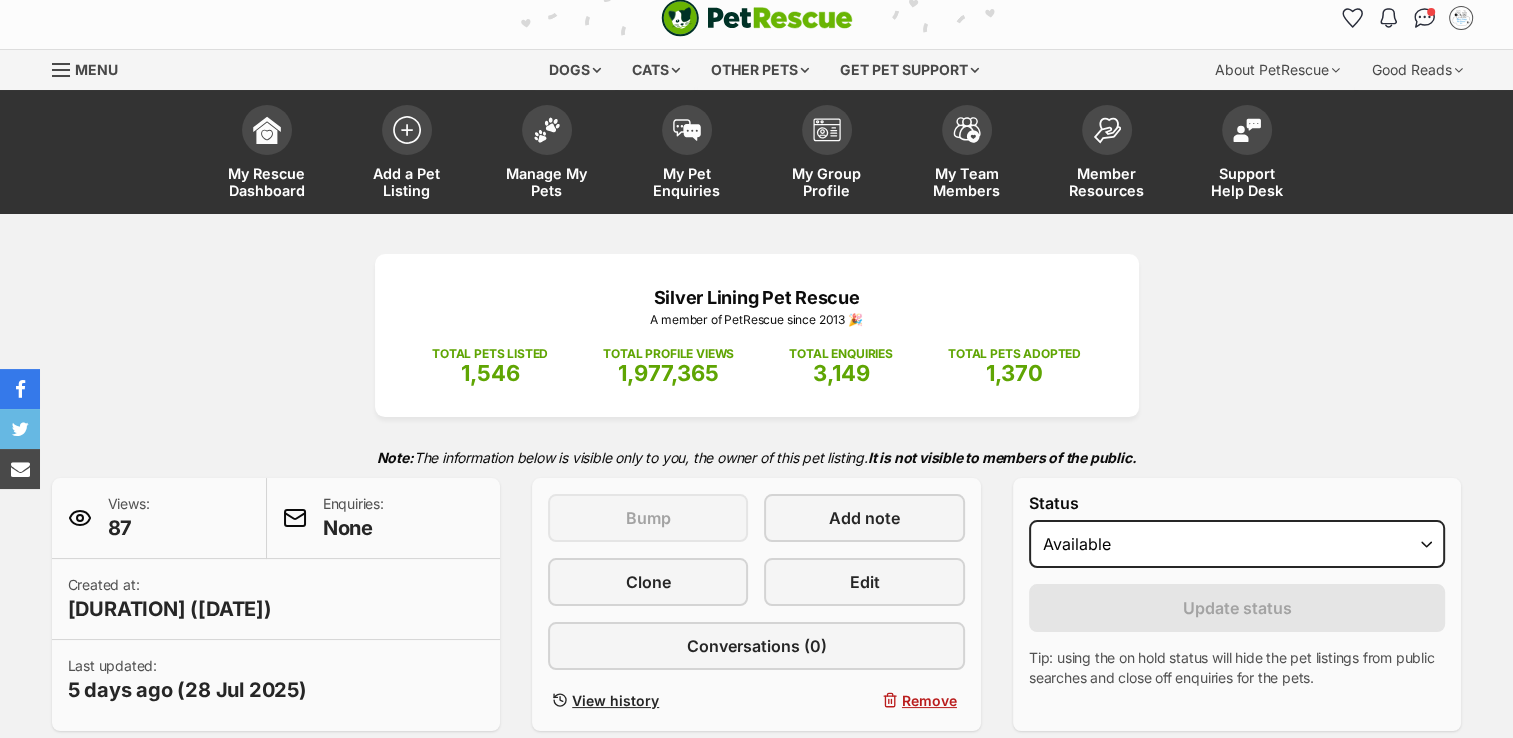 scroll, scrollTop: 0, scrollLeft: 0, axis: both 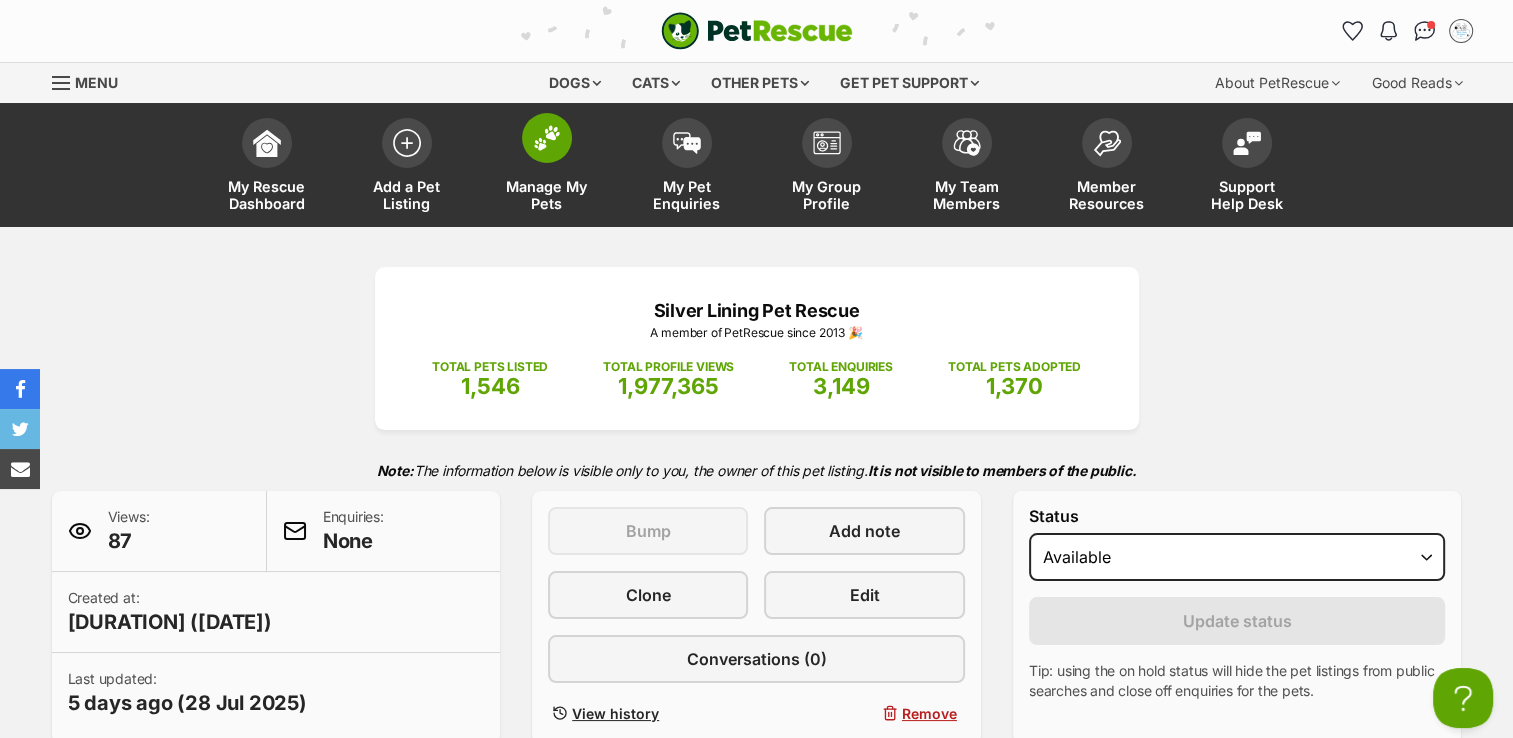 click at bounding box center [547, 138] 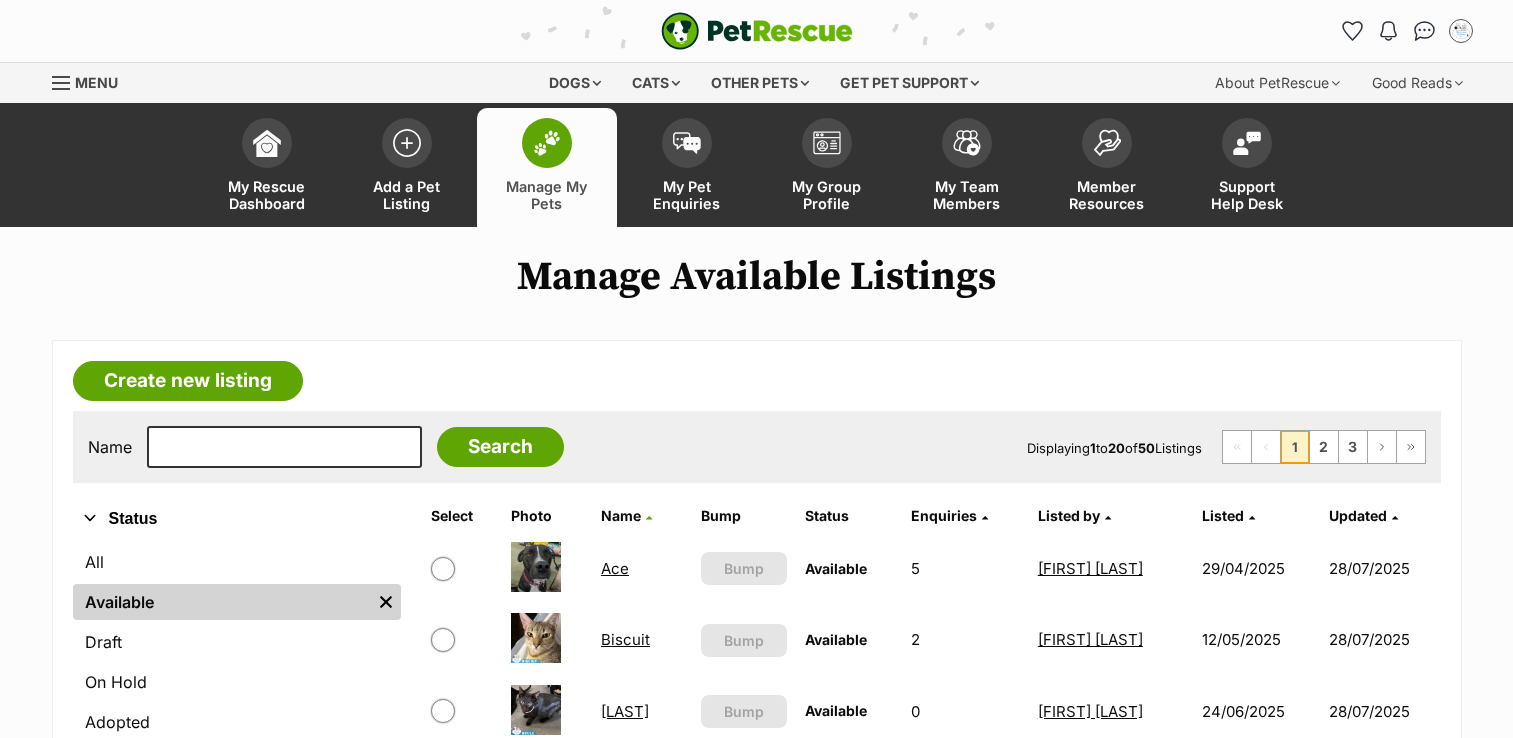 scroll, scrollTop: 0, scrollLeft: 0, axis: both 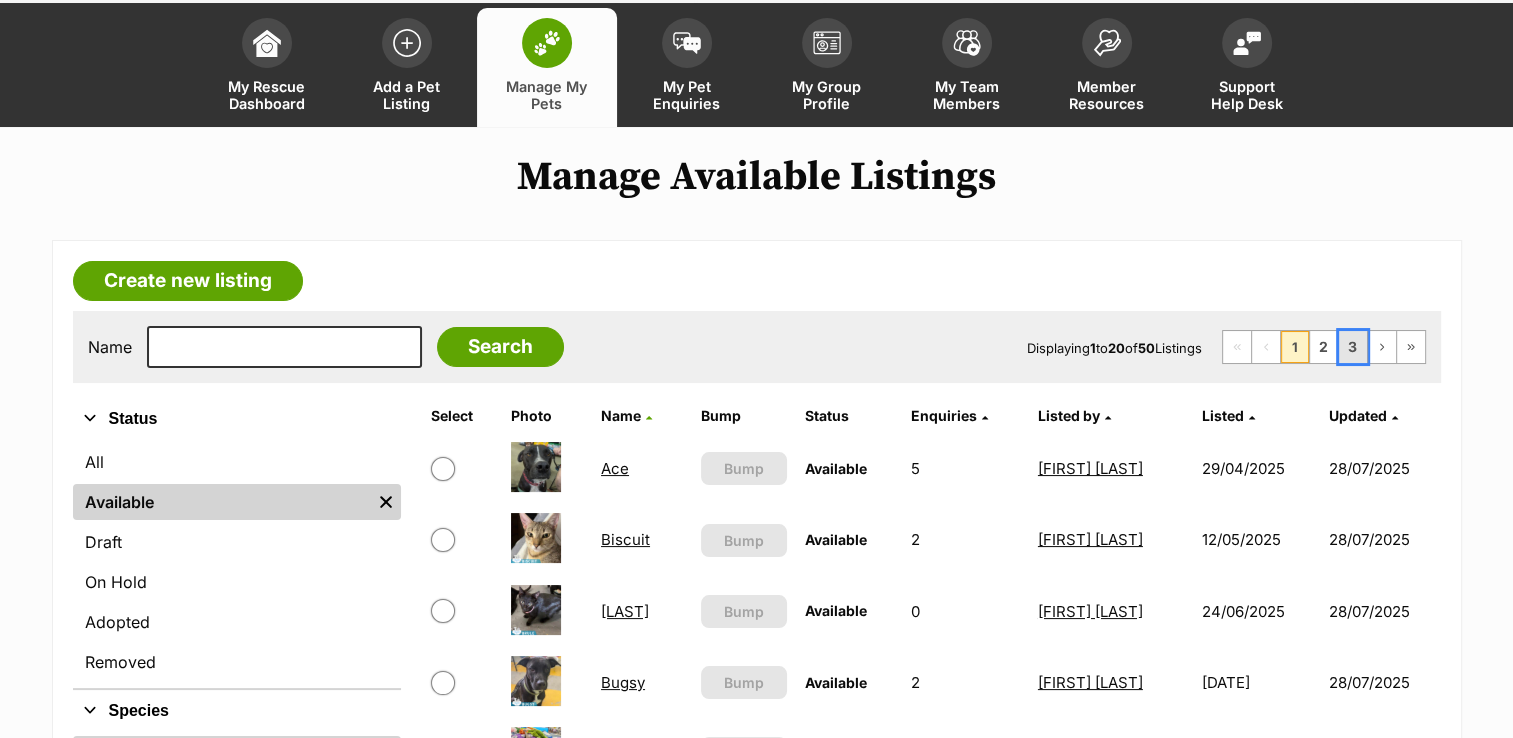 click on "3" at bounding box center [1353, 347] 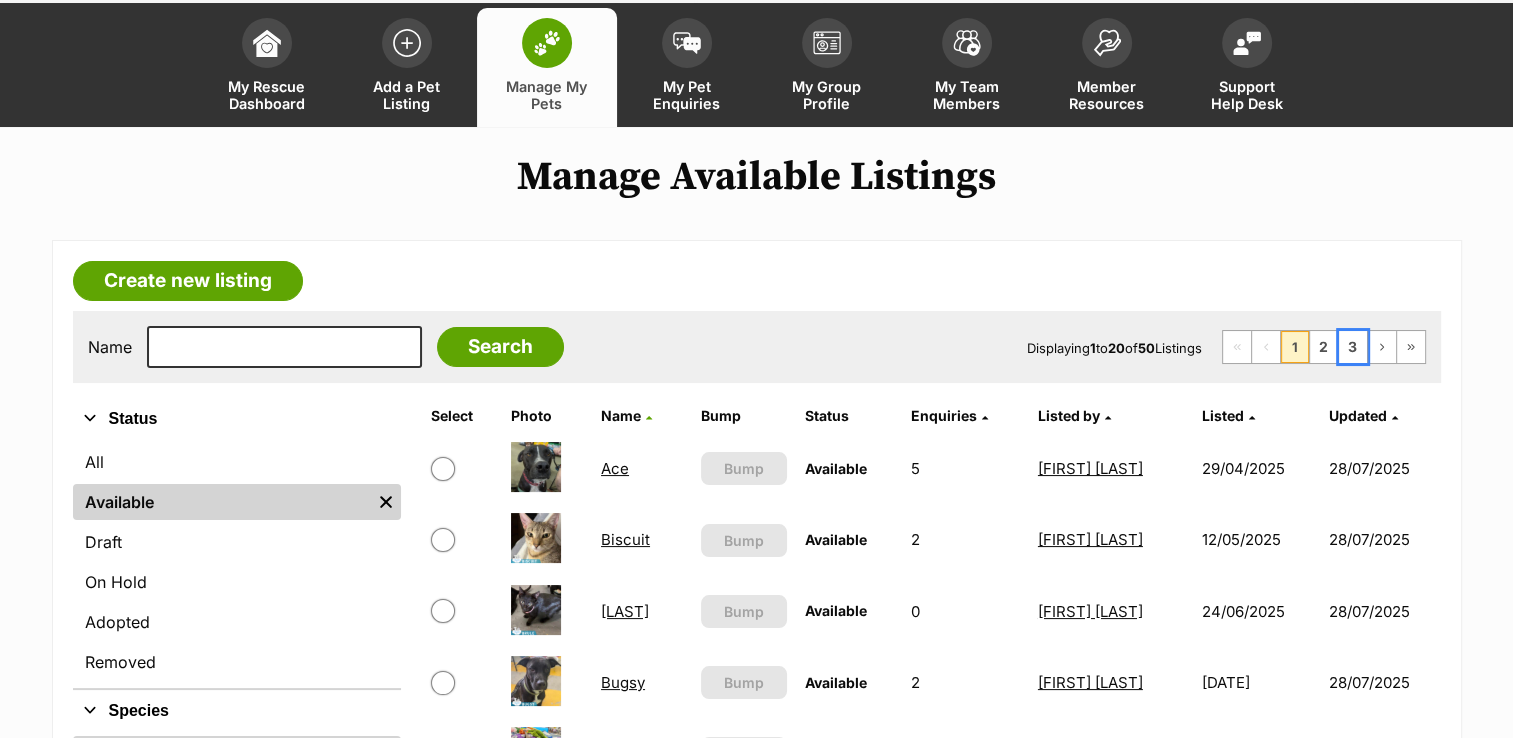 scroll, scrollTop: 169, scrollLeft: 0, axis: vertical 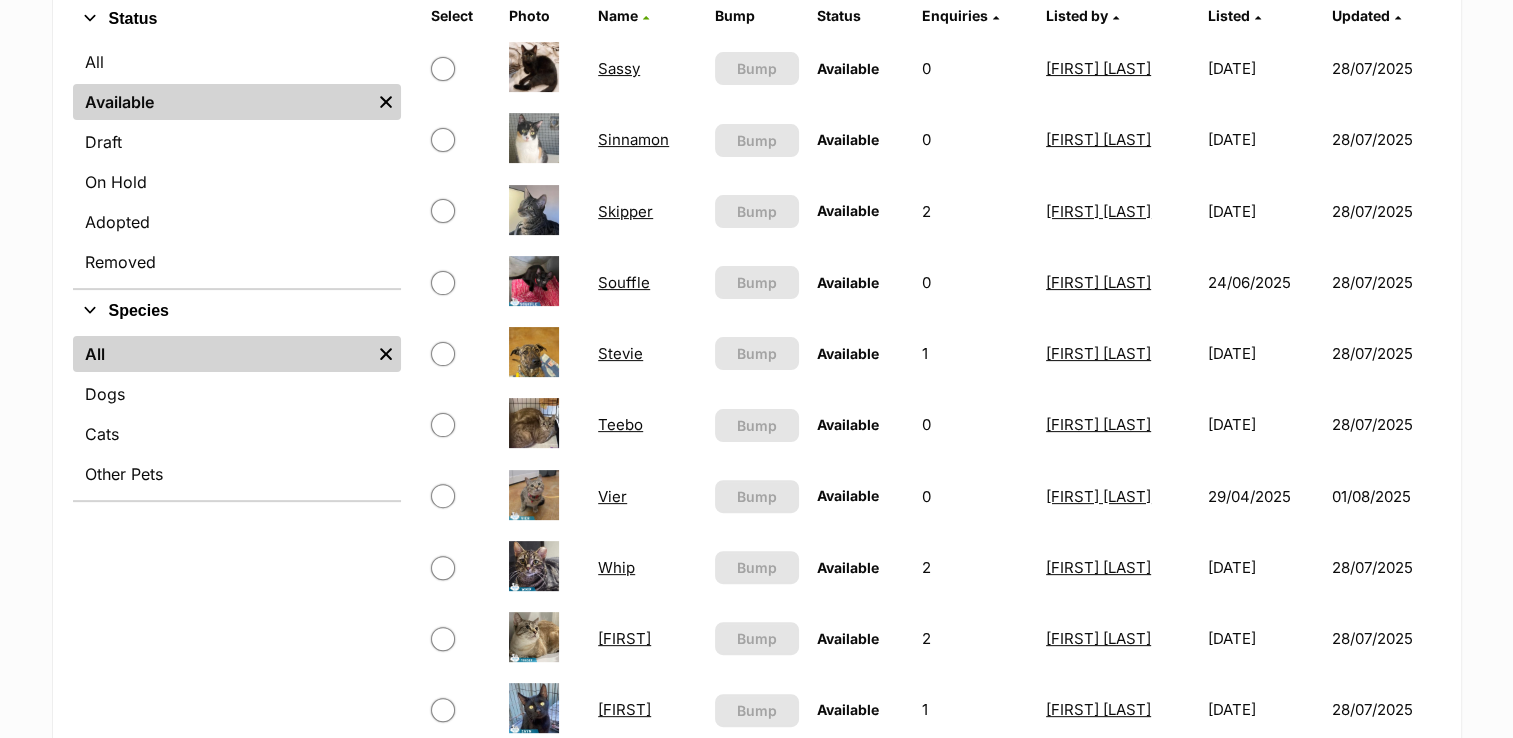click on "Vier" at bounding box center [612, 496] 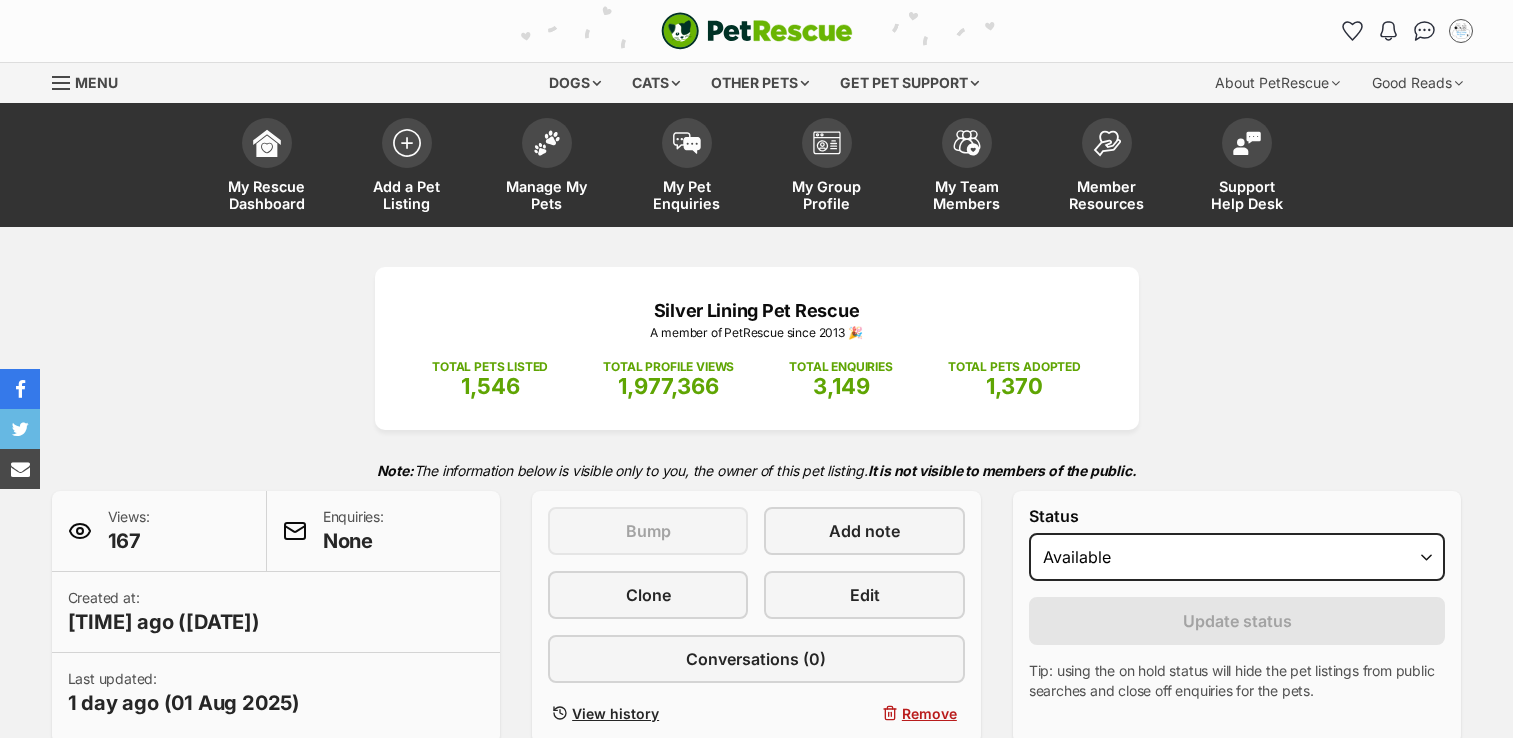 scroll, scrollTop: 205, scrollLeft: 0, axis: vertical 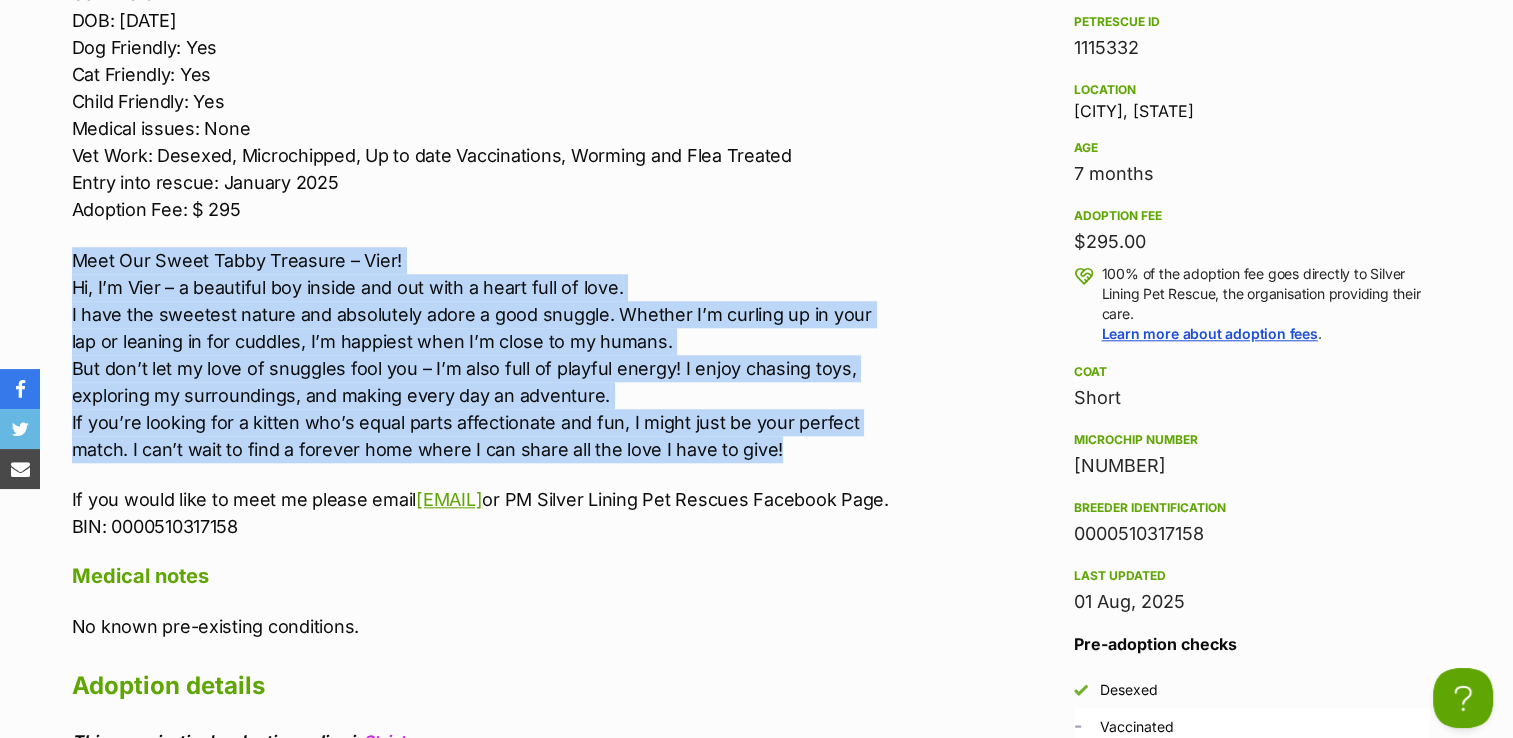 drag, startPoint x: 67, startPoint y: 248, endPoint x: 807, endPoint y: 457, distance: 768.948 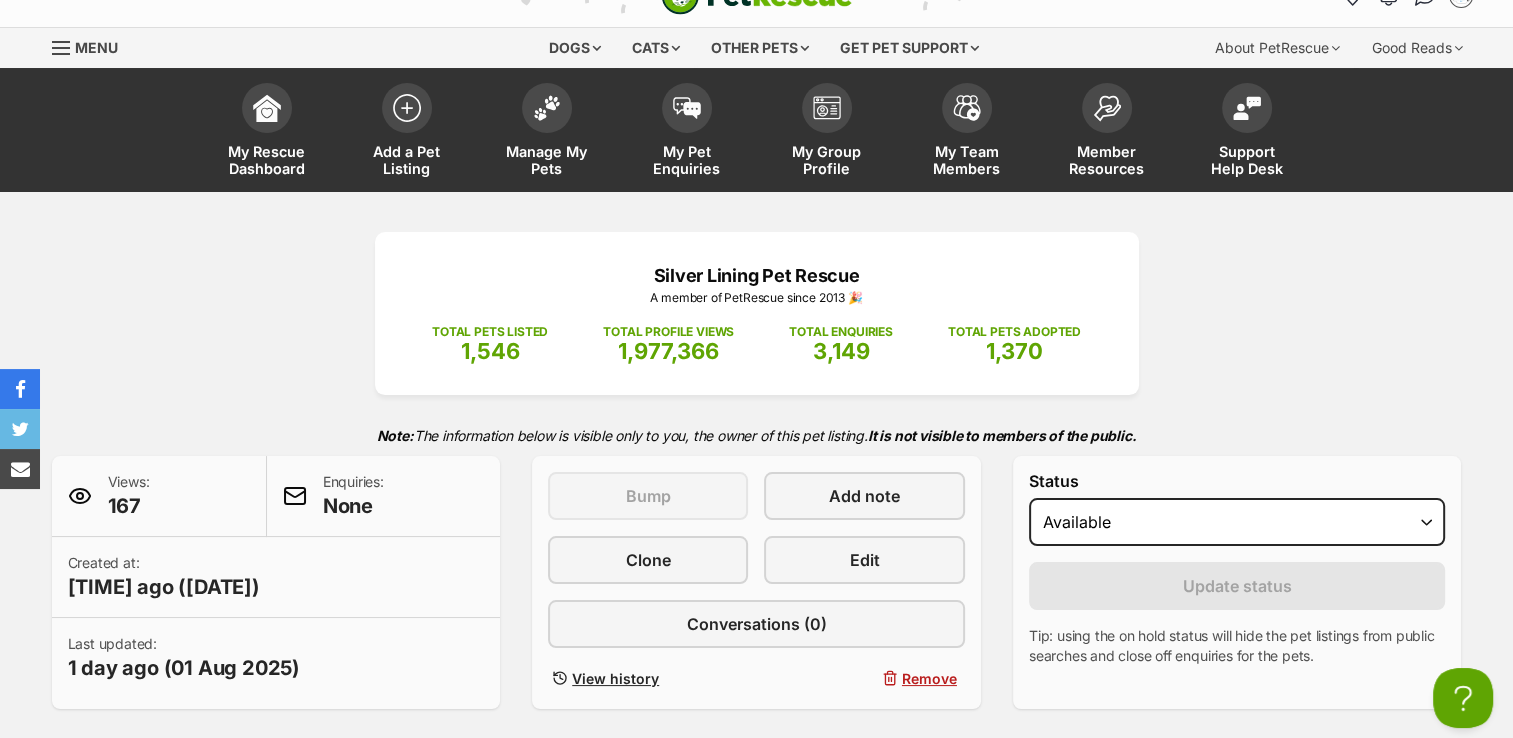 scroll, scrollTop: 0, scrollLeft: 0, axis: both 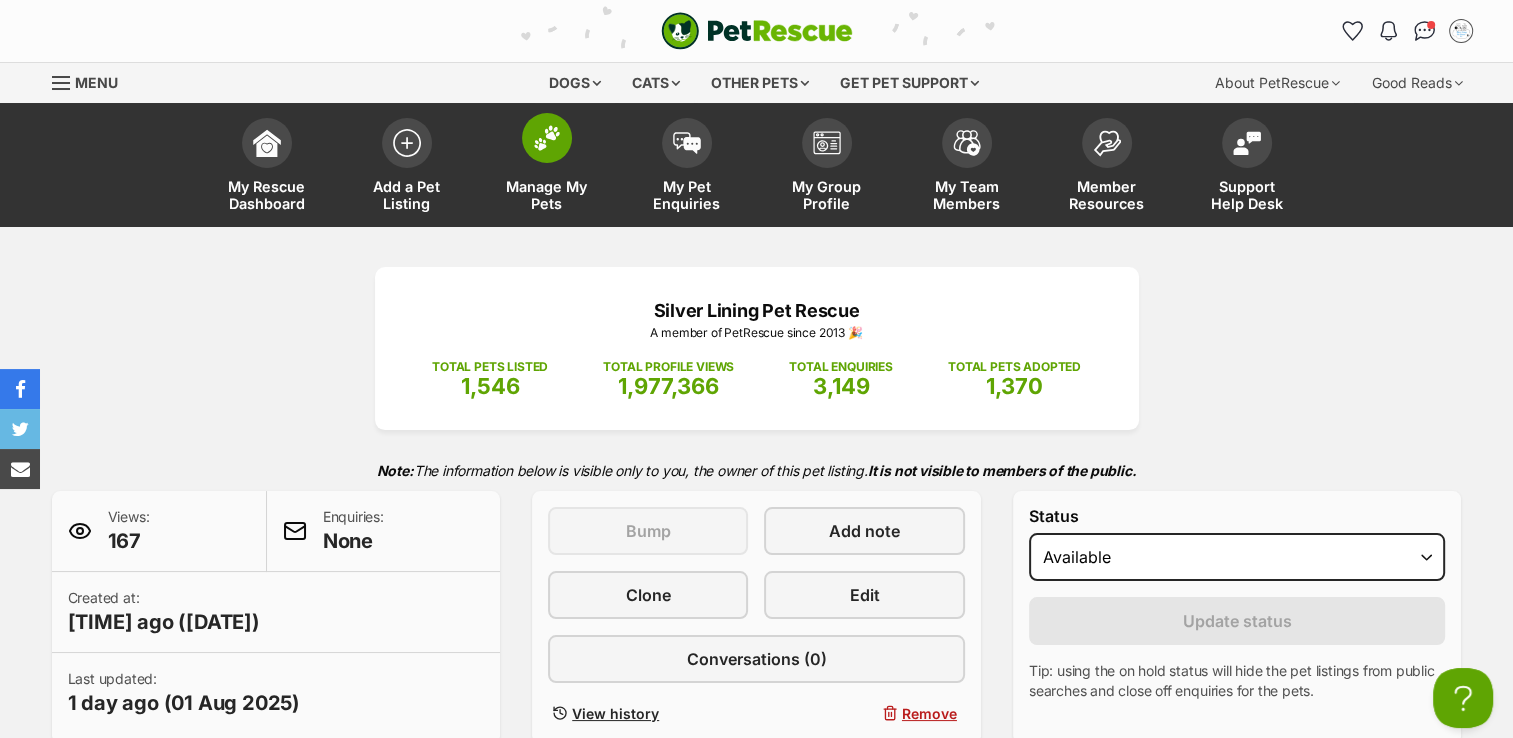 click at bounding box center (547, 138) 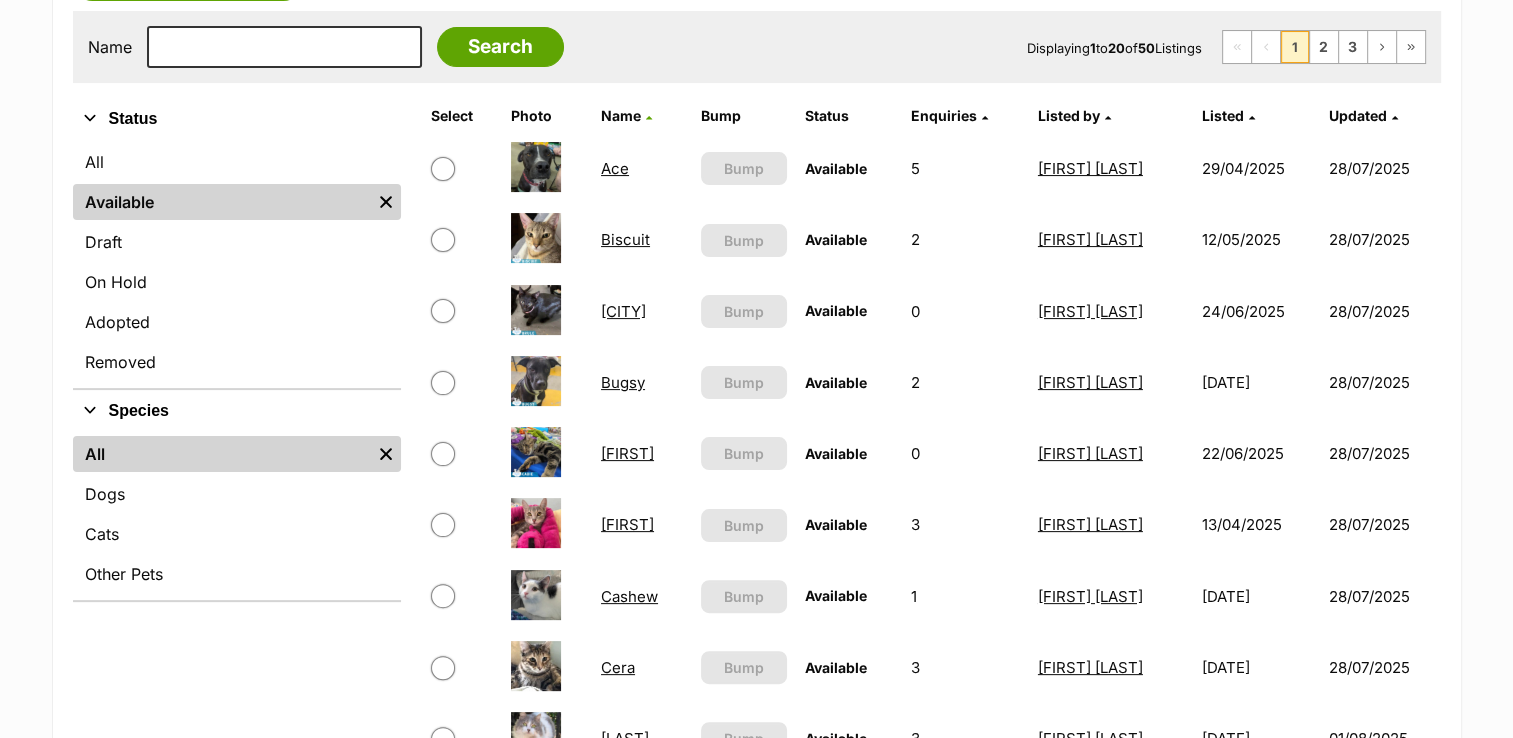 scroll, scrollTop: 0, scrollLeft: 0, axis: both 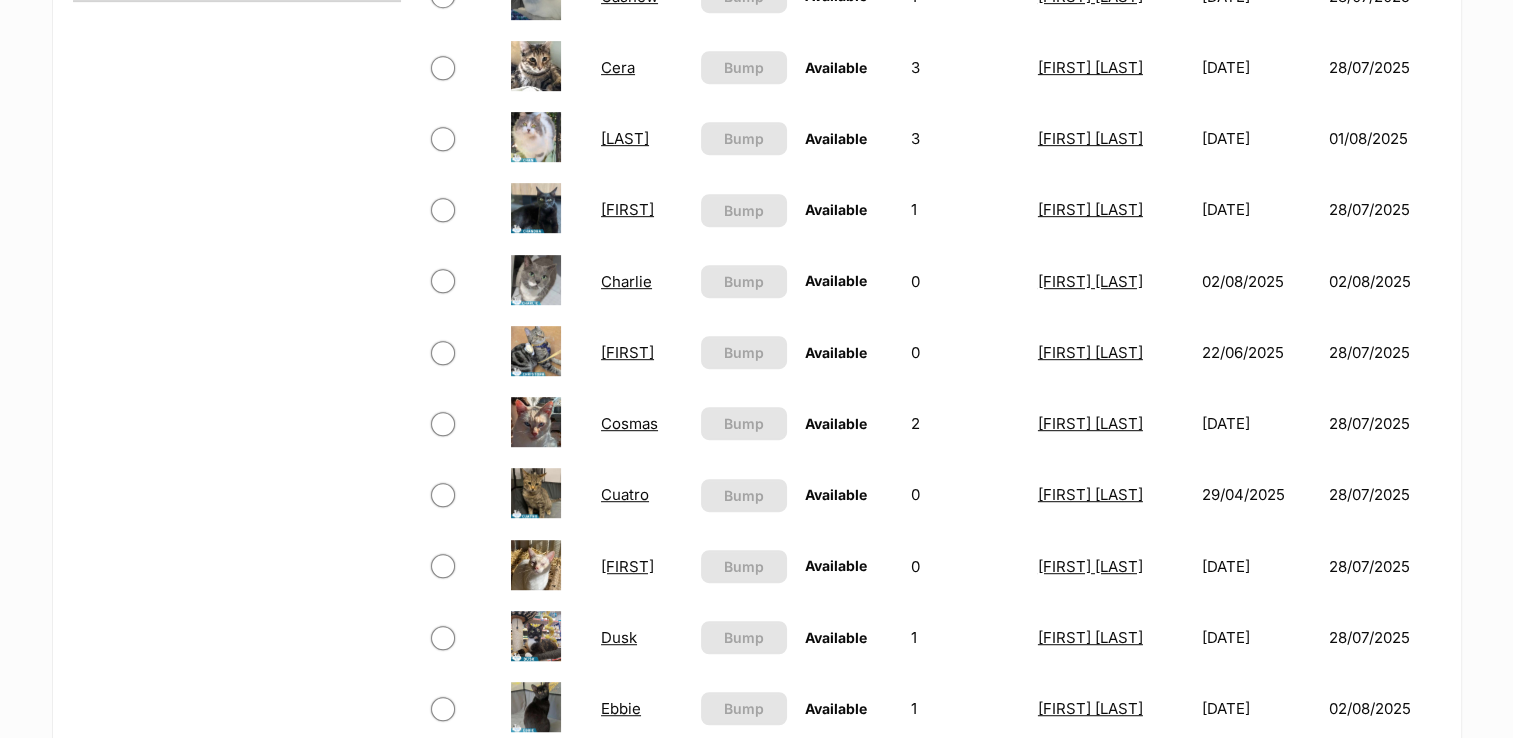click on "Cuatro" at bounding box center [625, 494] 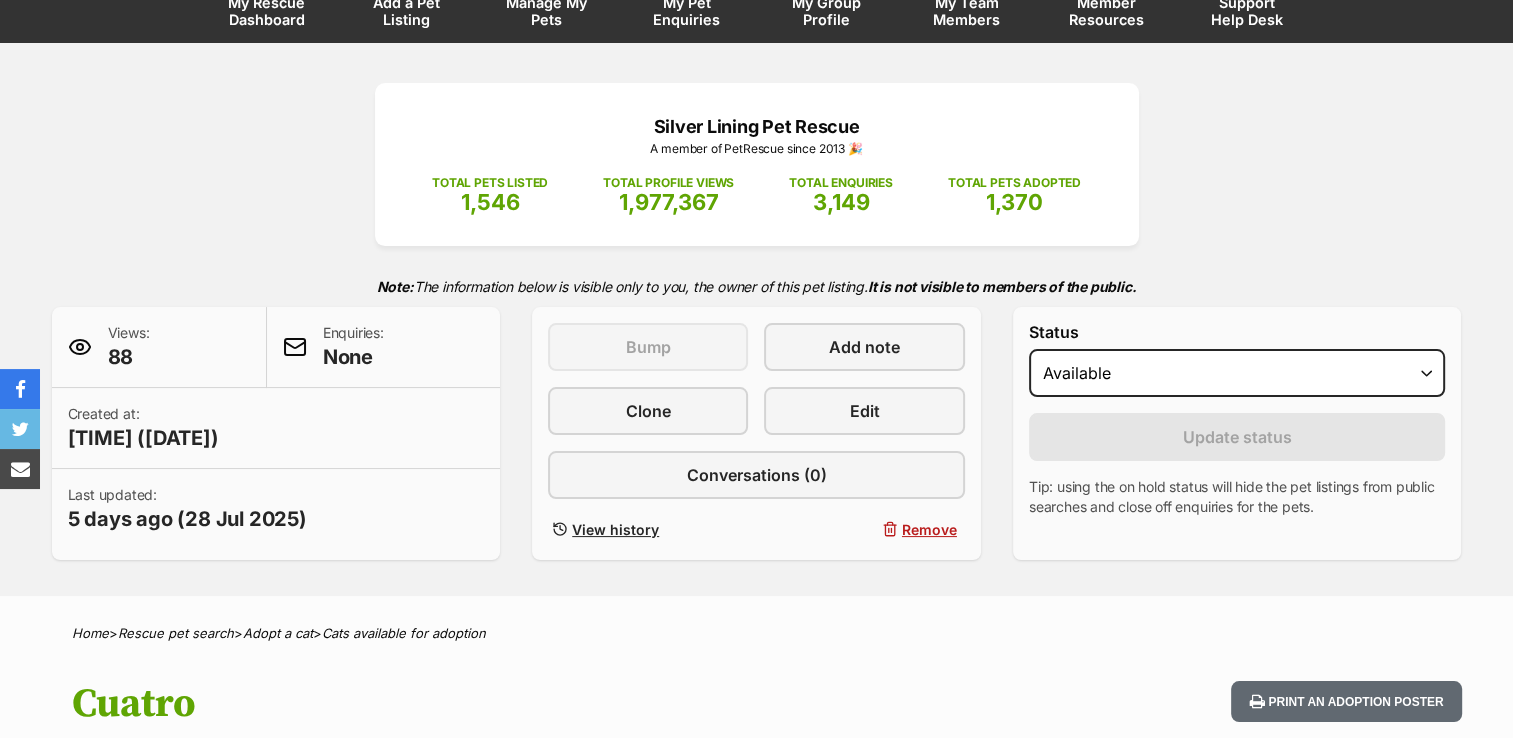scroll, scrollTop: 600, scrollLeft: 0, axis: vertical 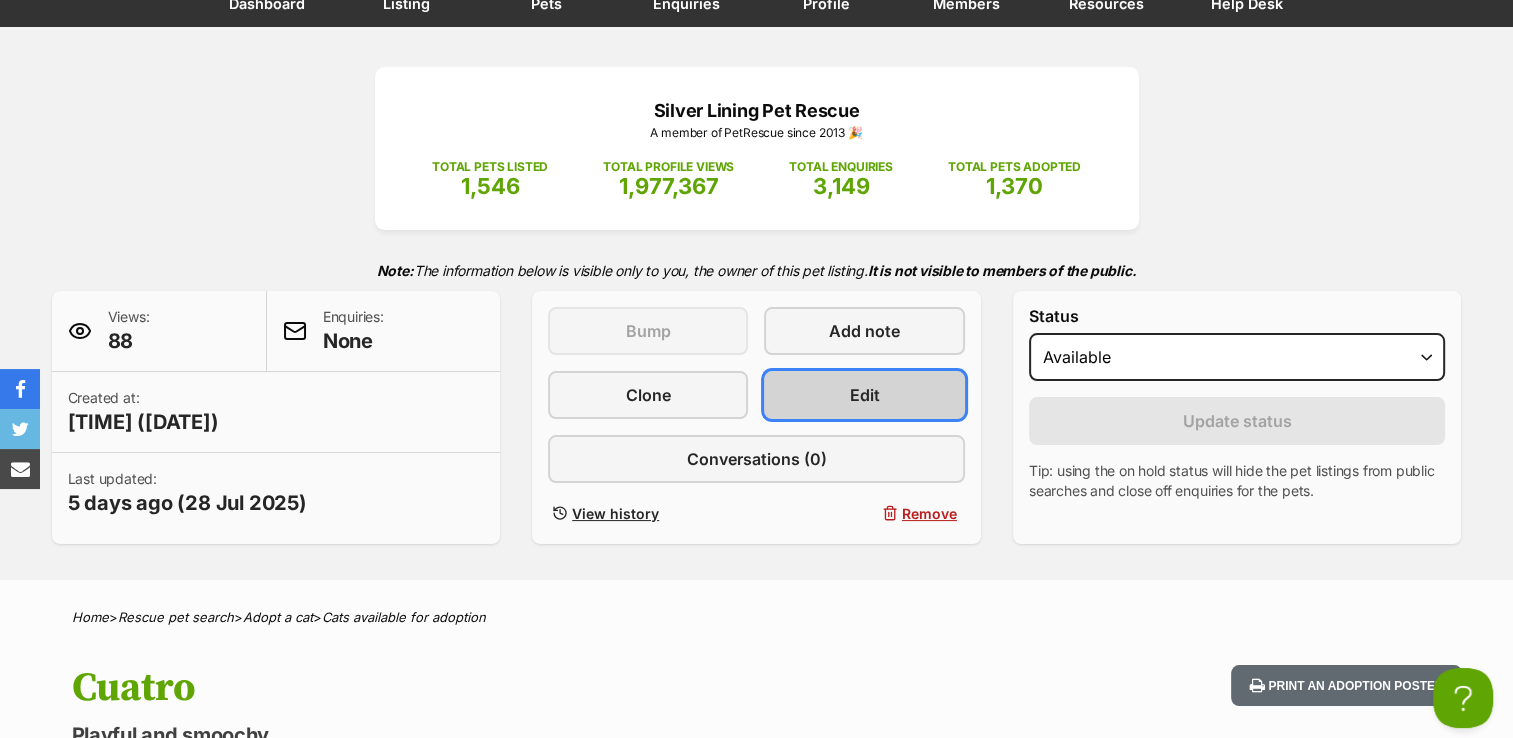 click on "Edit" at bounding box center [864, 395] 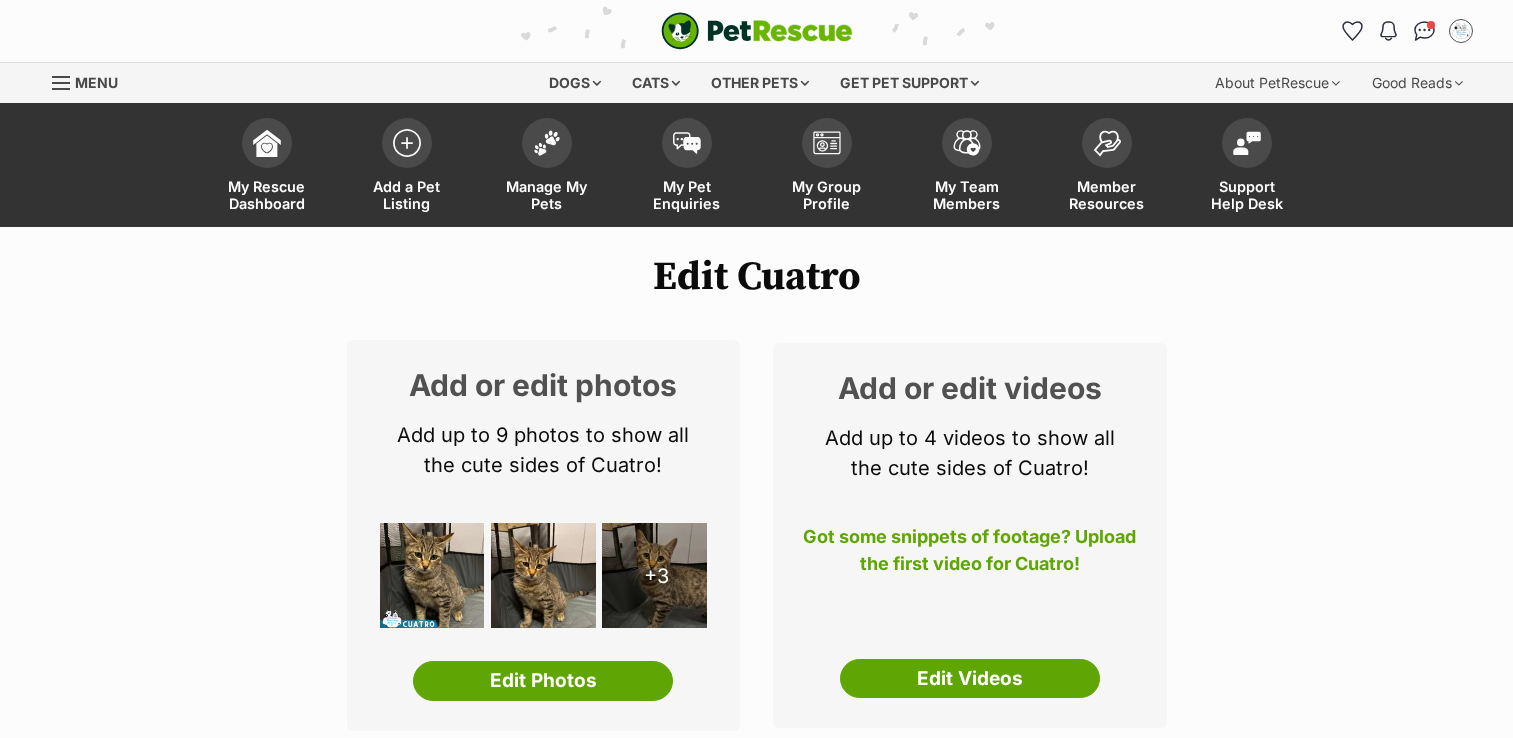 scroll, scrollTop: 400, scrollLeft: 0, axis: vertical 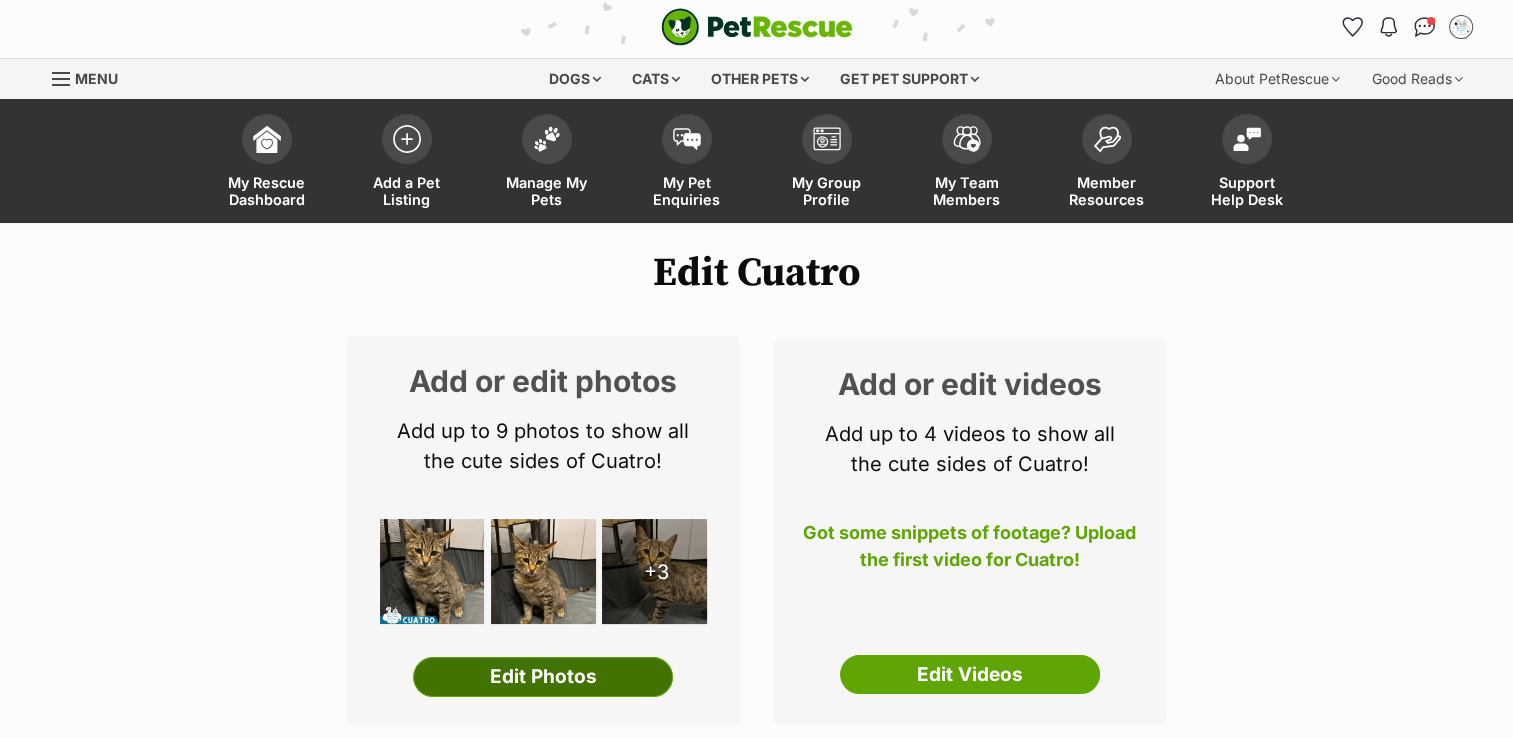 click on "Edit Photos" at bounding box center [543, 677] 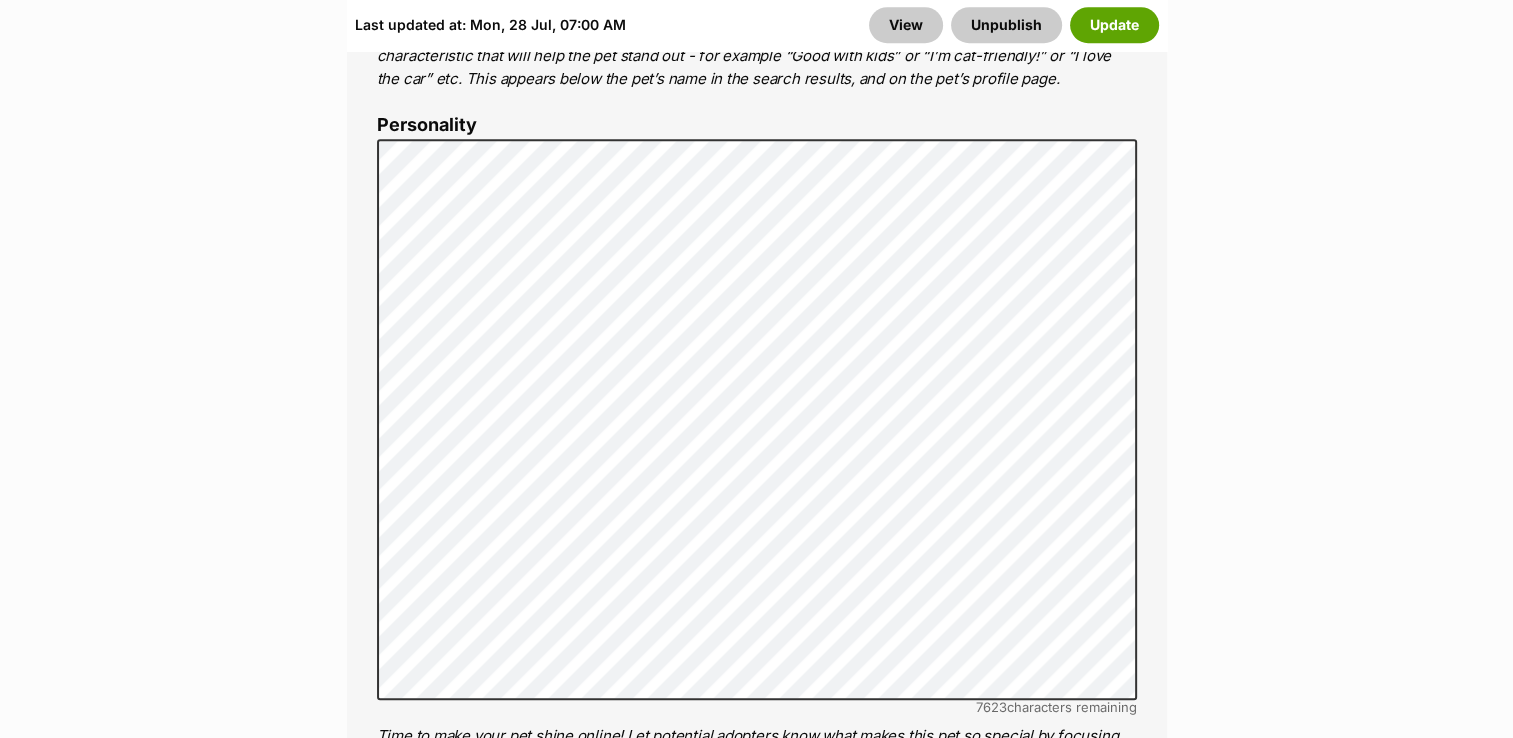 scroll, scrollTop: 1804, scrollLeft: 0, axis: vertical 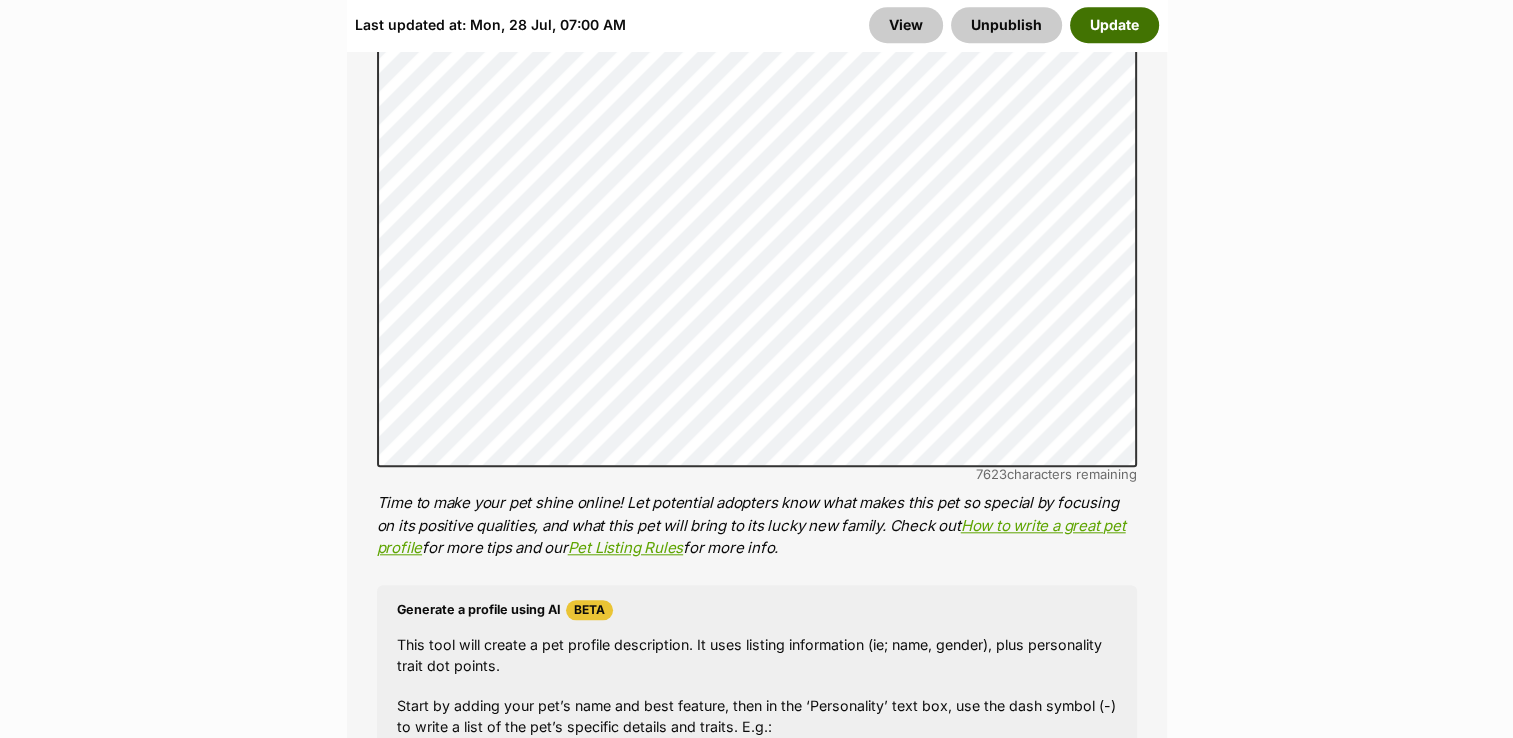 click on "Update" at bounding box center (1114, 25) 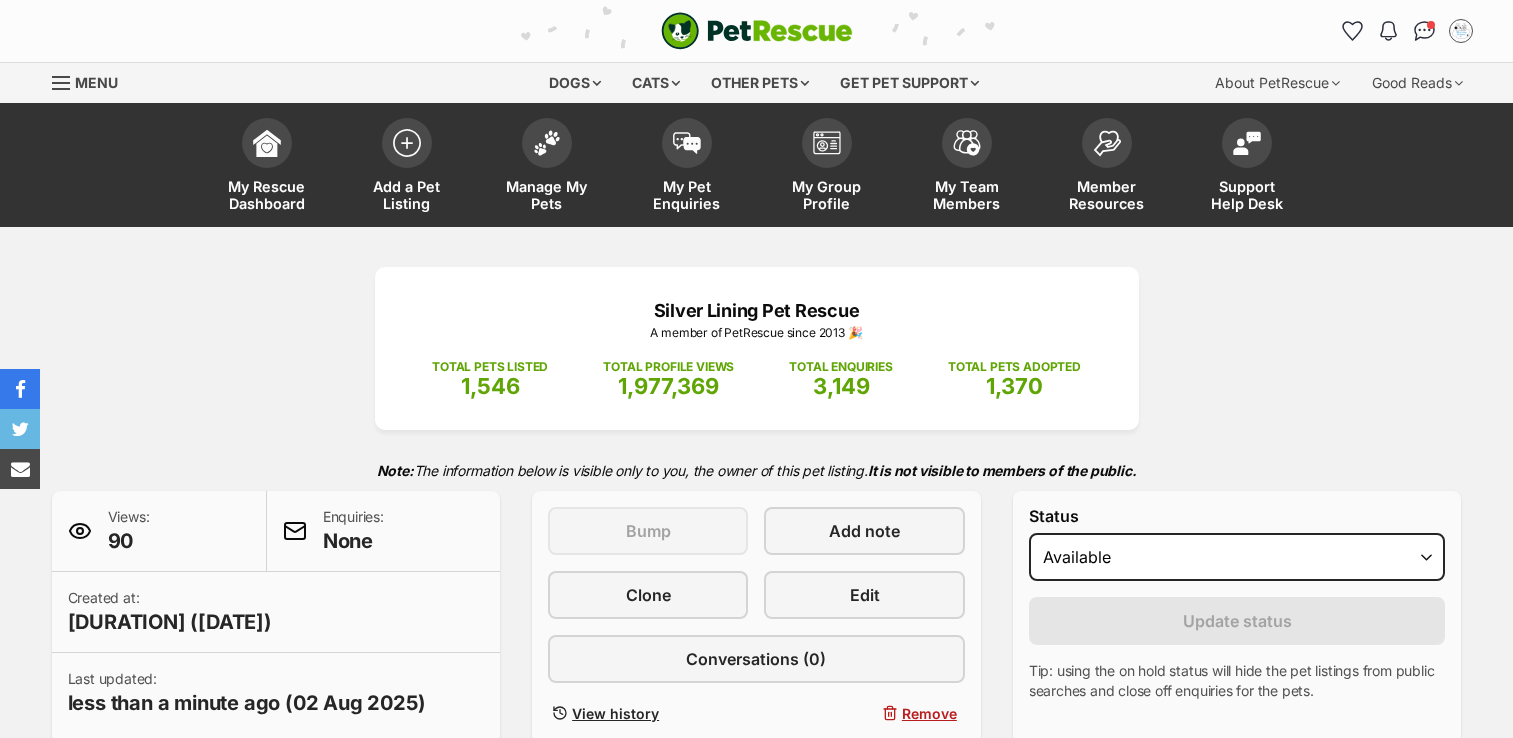 scroll, scrollTop: 0, scrollLeft: 0, axis: both 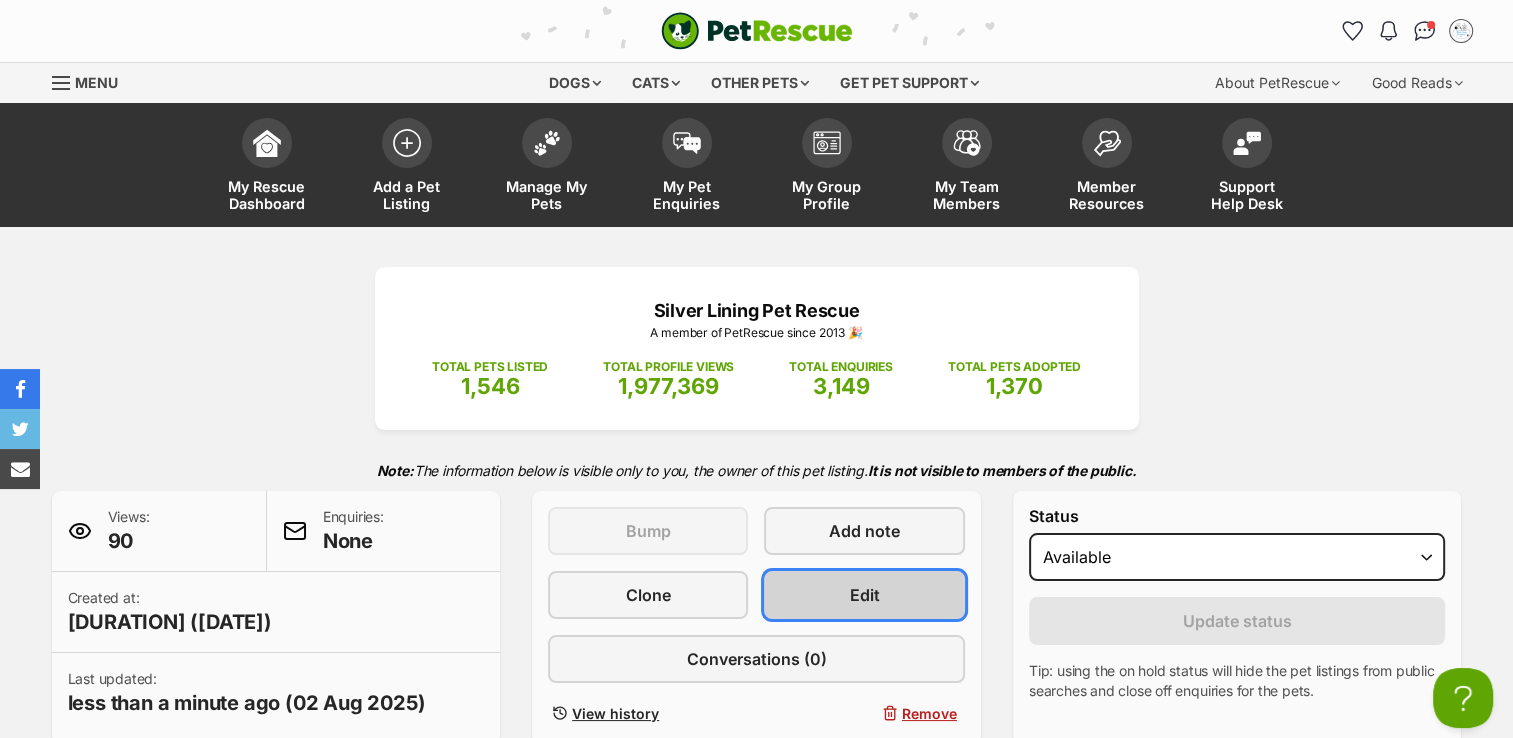 click on "Edit" at bounding box center (864, 595) 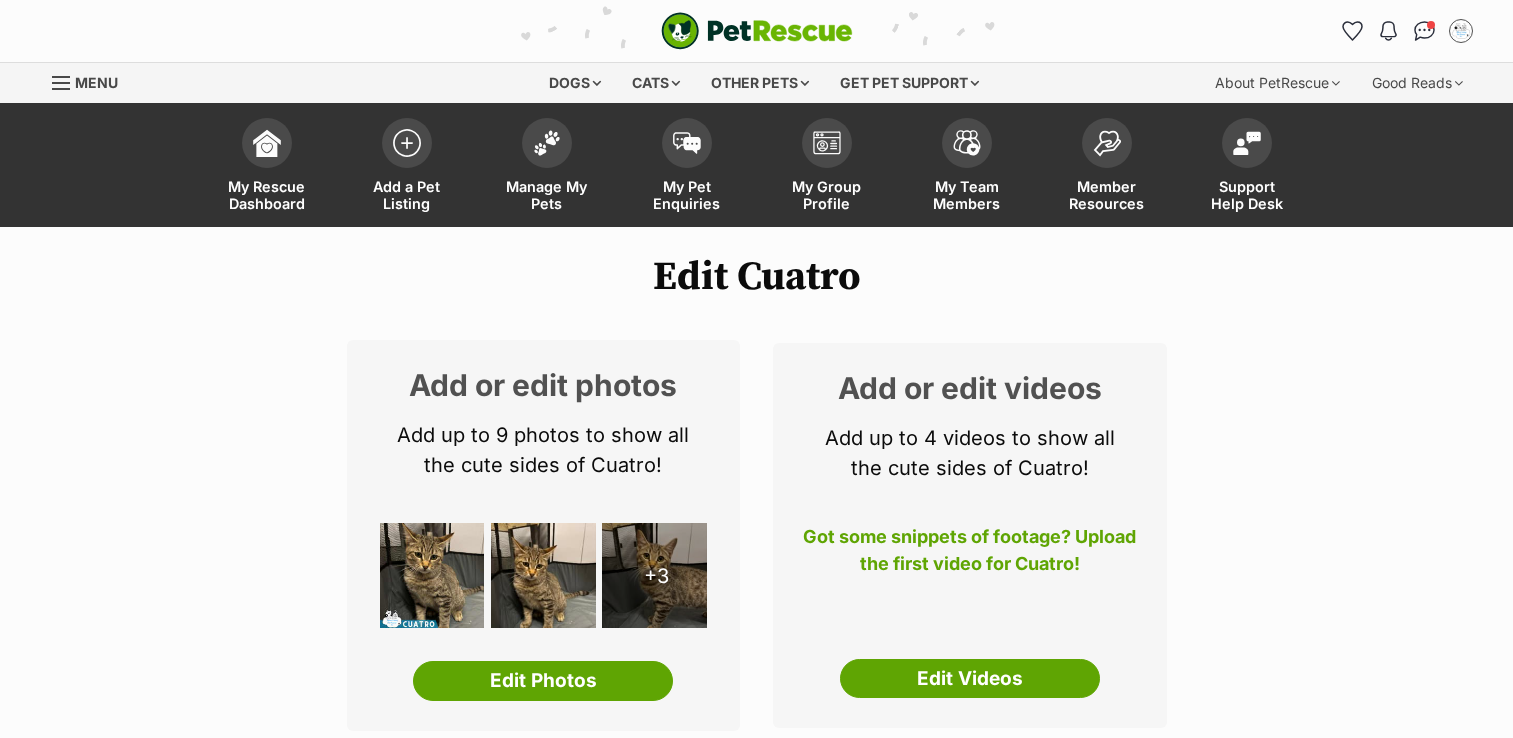 scroll, scrollTop: 0, scrollLeft: 0, axis: both 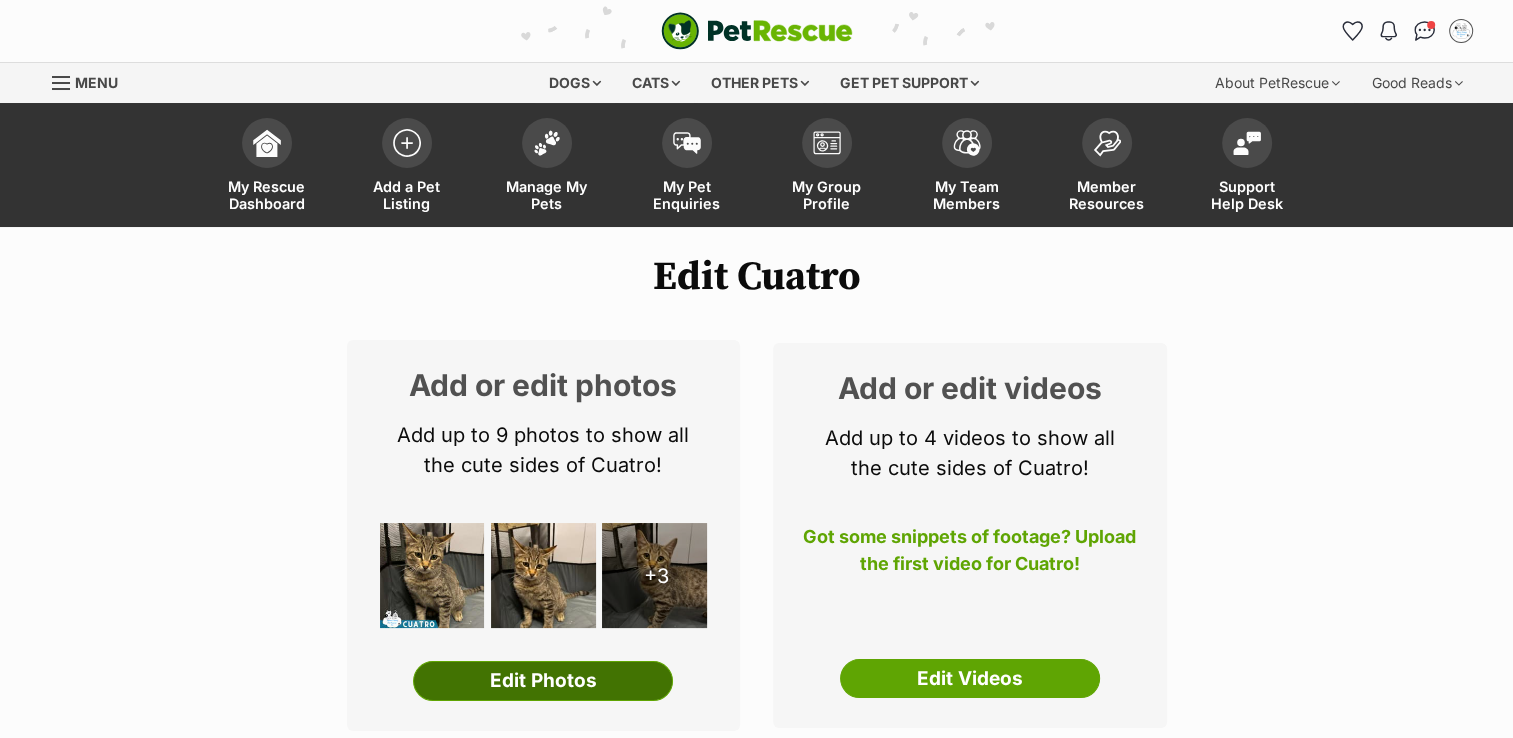 click on "Edit Photos" at bounding box center (543, 681) 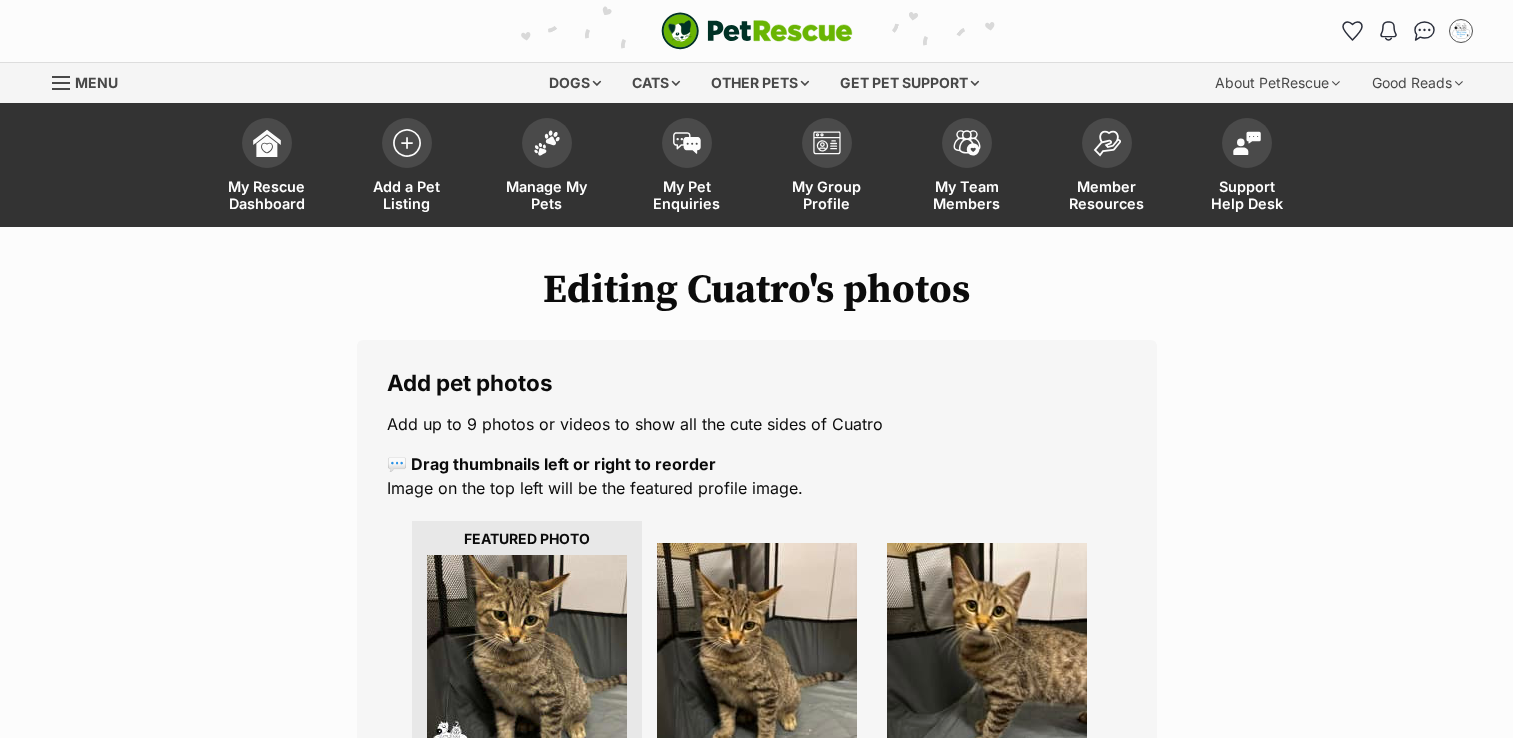 scroll, scrollTop: 0, scrollLeft: 0, axis: both 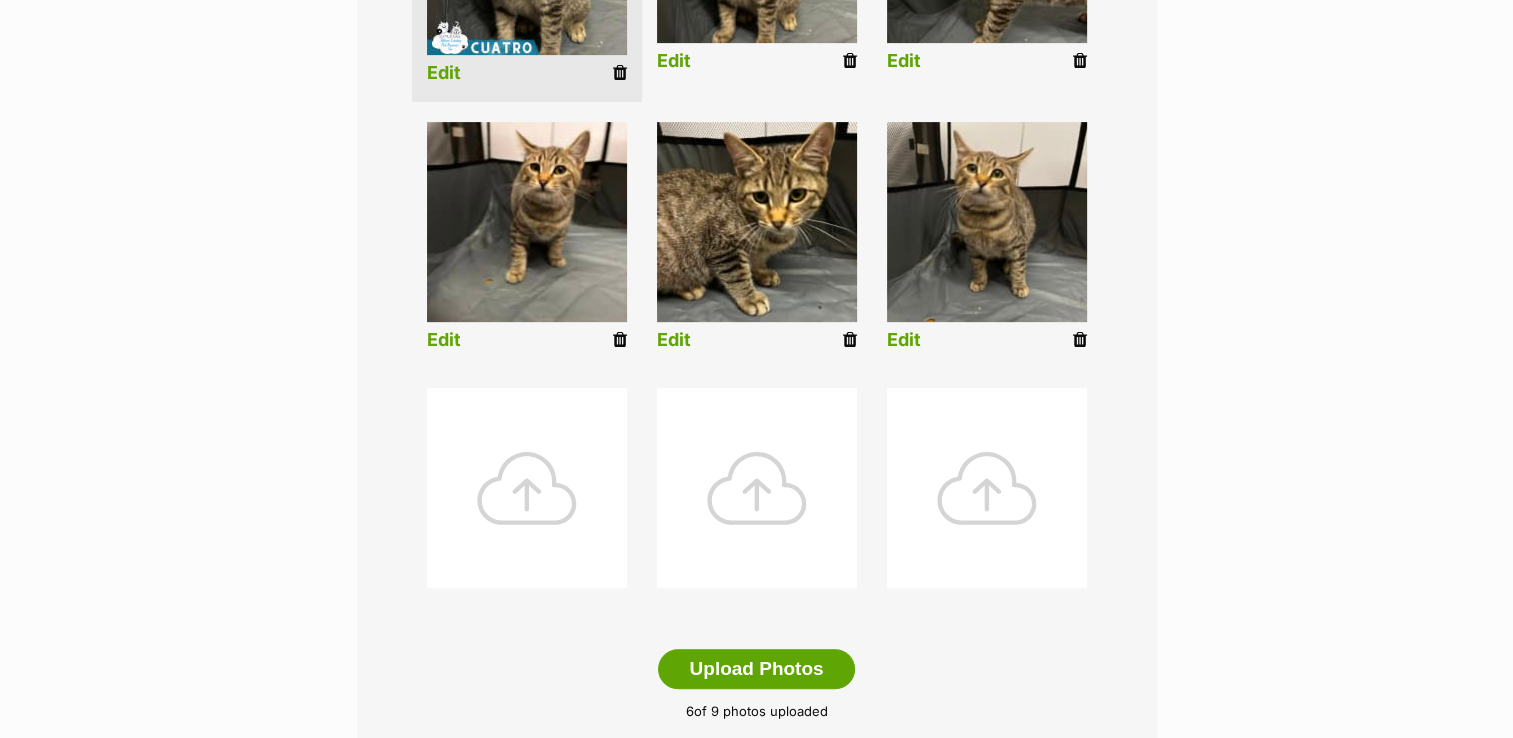 click at bounding box center [527, 488] 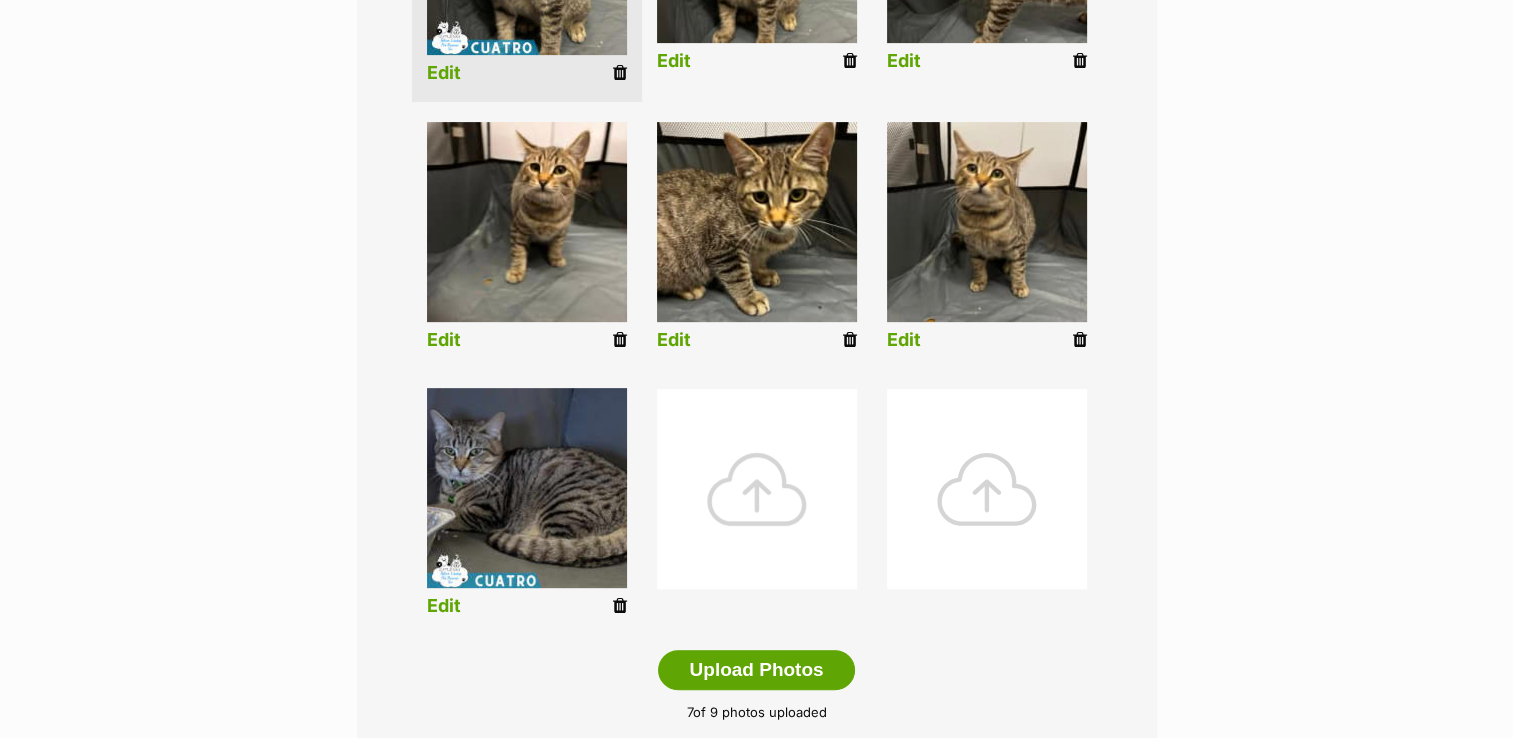 click at bounding box center [757, 489] 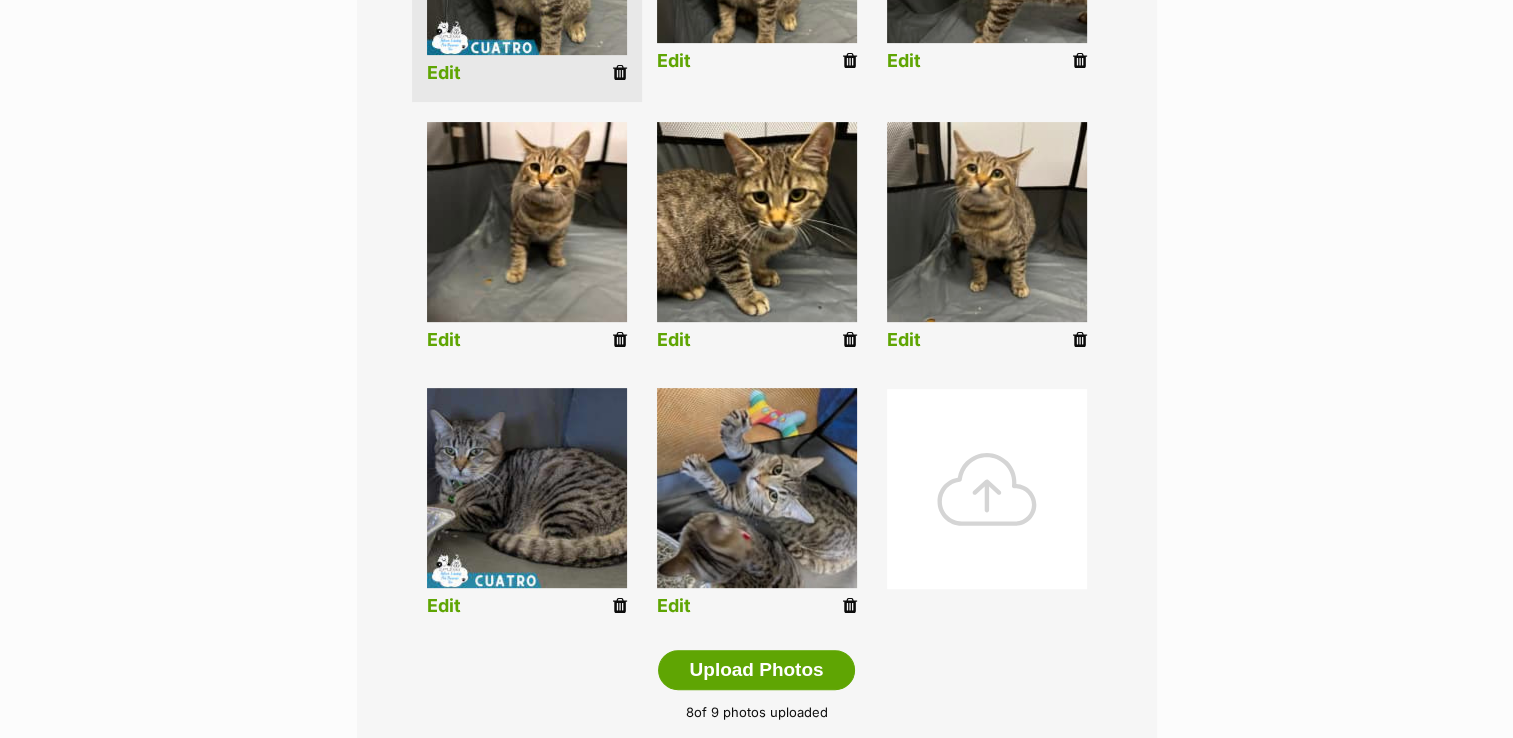 click at bounding box center (987, 489) 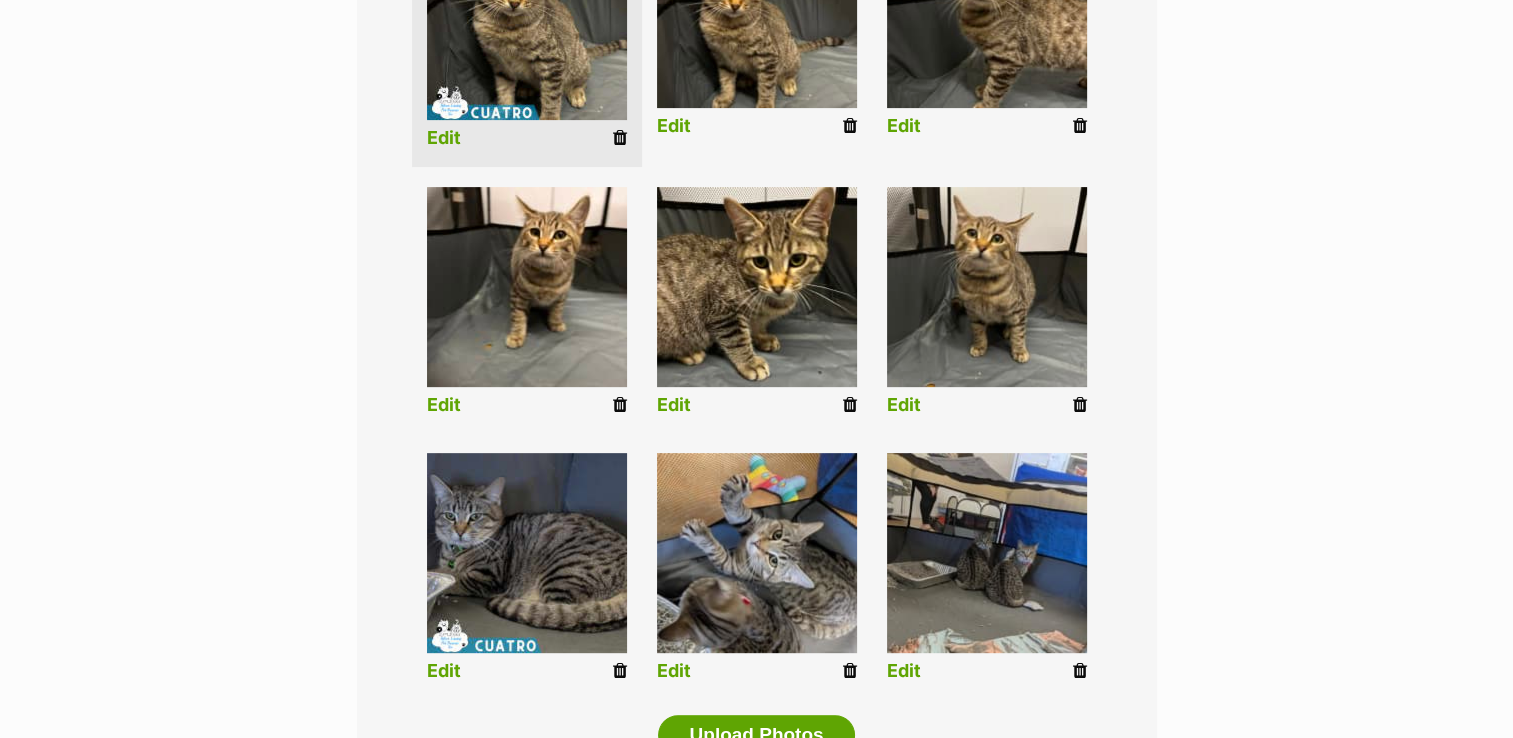 scroll, scrollTop: 600, scrollLeft: 0, axis: vertical 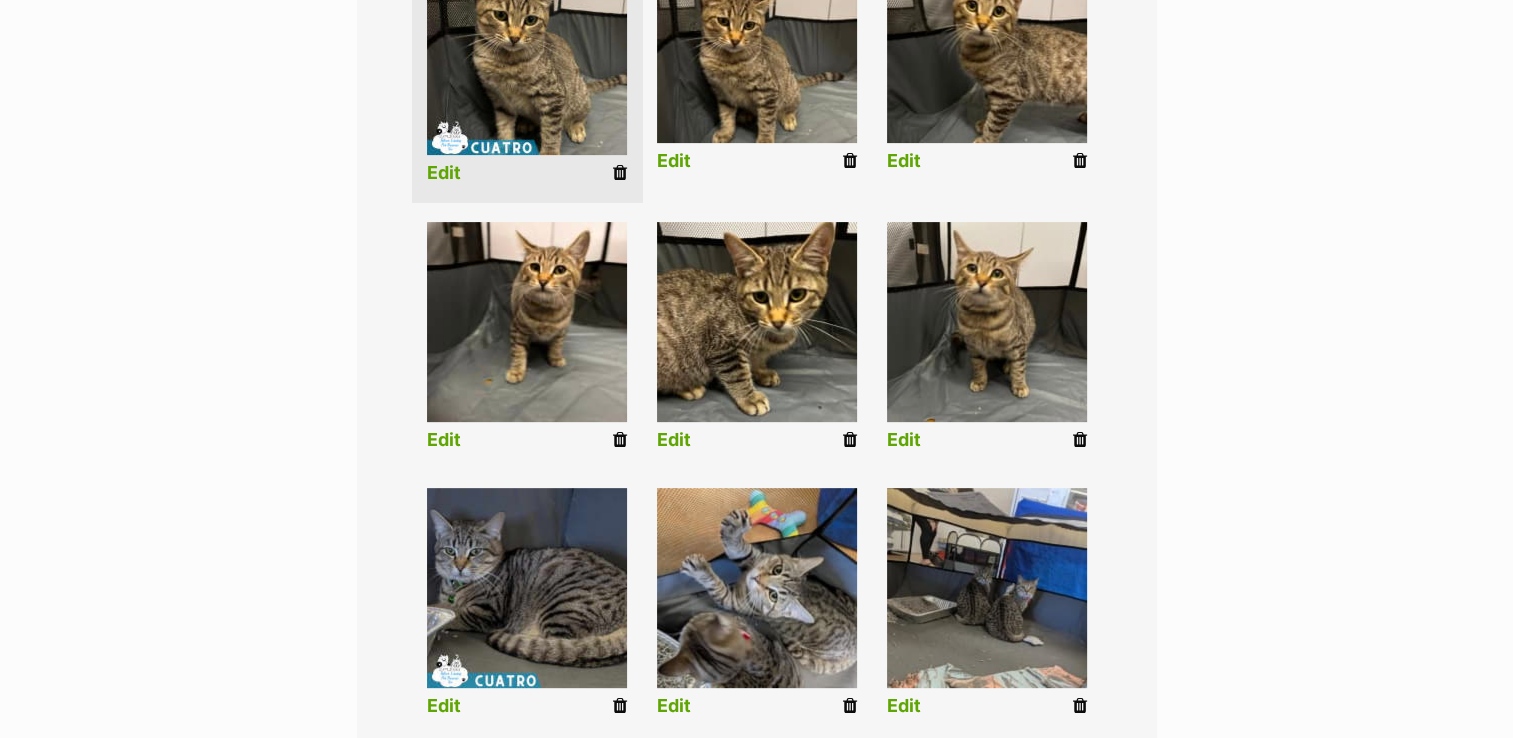 click at bounding box center (620, 173) 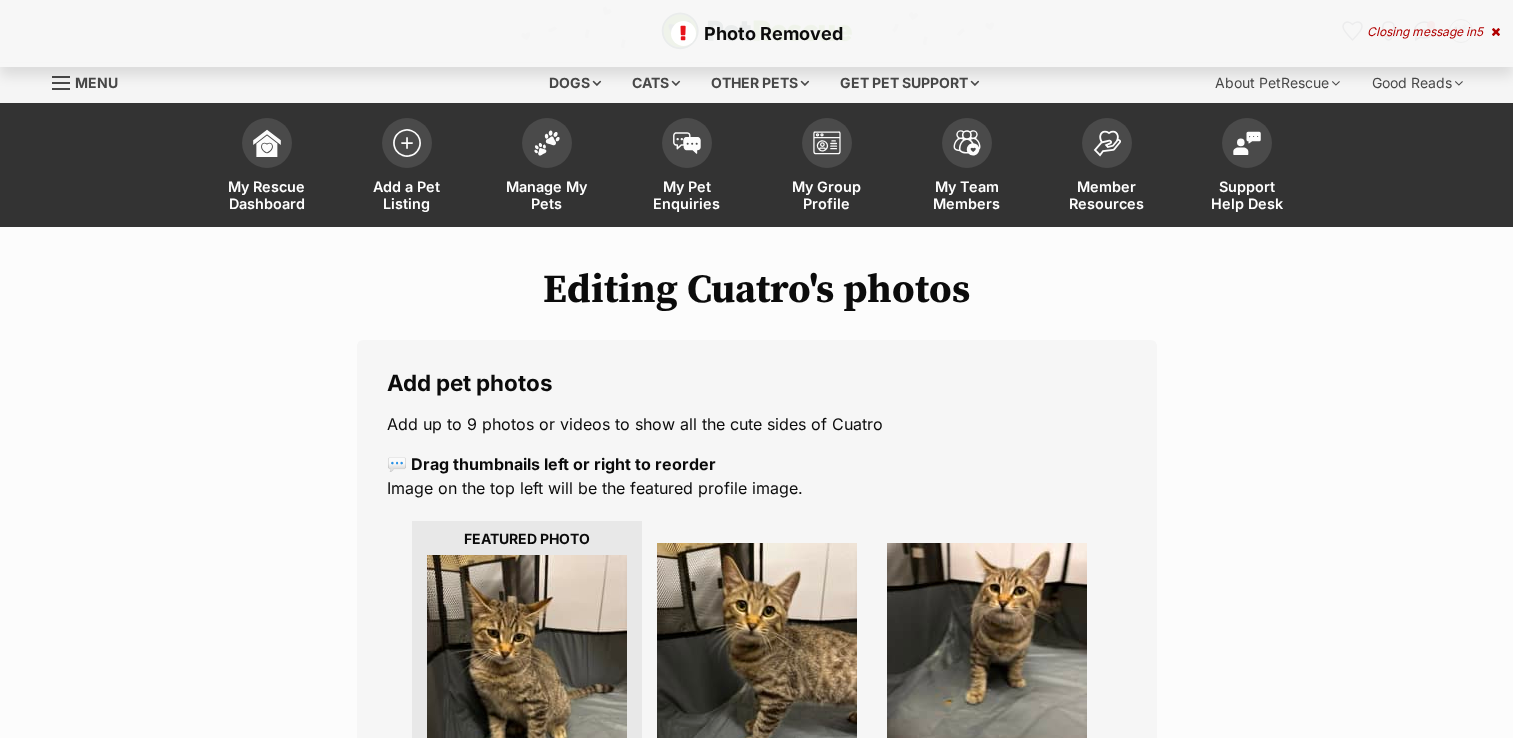 scroll, scrollTop: 0, scrollLeft: 0, axis: both 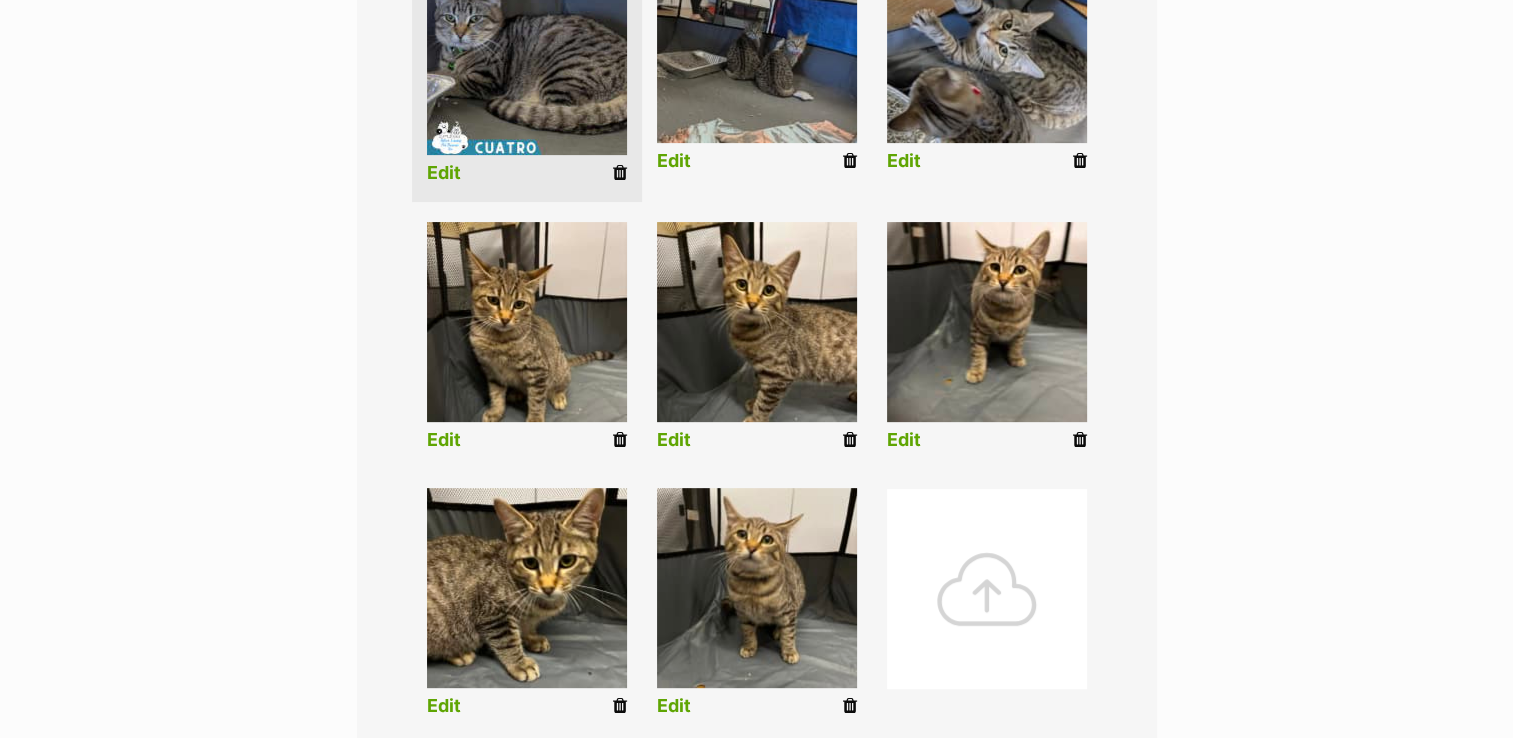 click at bounding box center [987, 589] 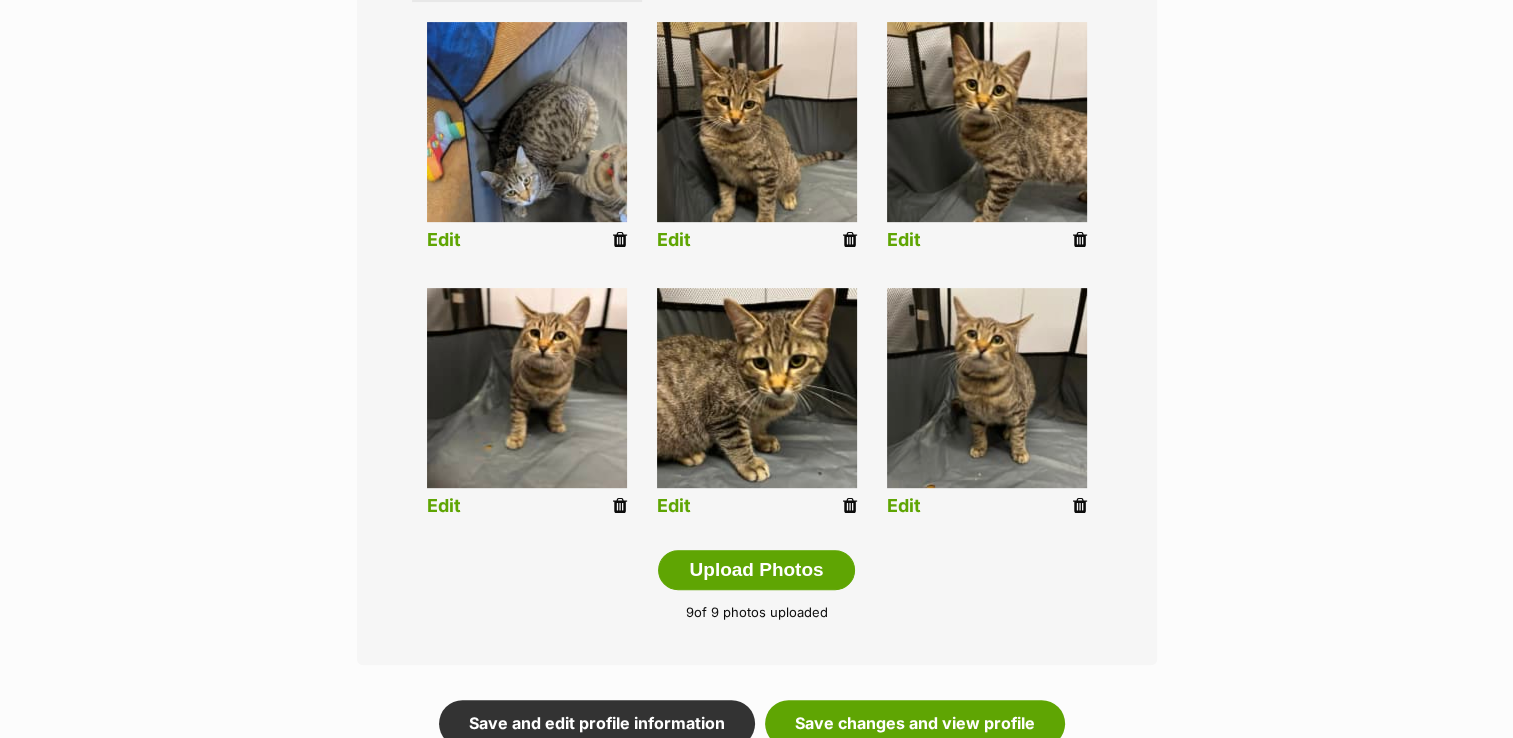 scroll, scrollTop: 900, scrollLeft: 0, axis: vertical 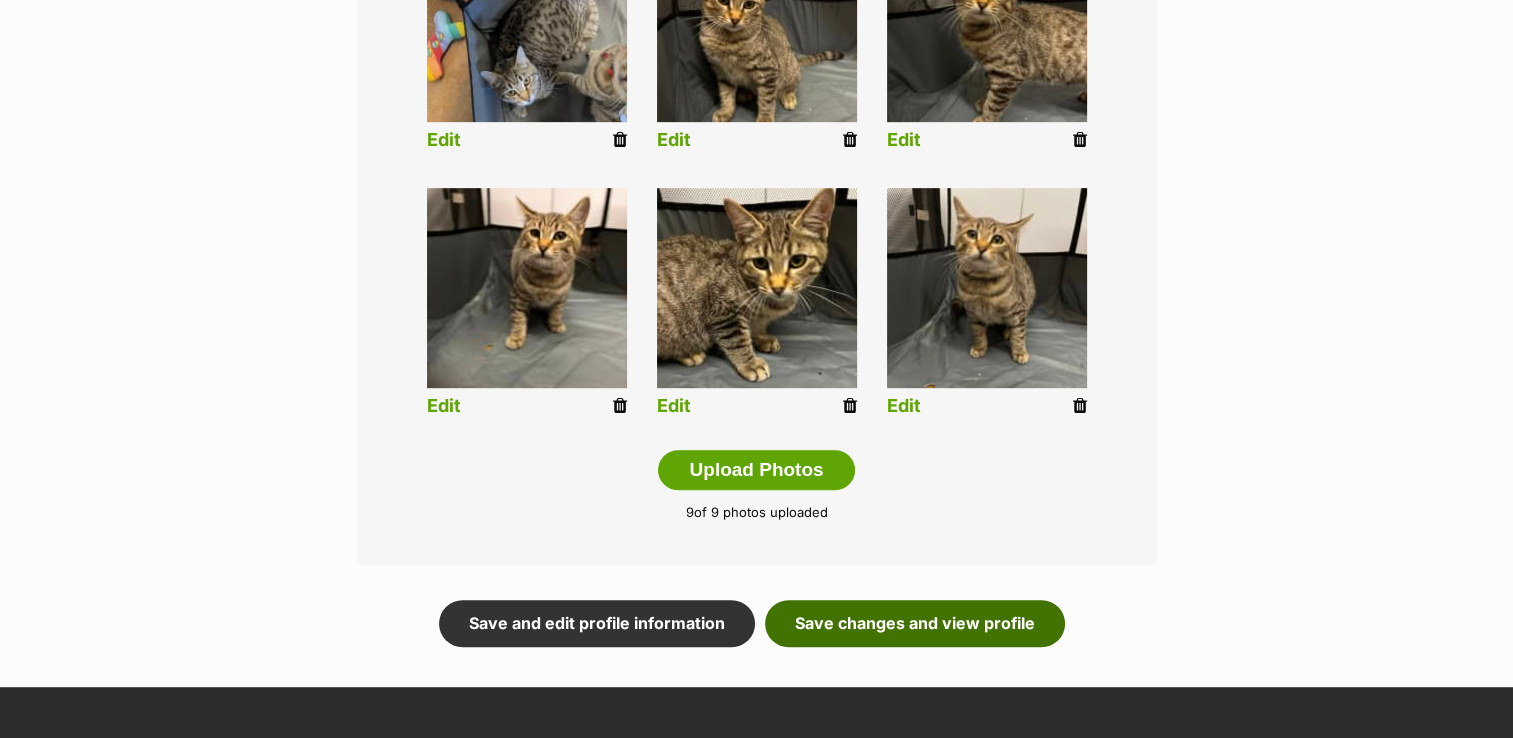 click on "Save changes and view profile" at bounding box center [915, 623] 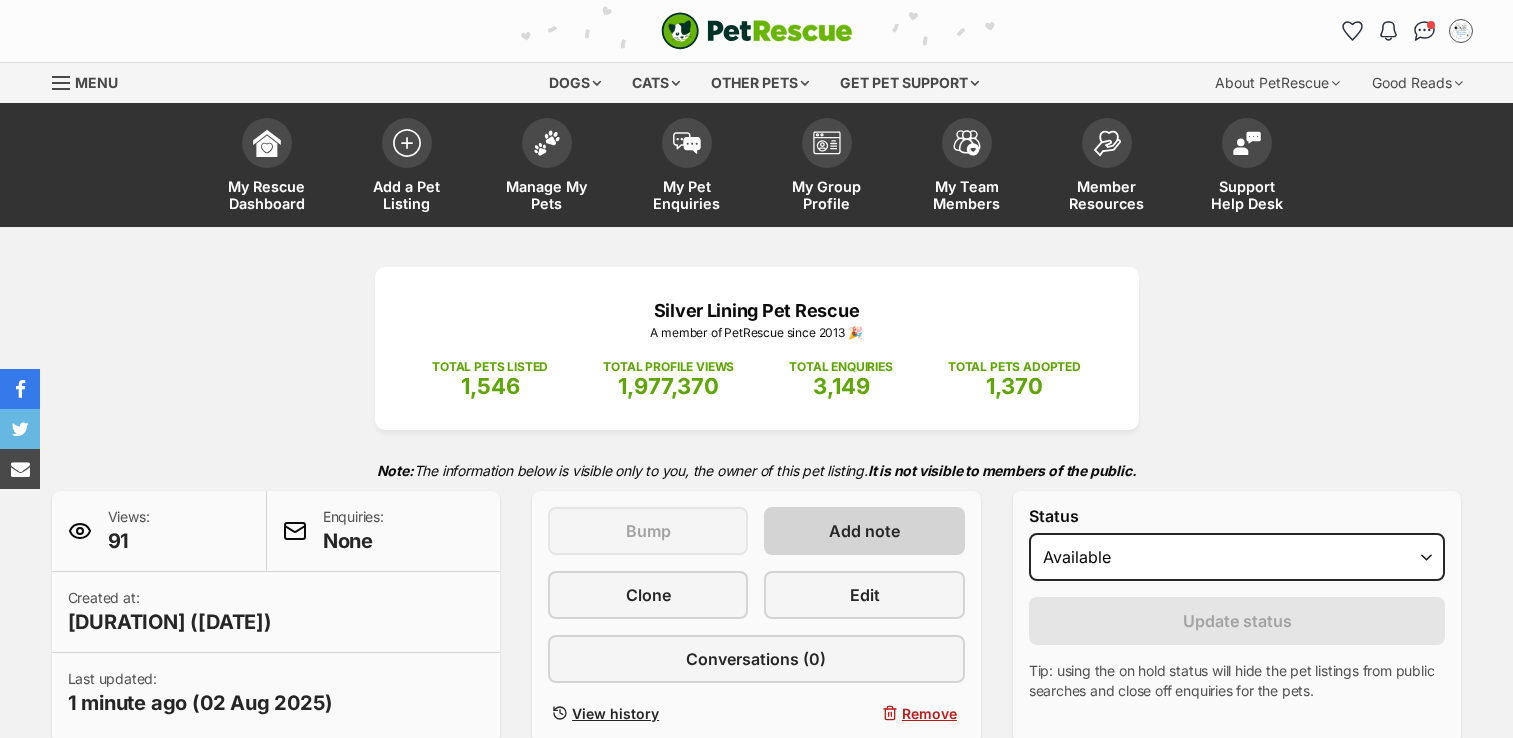 scroll, scrollTop: 0, scrollLeft: 0, axis: both 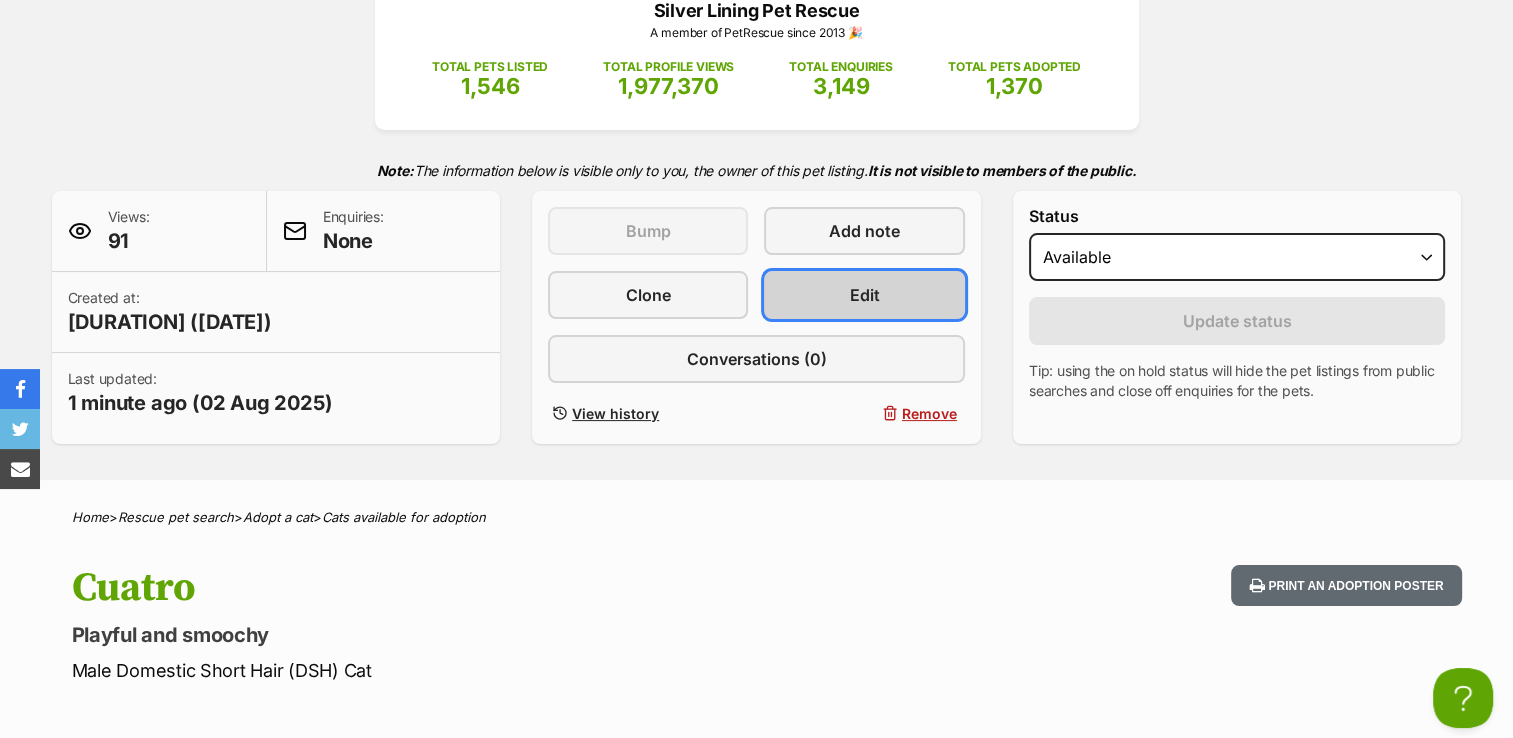 click on "Edit" at bounding box center [865, 295] 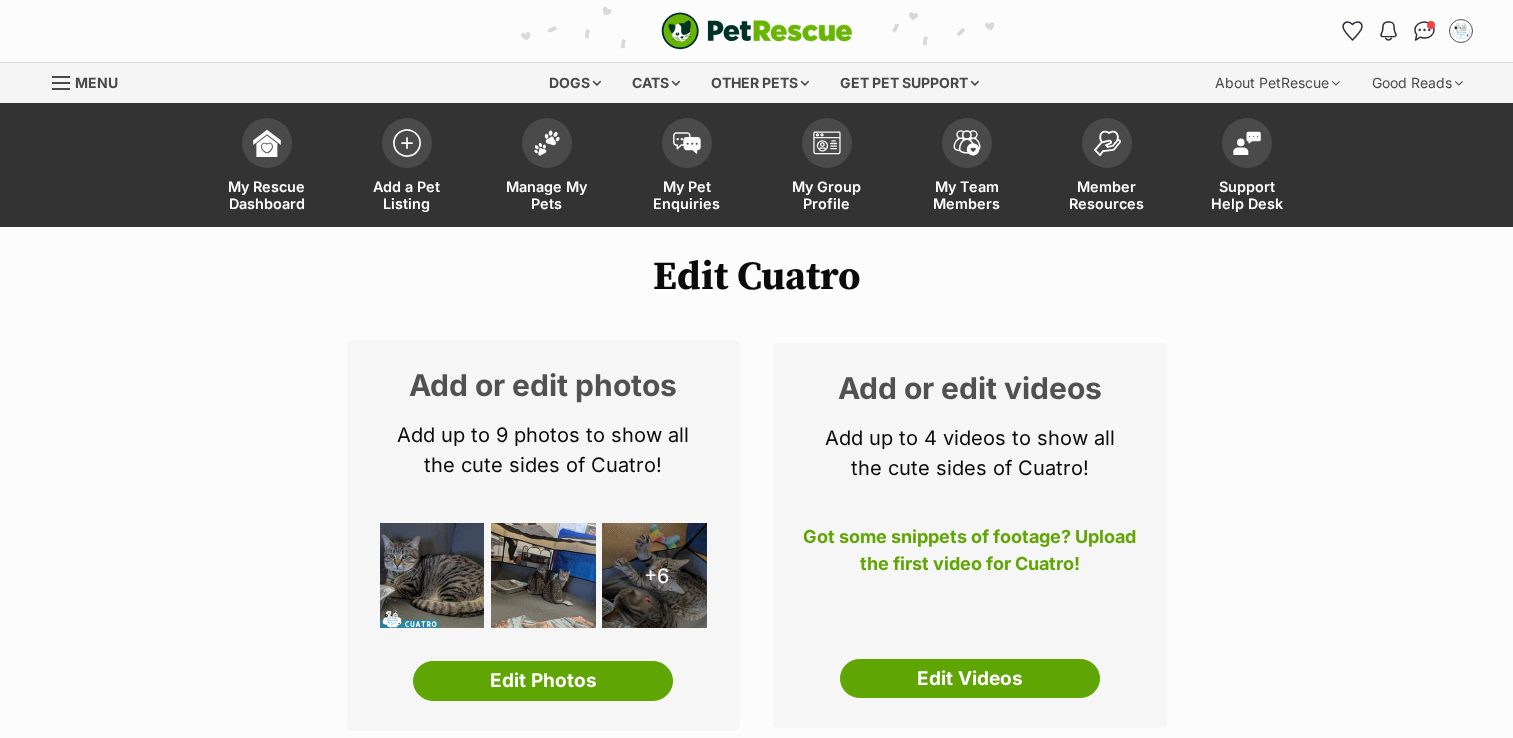 scroll, scrollTop: 500, scrollLeft: 0, axis: vertical 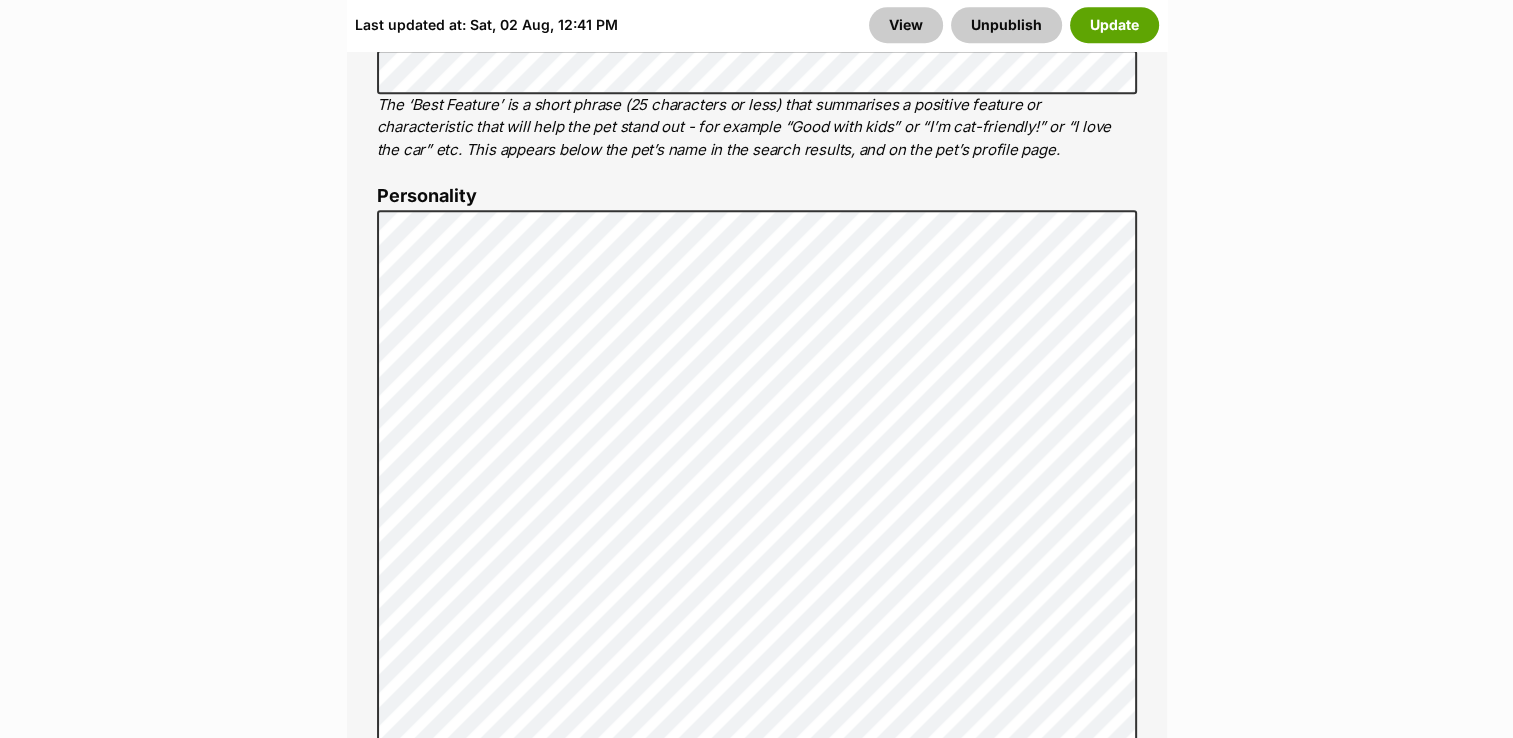 click on "Edit Cuatro
Add or edit photos
Add up to 9 photos to show all
the cute sides of Cuatro!
+6
Edit Photos
Add or edit videos
Add up to 4 videos to show all
the cute sides of Cuatro!
Got some snippets of footage? Upload the first video for Cuatro!
Edit Videos
Listing owner Choose an owner [FIRST] [LAST]
The owner of the pet listing is able to edit the listing and manage enquiries with potential adopters. Note:
Group Admins
are also able to edit this pet listing and manage all it's enquiries.
Any time this pet receives new enquiries or messages from potential adopters, we'll also send you an email notification. Members can opt out of receiving these emails via their
notification settings .
About This Pet Name
Henlo there, it looks like you might be using the pet name field to indicate that this pet is now on hold - we recommend updating the status to on hold from the  listing page  instead!
Species Cat" at bounding box center (756, 3060) 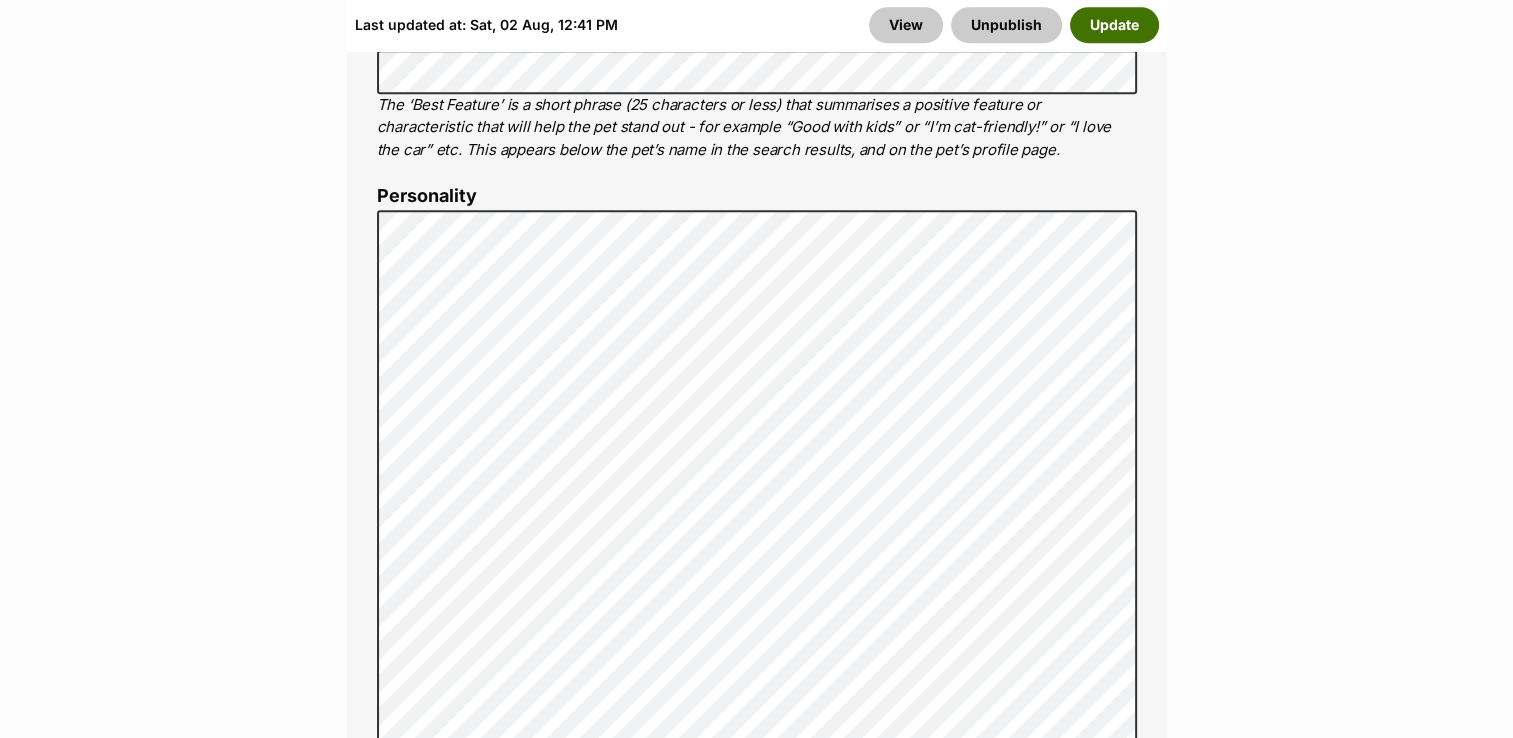 click on "Update" at bounding box center [1114, 25] 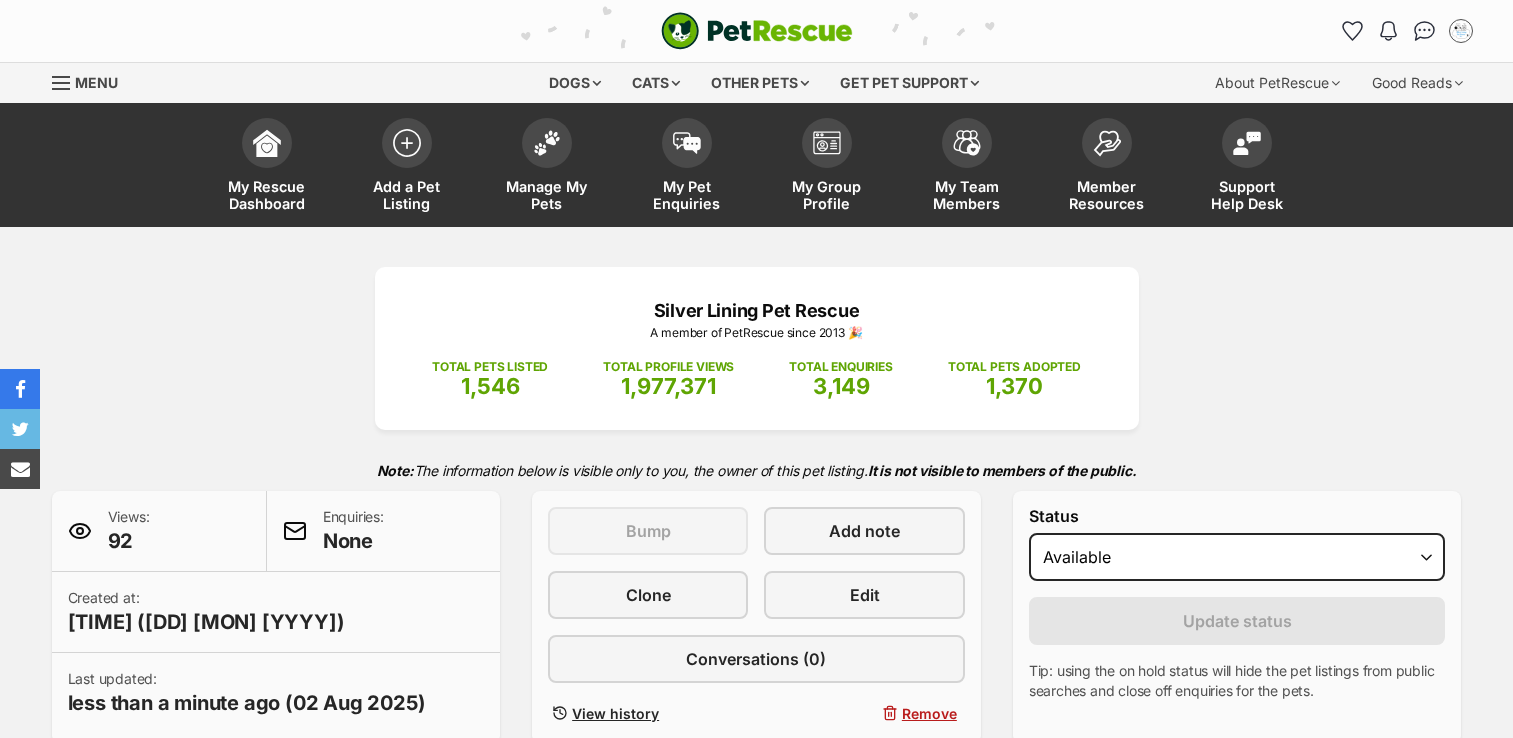 scroll, scrollTop: 0, scrollLeft: 0, axis: both 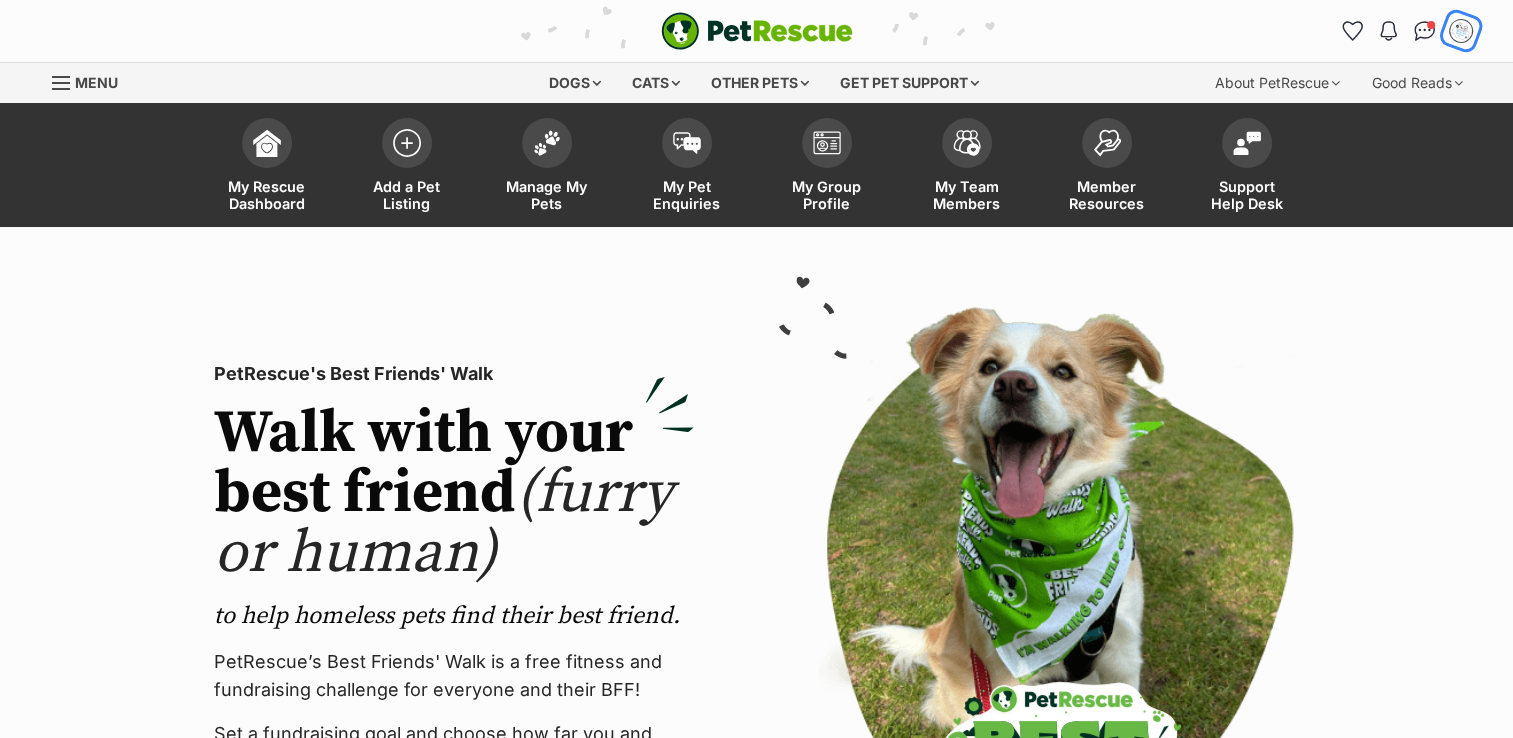 click at bounding box center (1461, 31) 